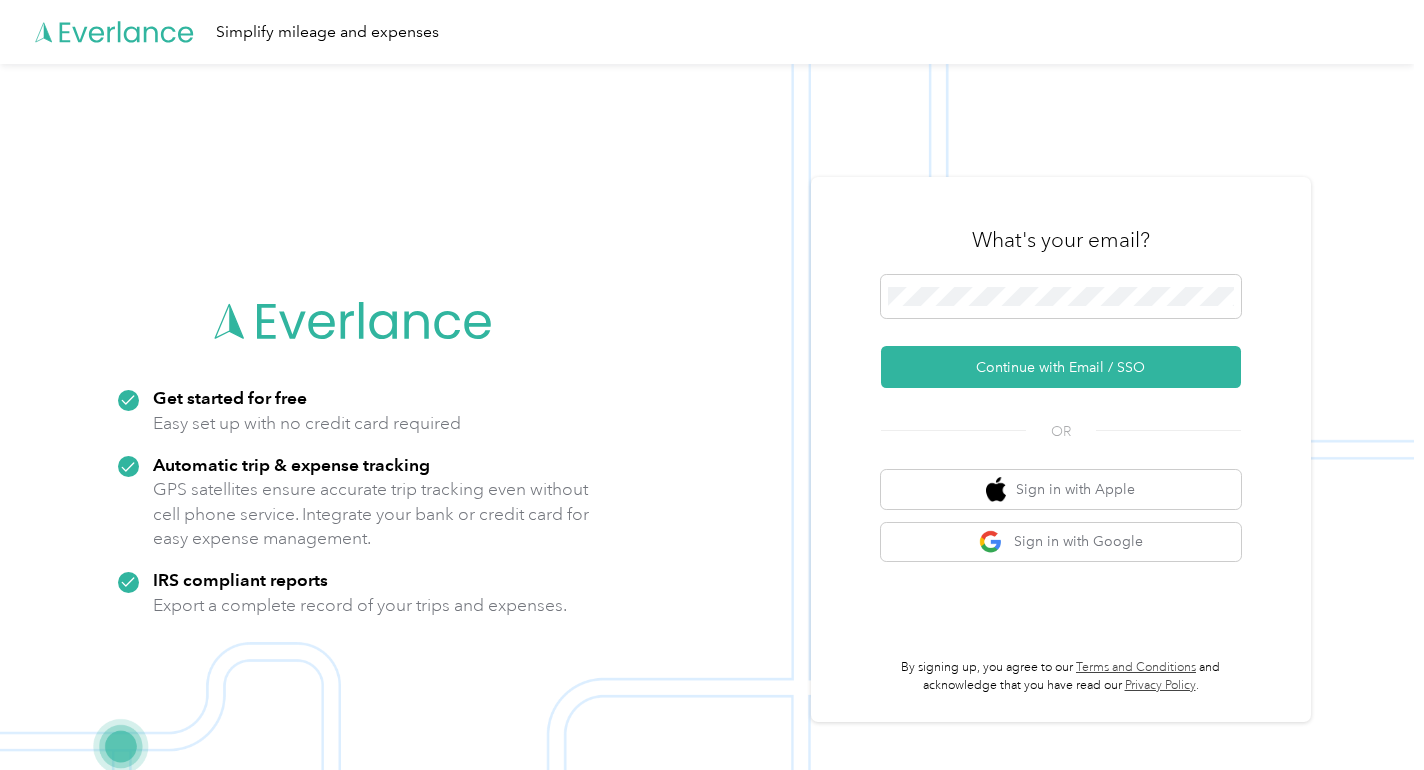 scroll, scrollTop: 0, scrollLeft: 0, axis: both 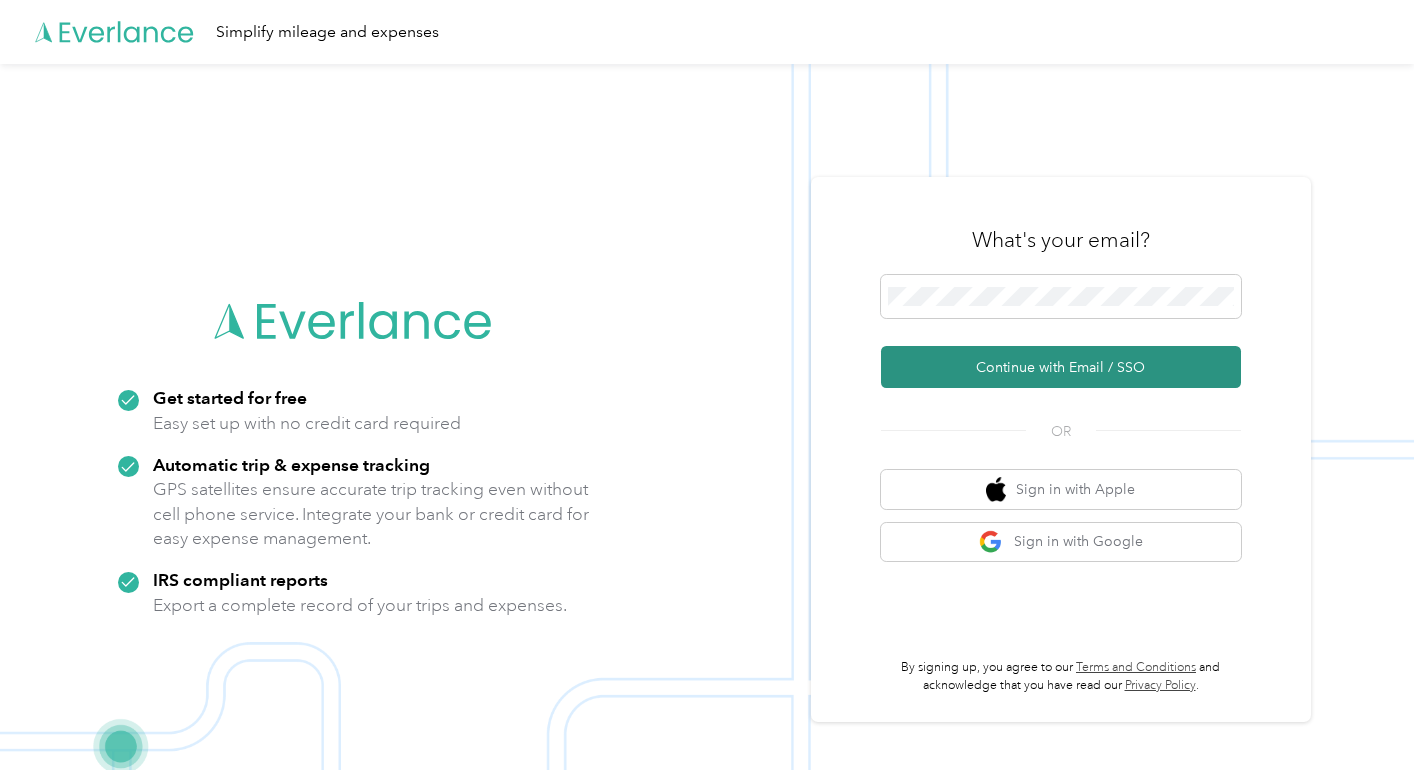 click on "Continue with Email / SSO" at bounding box center (1061, 367) 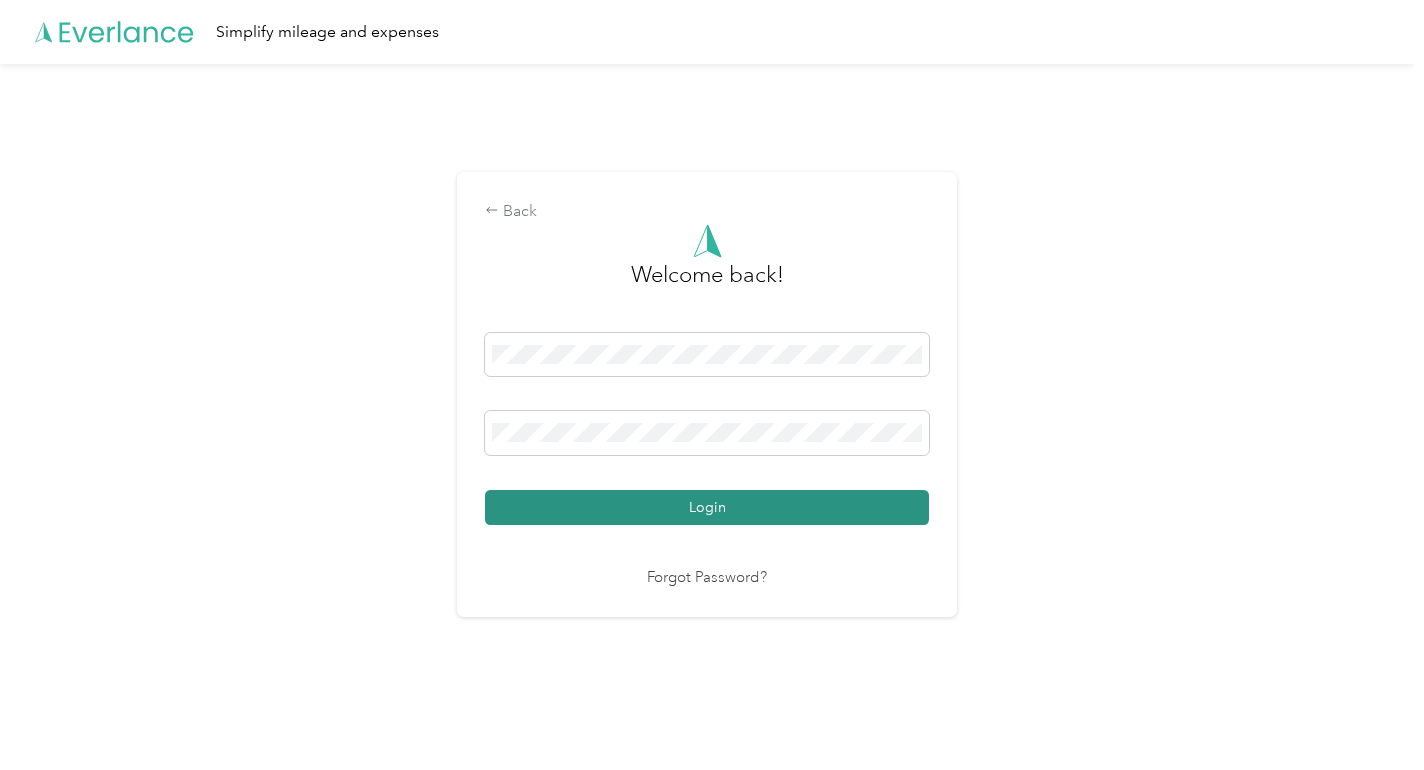 click on "Login" at bounding box center (707, 507) 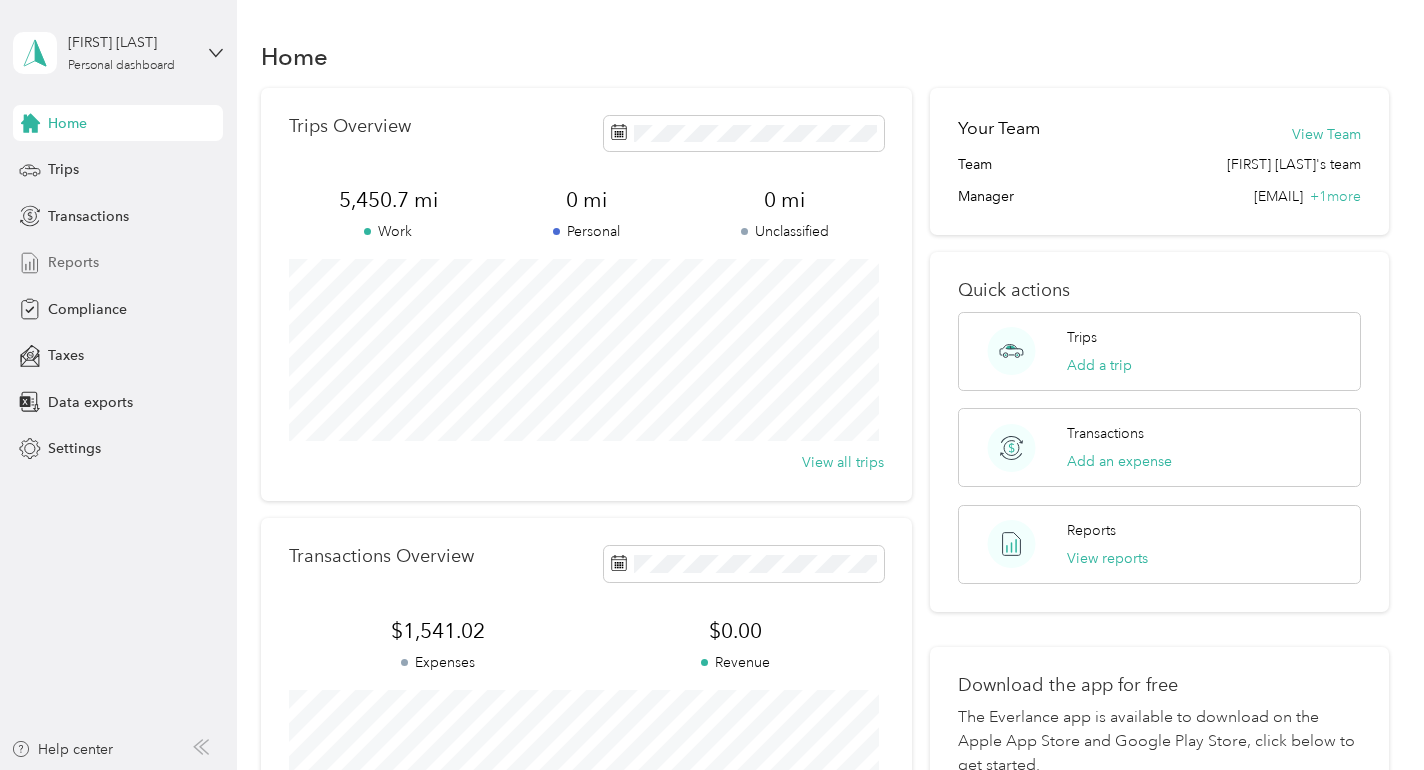click on "Reports" at bounding box center [73, 262] 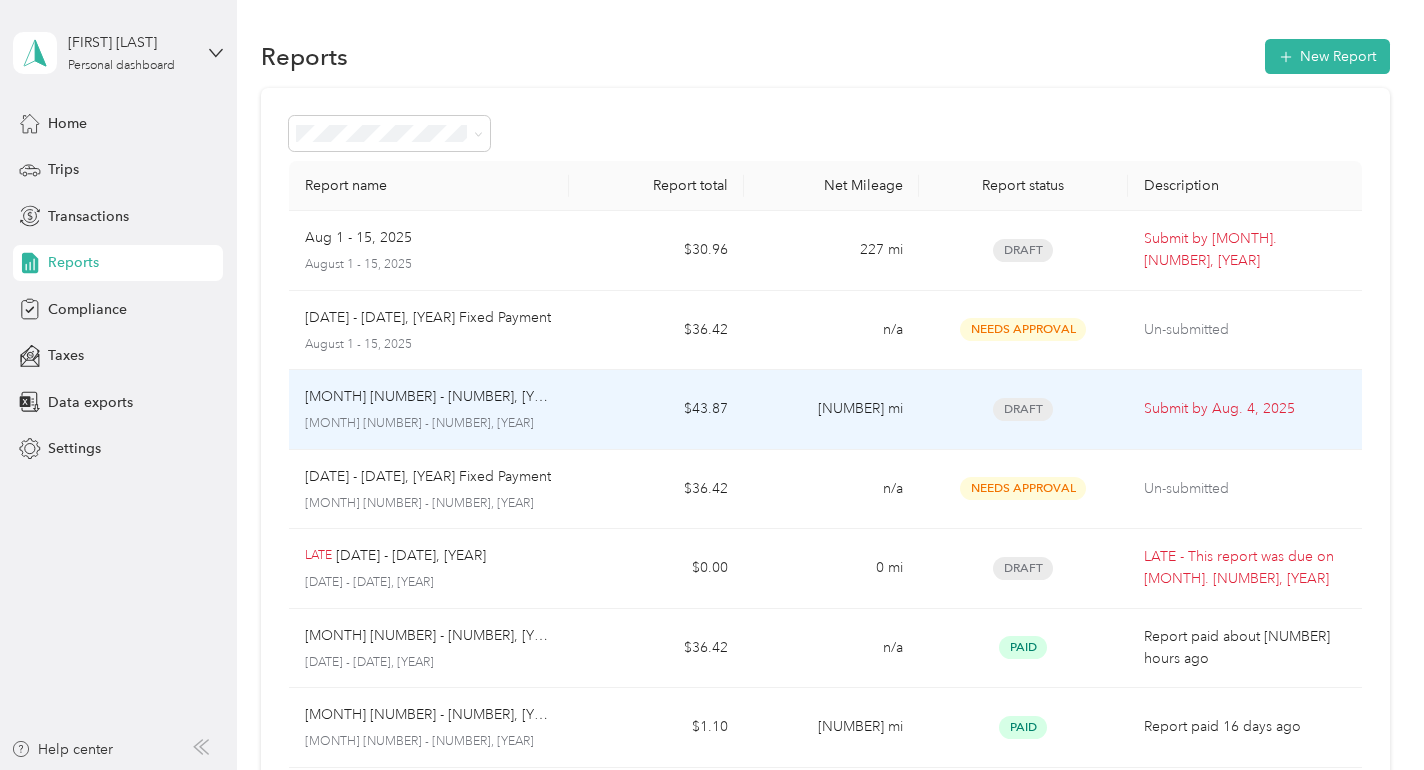 click on "[NUMBER] mi" at bounding box center (831, 410) 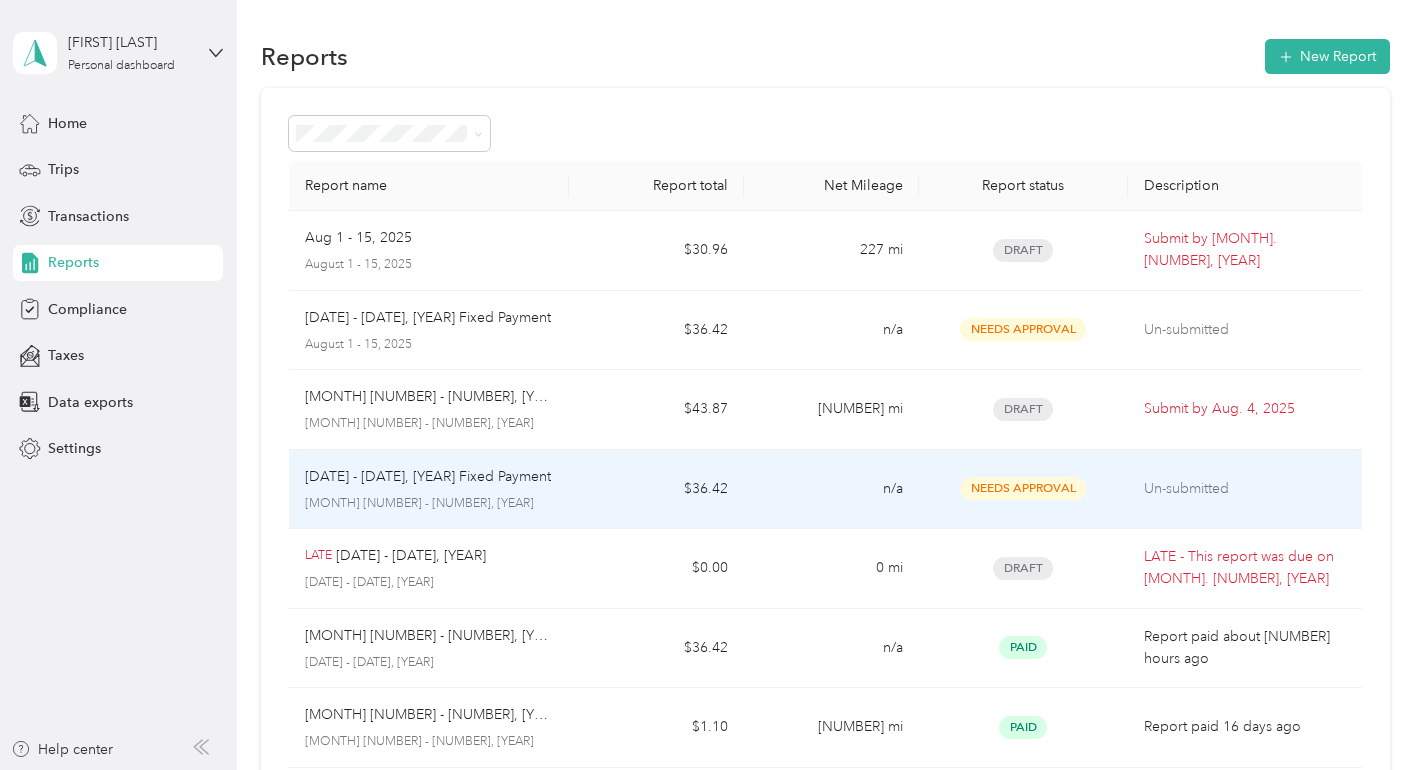 click on "n/a" at bounding box center (831, 490) 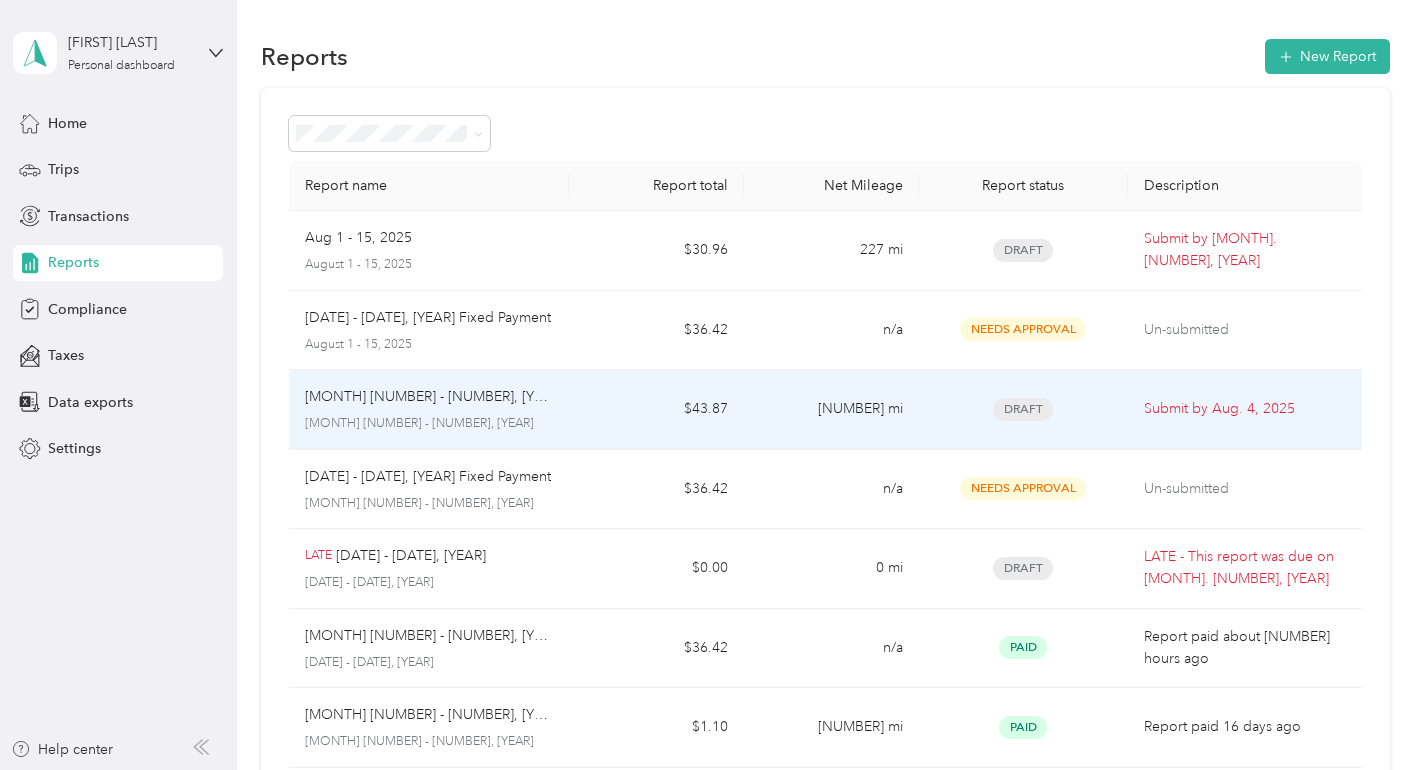 click on "[NUMBER] mi" at bounding box center (831, 410) 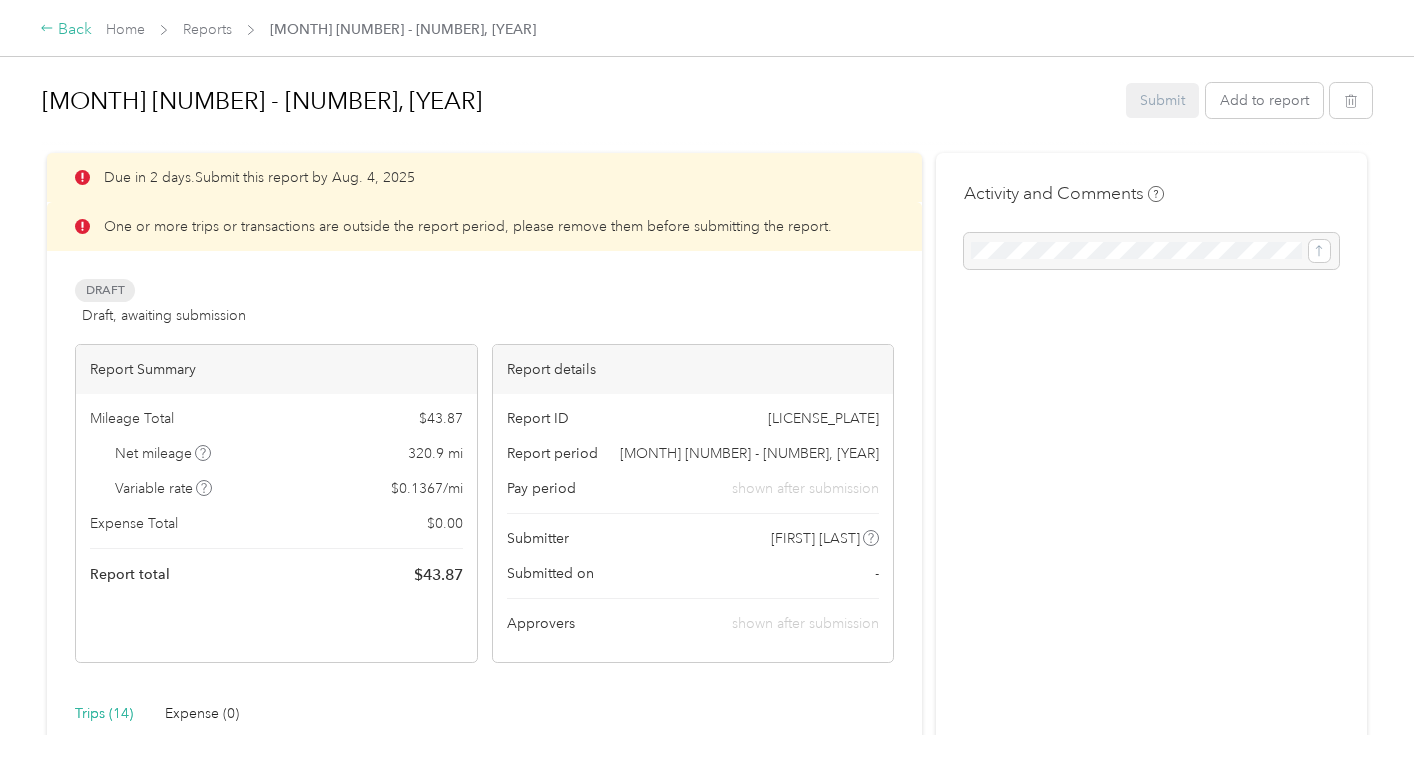click on "Back" at bounding box center [66, 30] 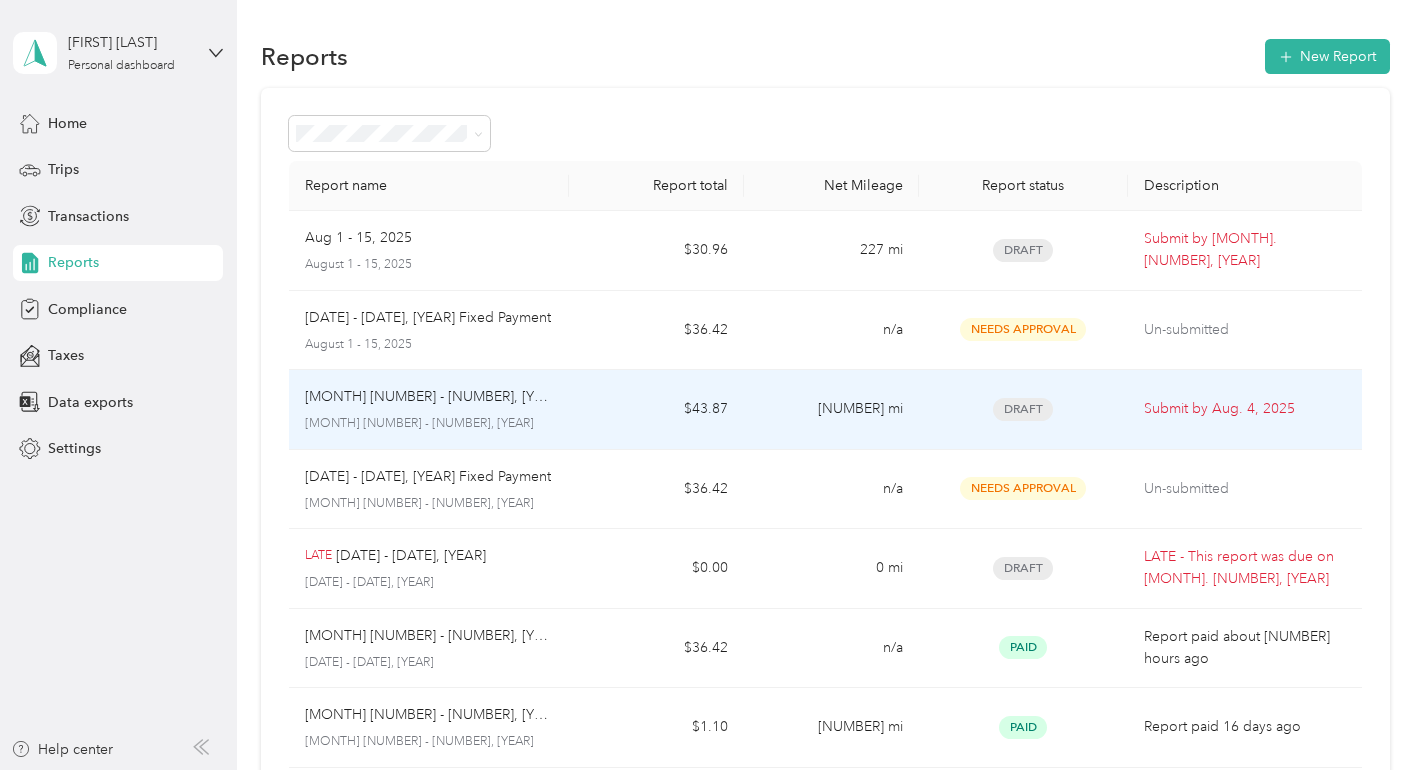 click on "[MONTH] [NUMBER] - [NUMBER], [YEAR]" at bounding box center [429, 397] 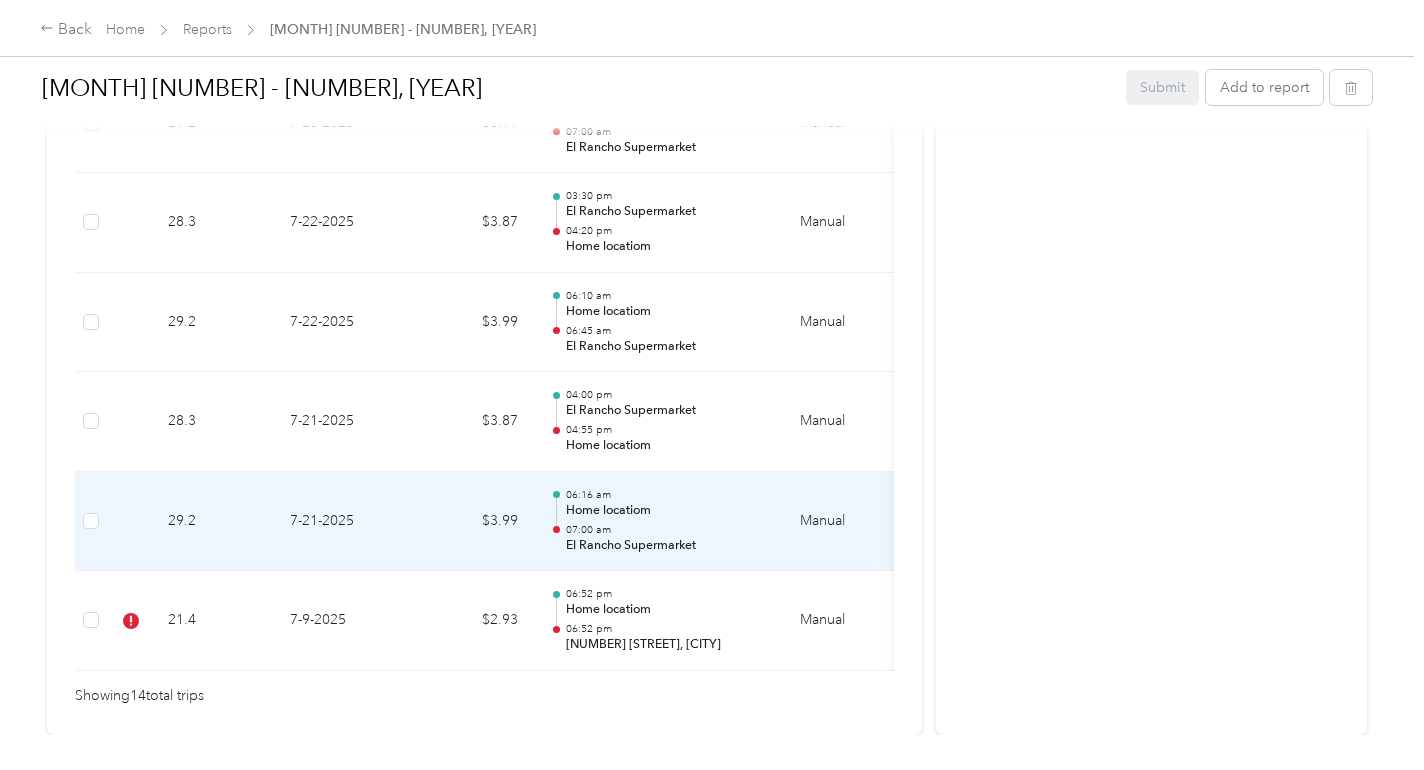 scroll, scrollTop: 1632, scrollLeft: 0, axis: vertical 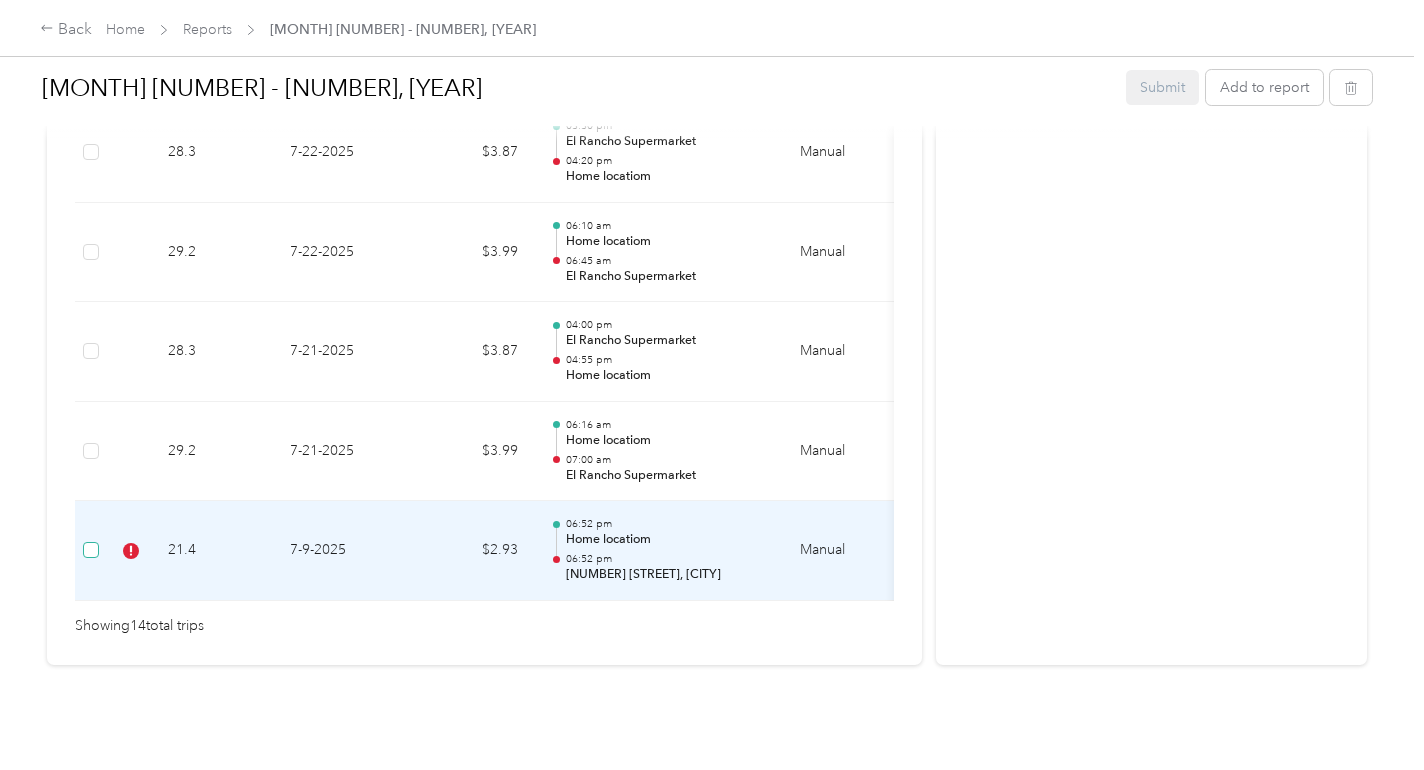 click at bounding box center [91, 550] 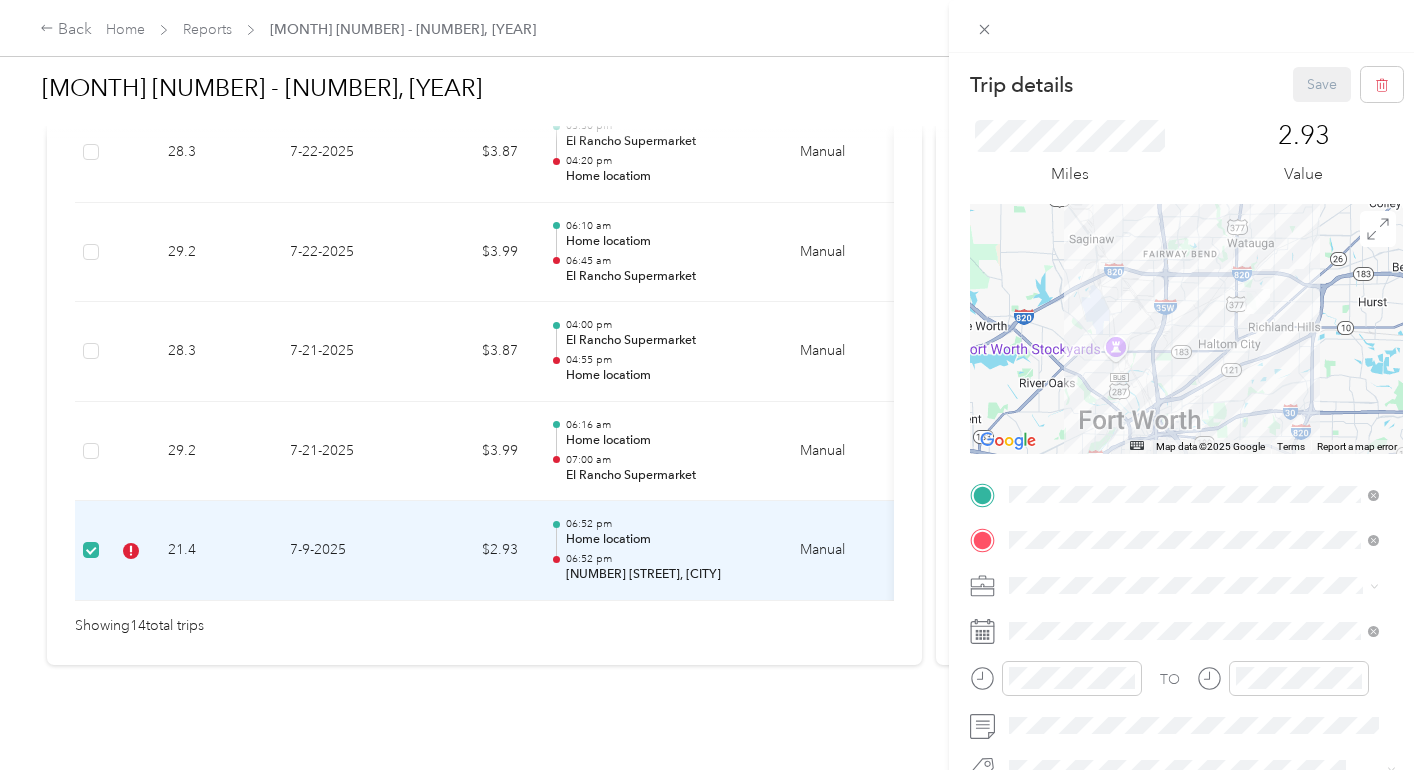 click at bounding box center [1186, 329] 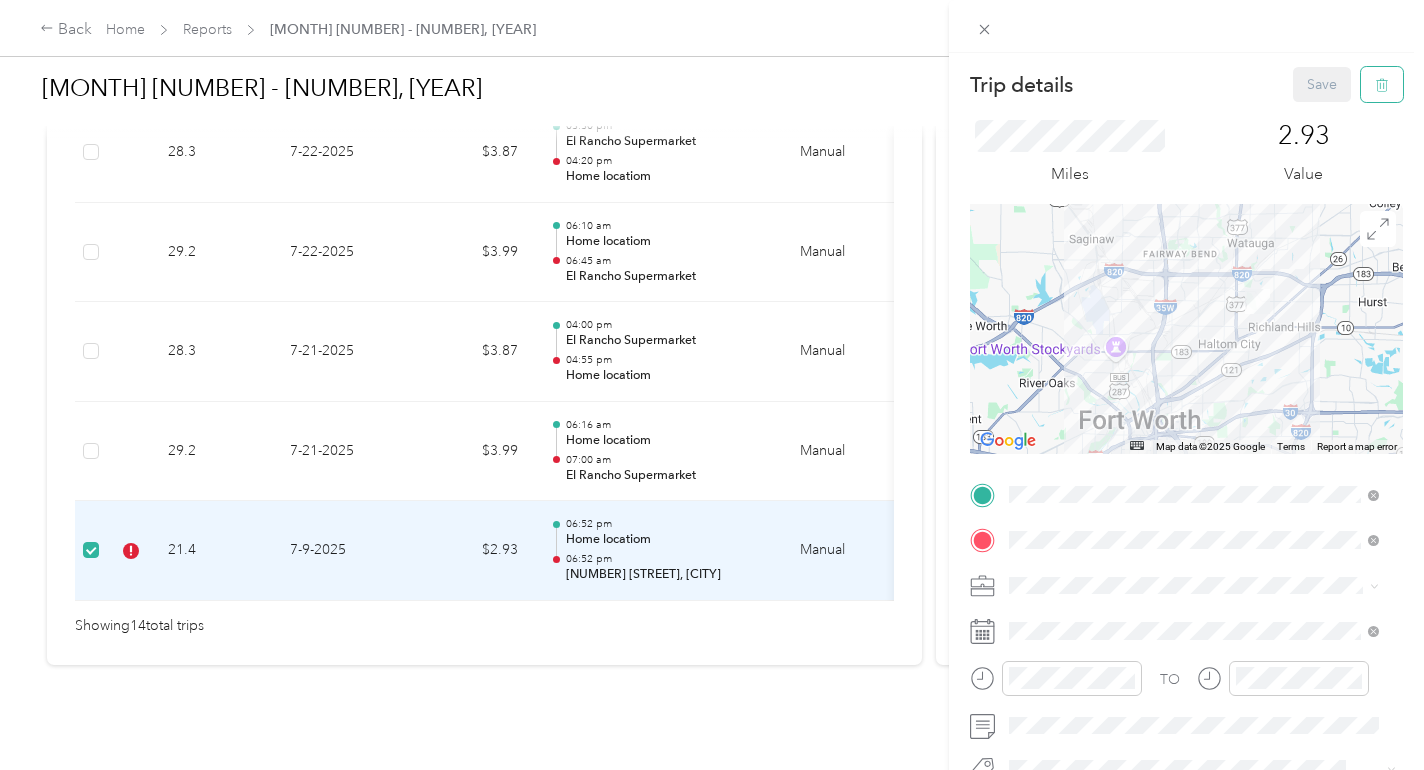 click 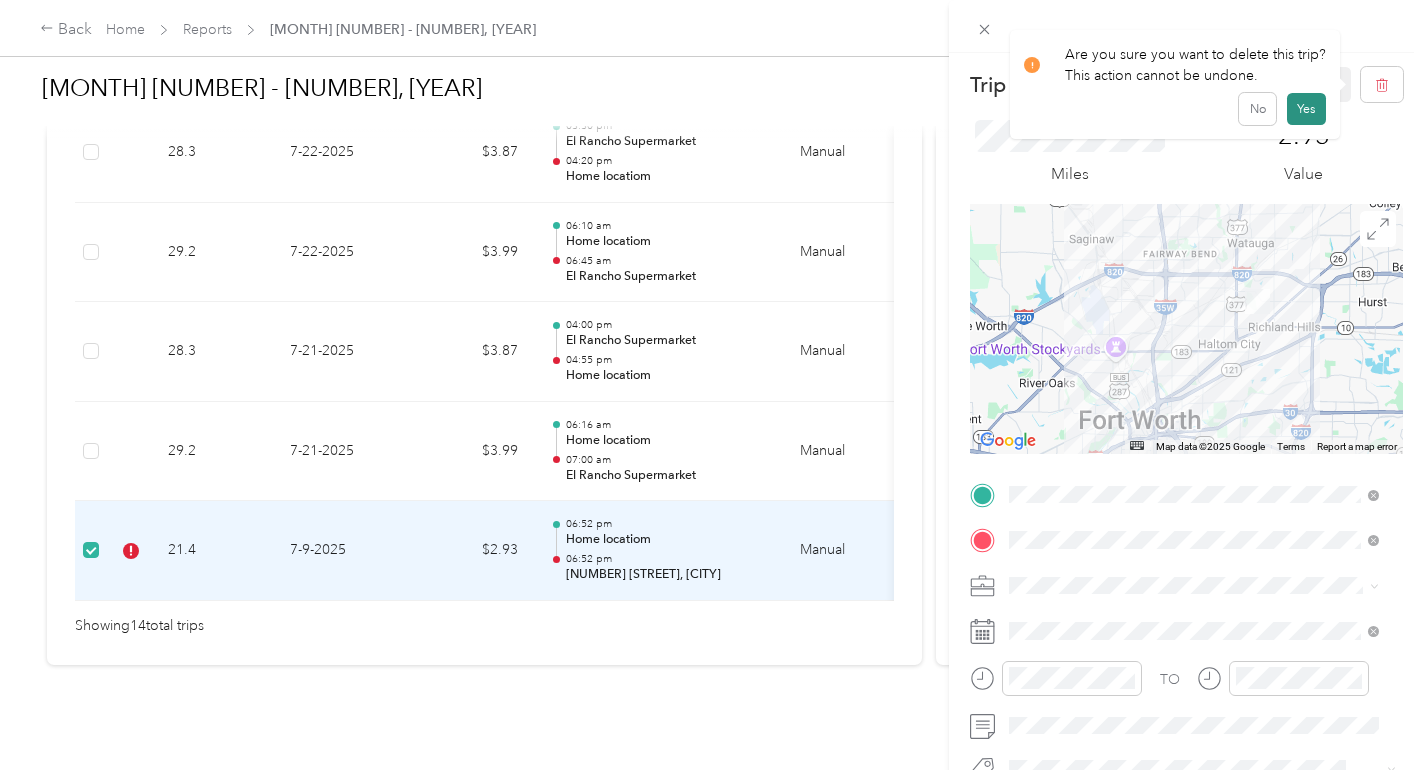 click on "Yes" at bounding box center [1306, 109] 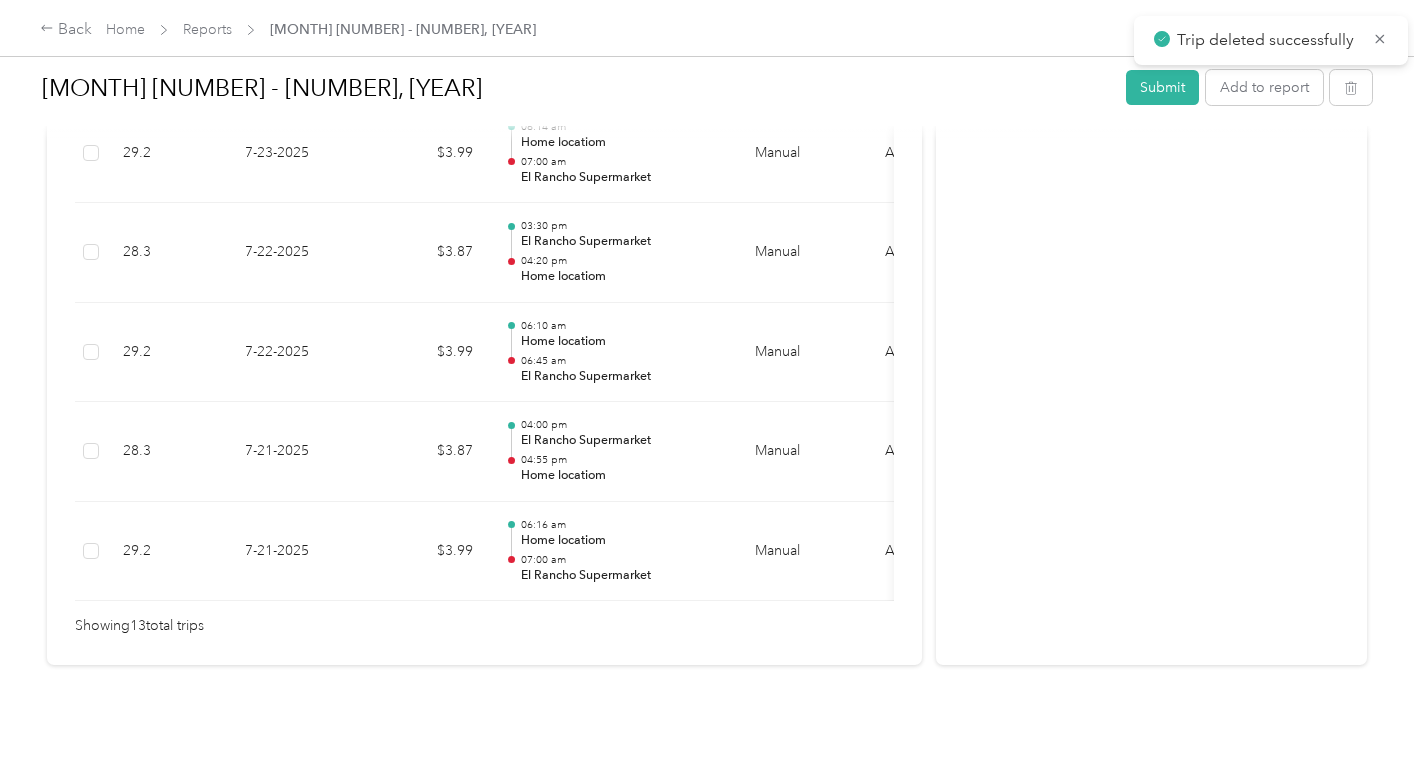 scroll, scrollTop: 1485, scrollLeft: 0, axis: vertical 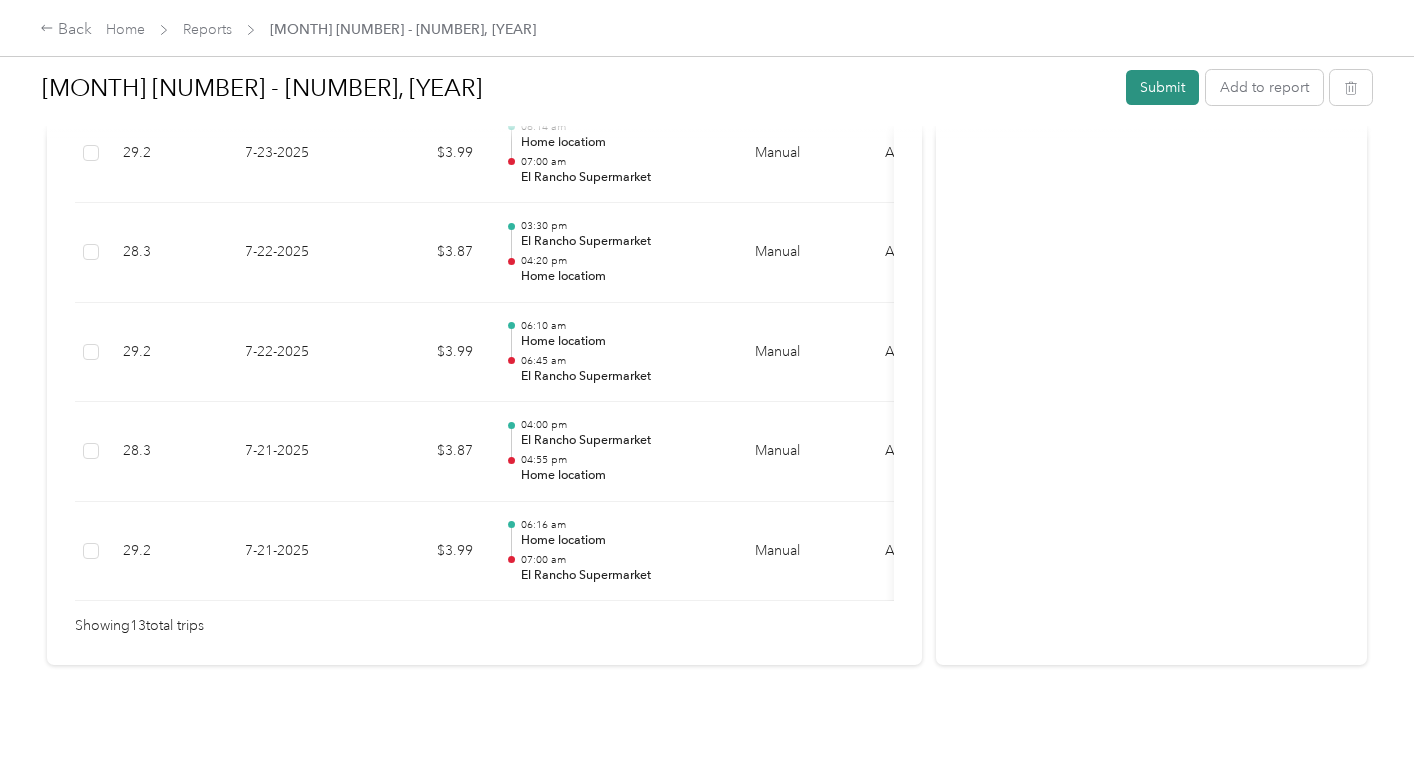 click on "Submit" at bounding box center (1162, 87) 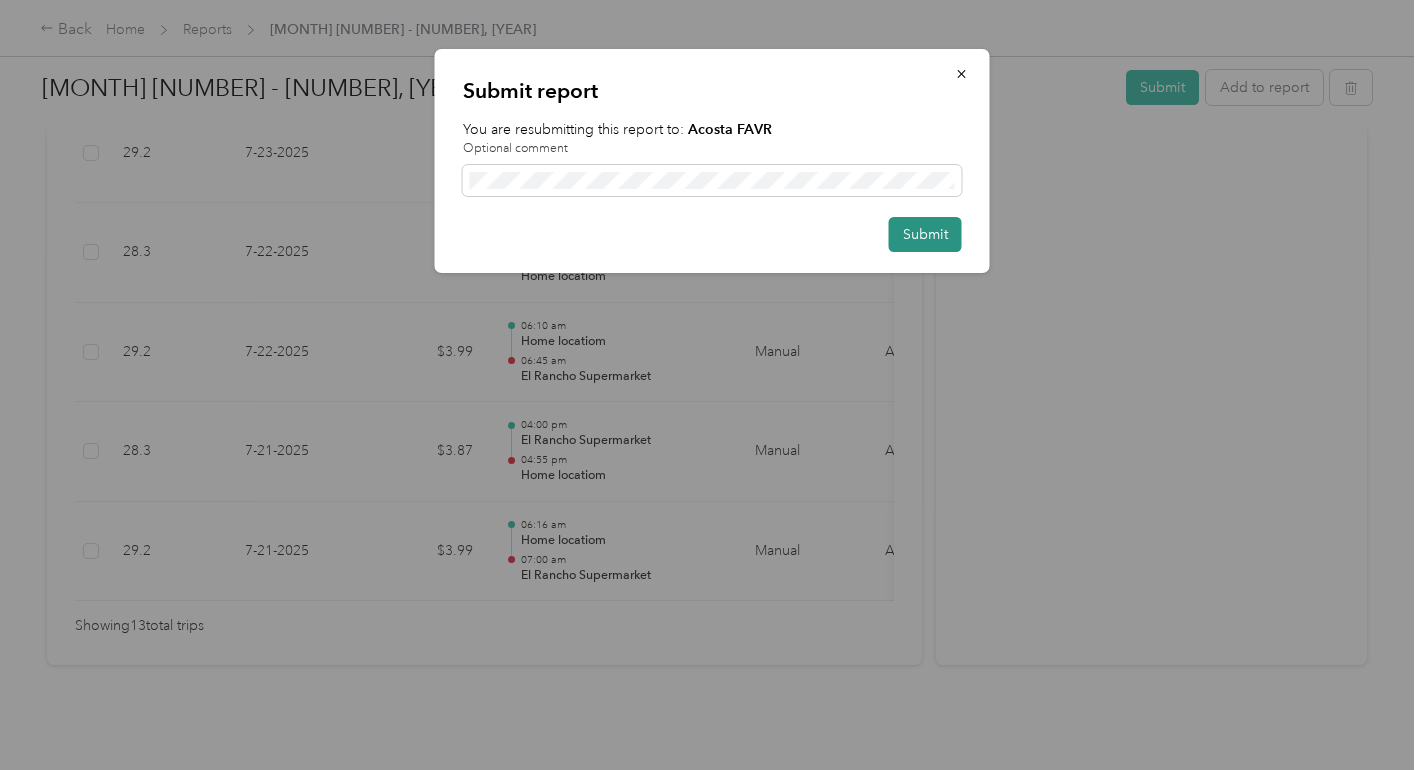 click on "Submit" at bounding box center (925, 234) 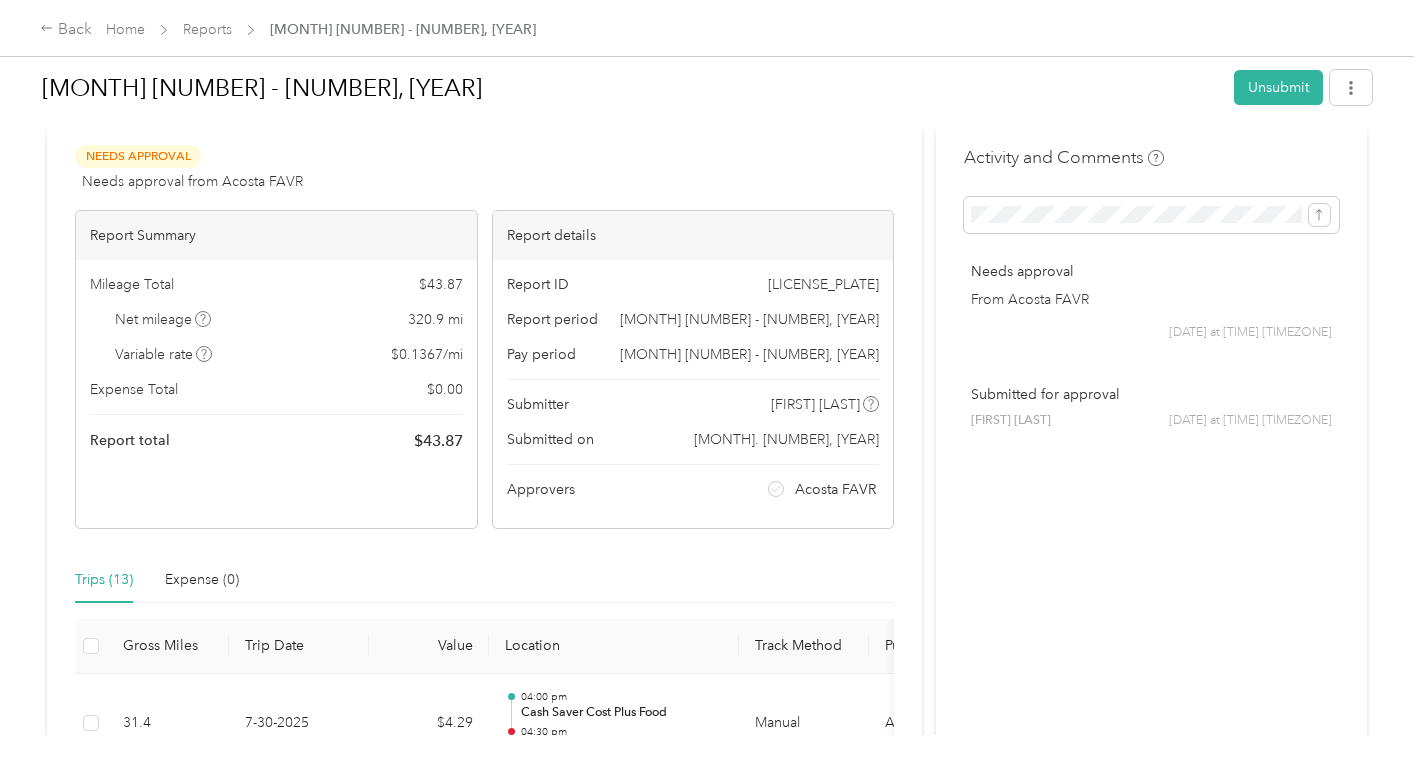 scroll, scrollTop: 8, scrollLeft: 0, axis: vertical 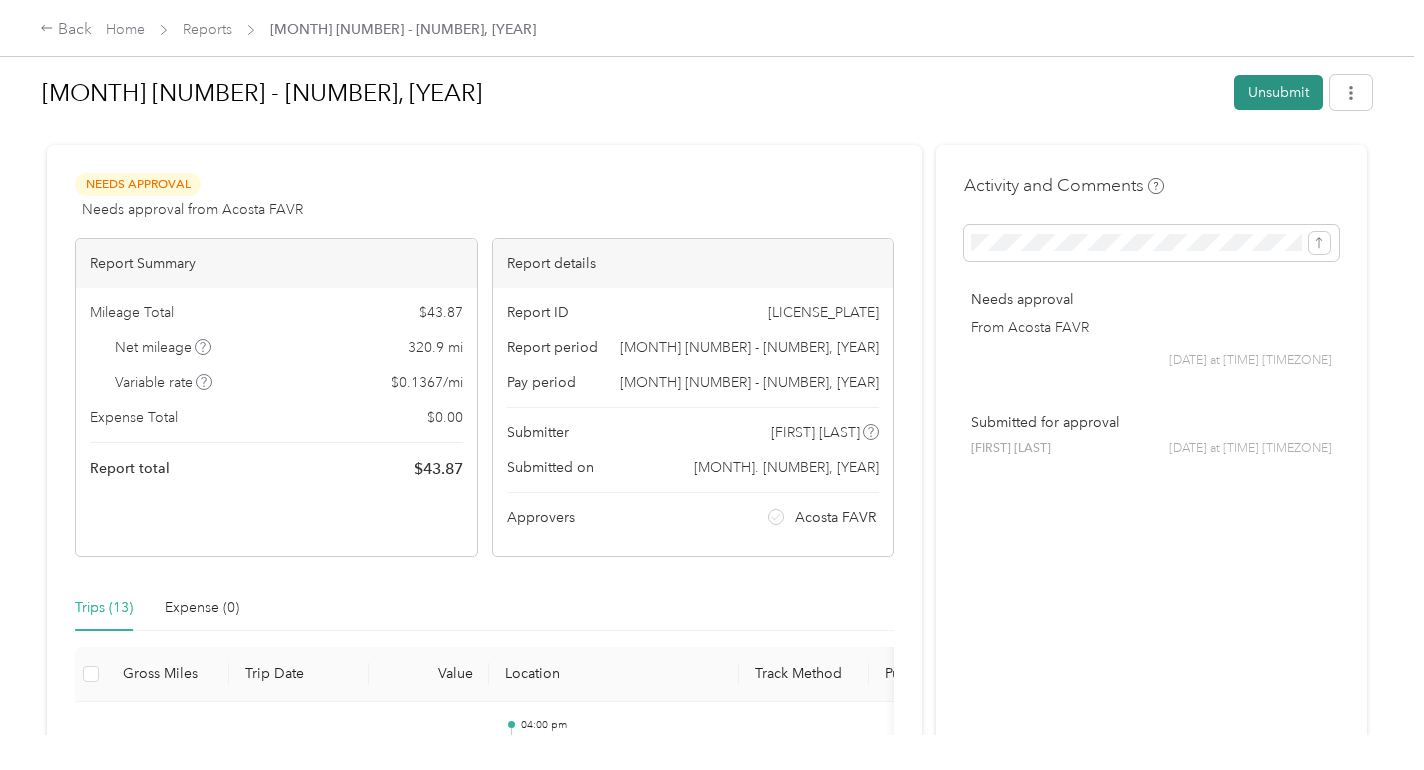 click on "Unsubmit" at bounding box center [1278, 92] 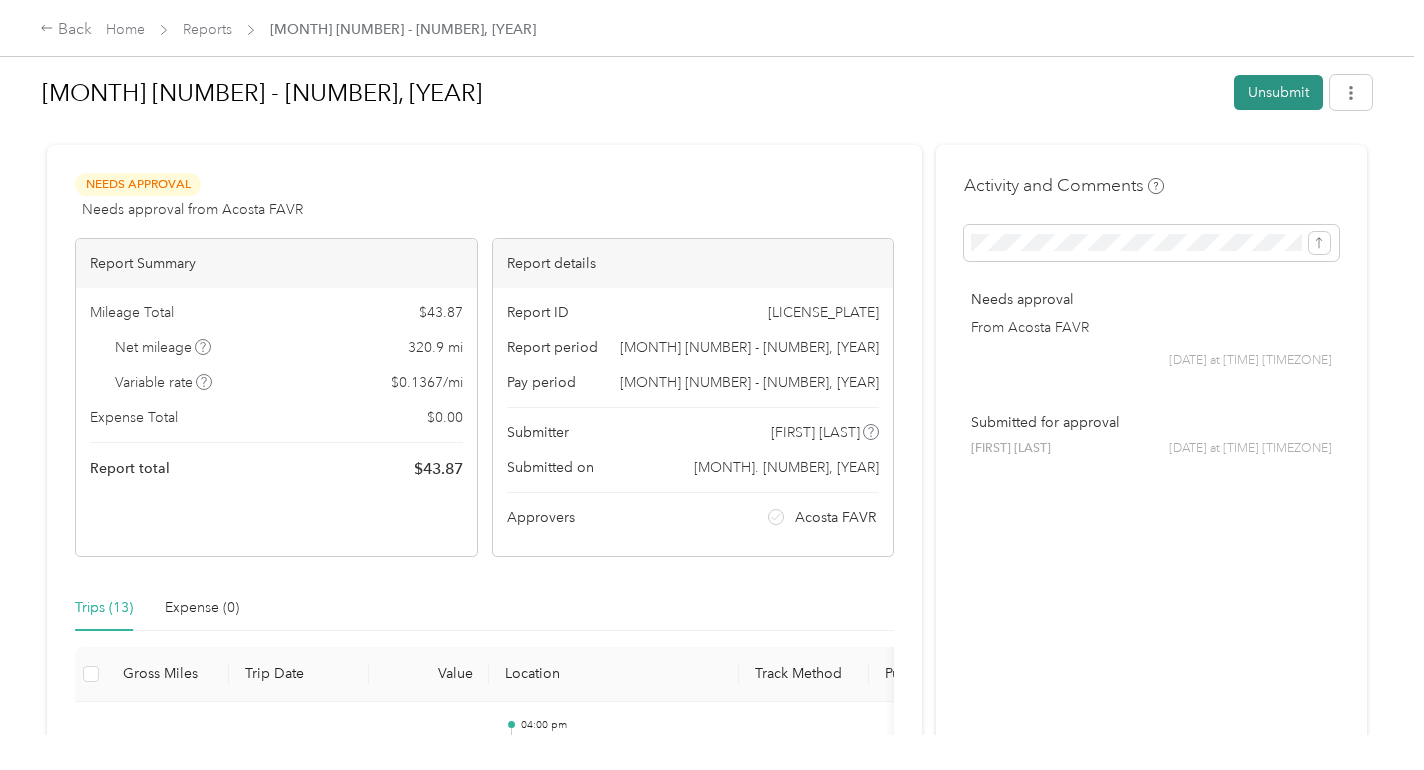 scroll, scrollTop: 8, scrollLeft: 0, axis: vertical 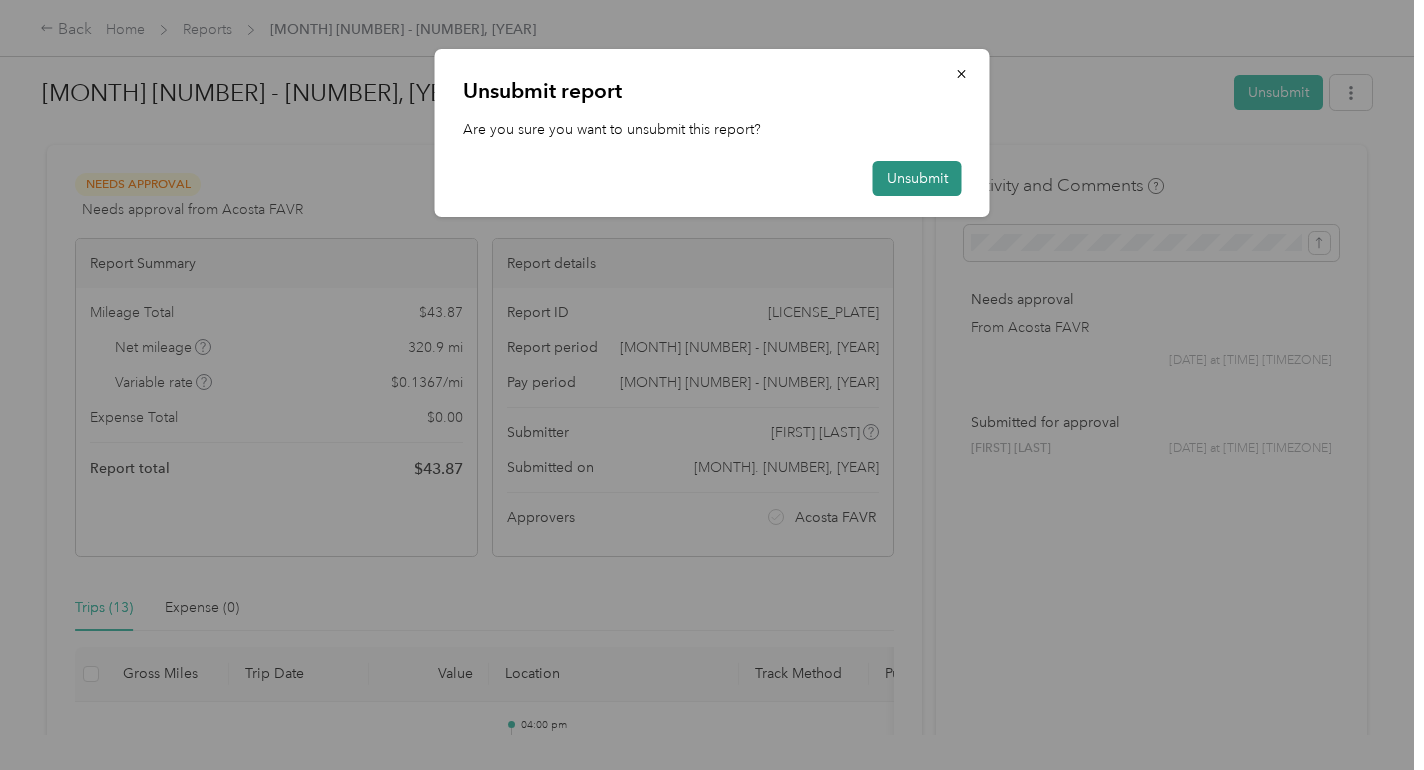 click on "Unsubmit" at bounding box center (917, 178) 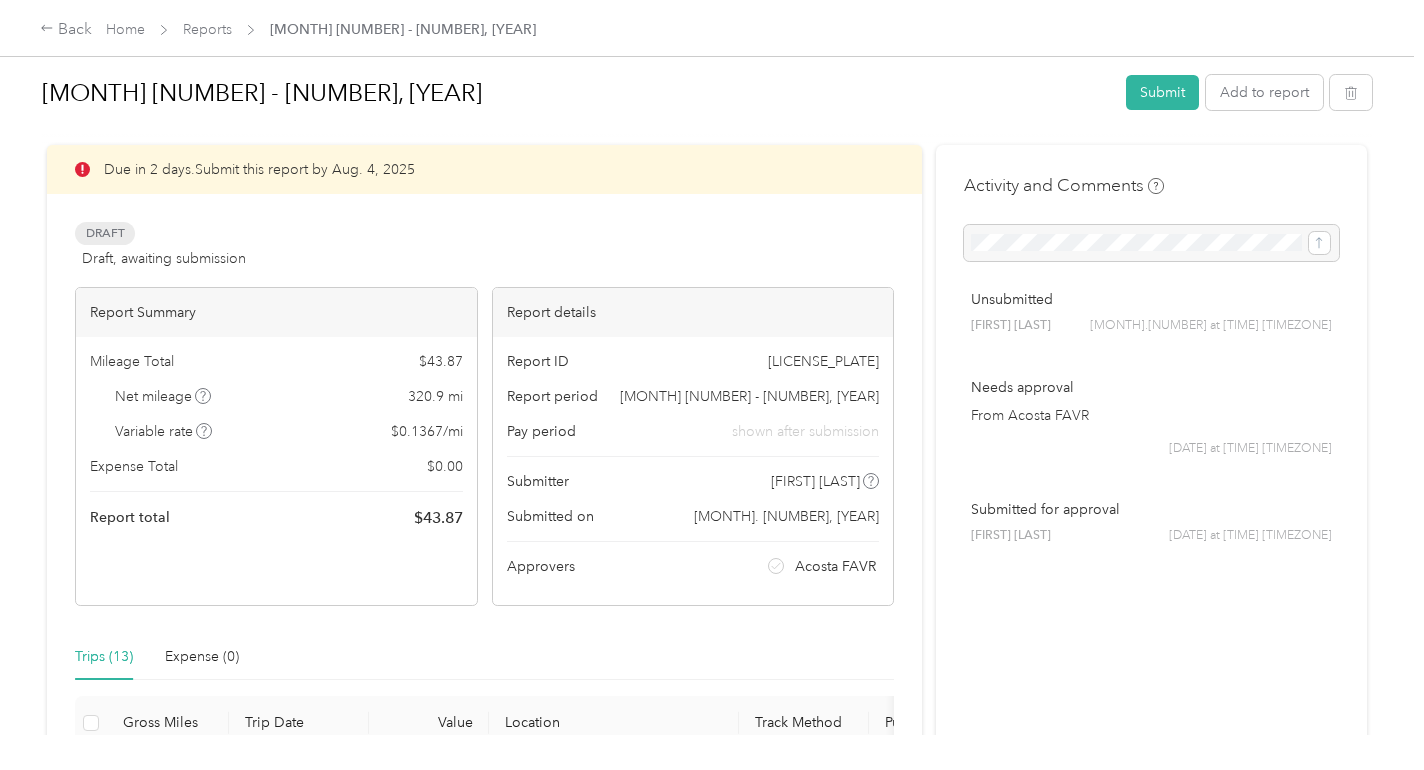 click on "Report Summary Mileage Total $ 43.87 Net mileage   320.9   mi Variable rate   $ 0.1367 / mi Expense Total $ 0.00 Report total $ 43.87" at bounding box center (276, 446) 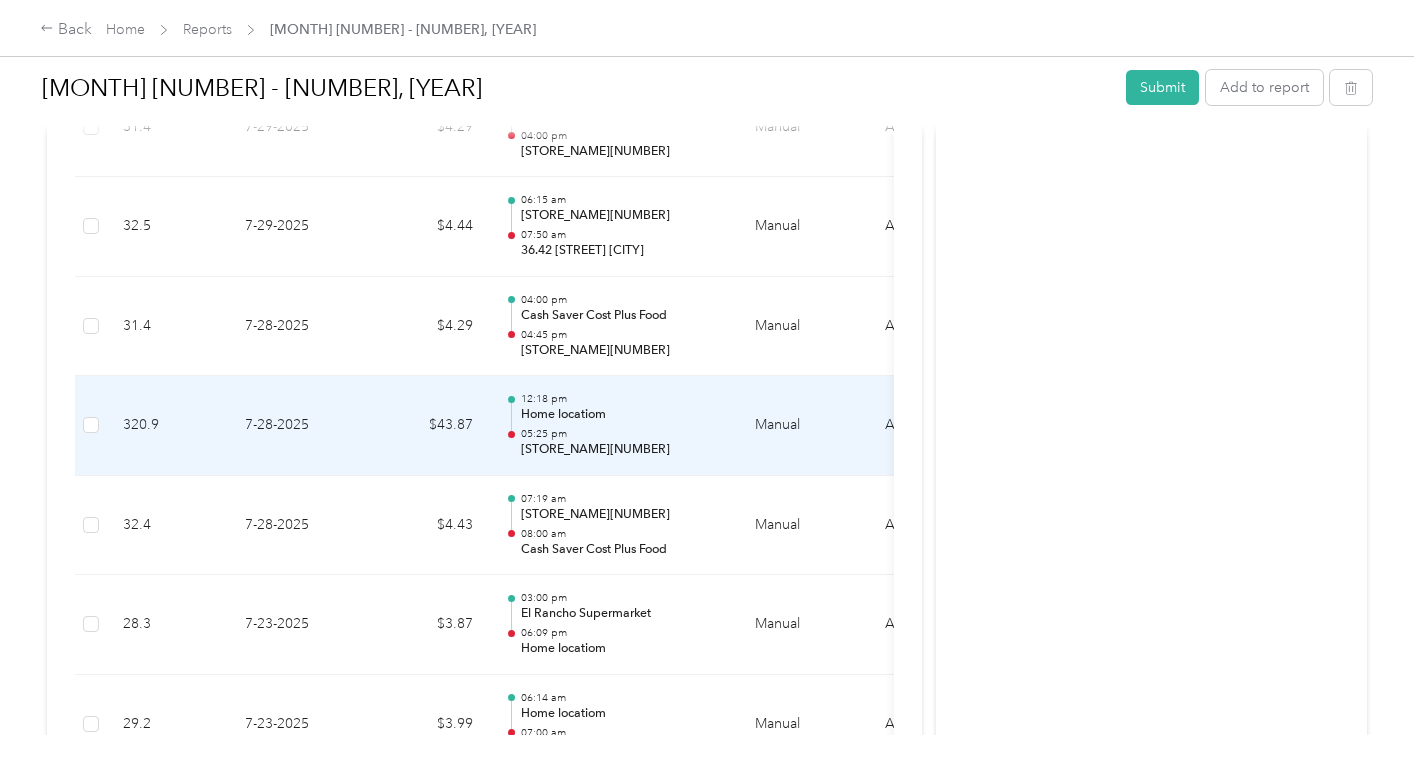 scroll, scrollTop: 918, scrollLeft: 0, axis: vertical 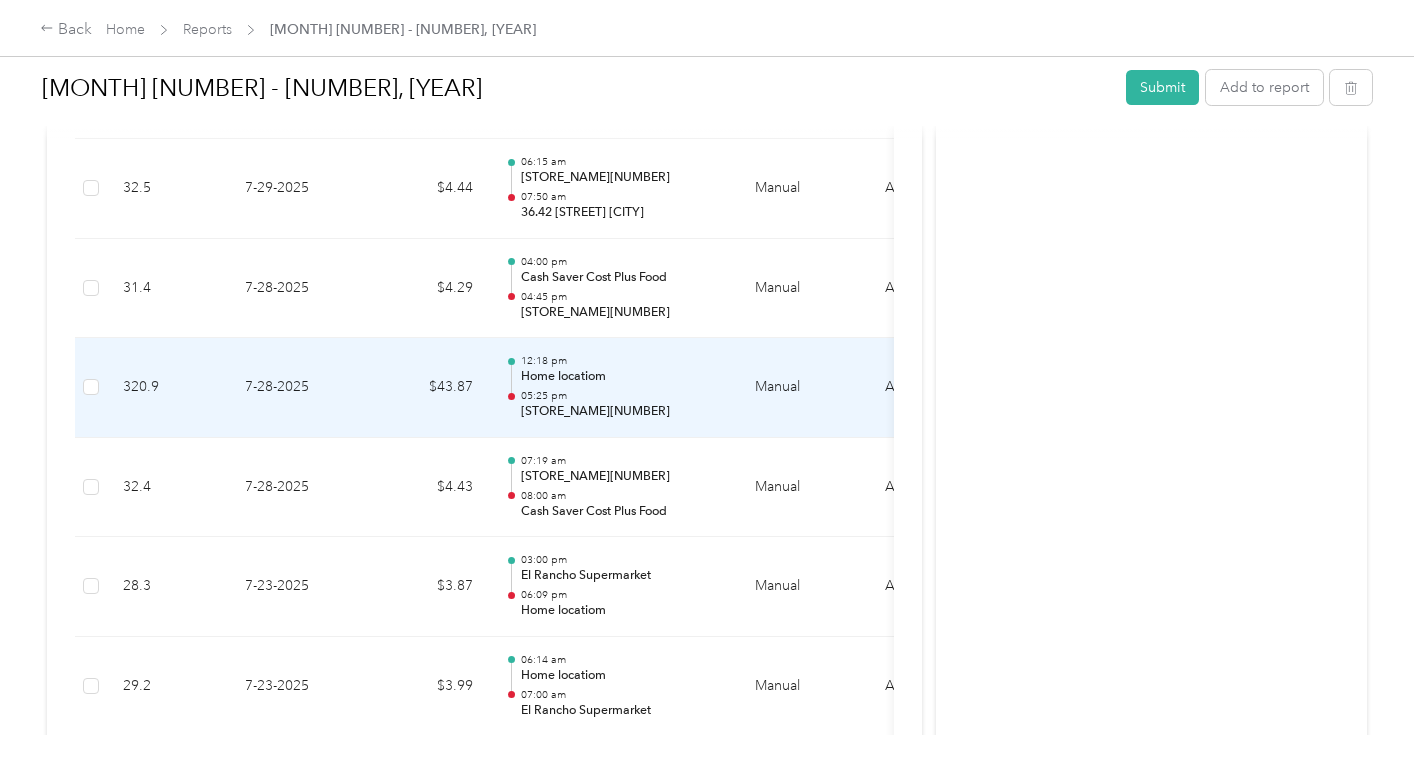 click on "$43.87" at bounding box center [429, 388] 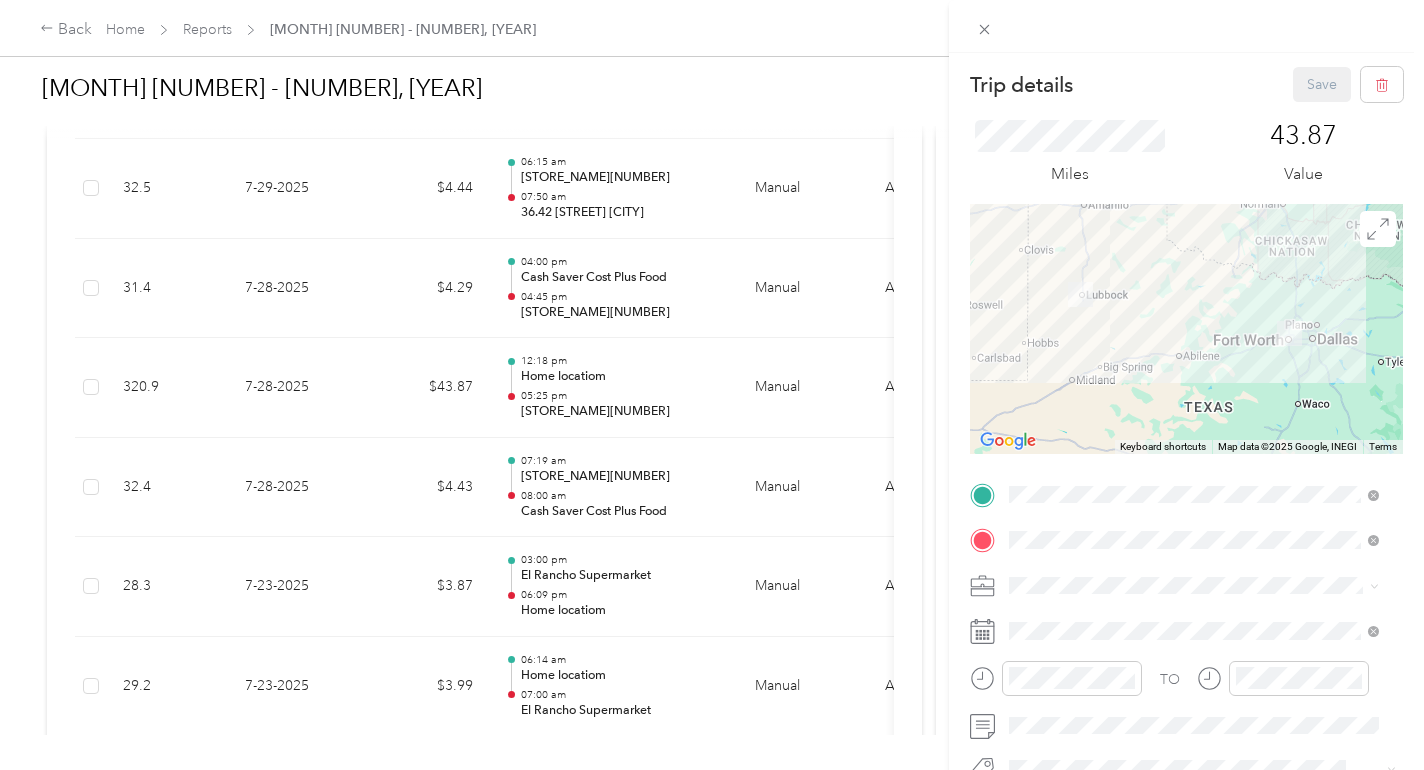 click on "Trip details Save This trip cannot be edited because it is either under review, approved, or paid. Contact your Team Manager to edit it. Miles [NUMBER] Value  ← Move left → Move right ↑ Move up ↓ Move down + Zoom in - Zoom out Home Jump left by [NUMBER]% End Jump right by [NUMBER]% Page Up Jump up by [NUMBER]% Page Down Jump down by [NUMBER]% Keyboard shortcuts Map Data Map data ©[YEAR], [DATA_PROVIDER], [DATA_PROVIDER] [NUMBER] km  Click to toggle between metric and imperial units Terms Report a map error TO Add photo" at bounding box center (712, 385) 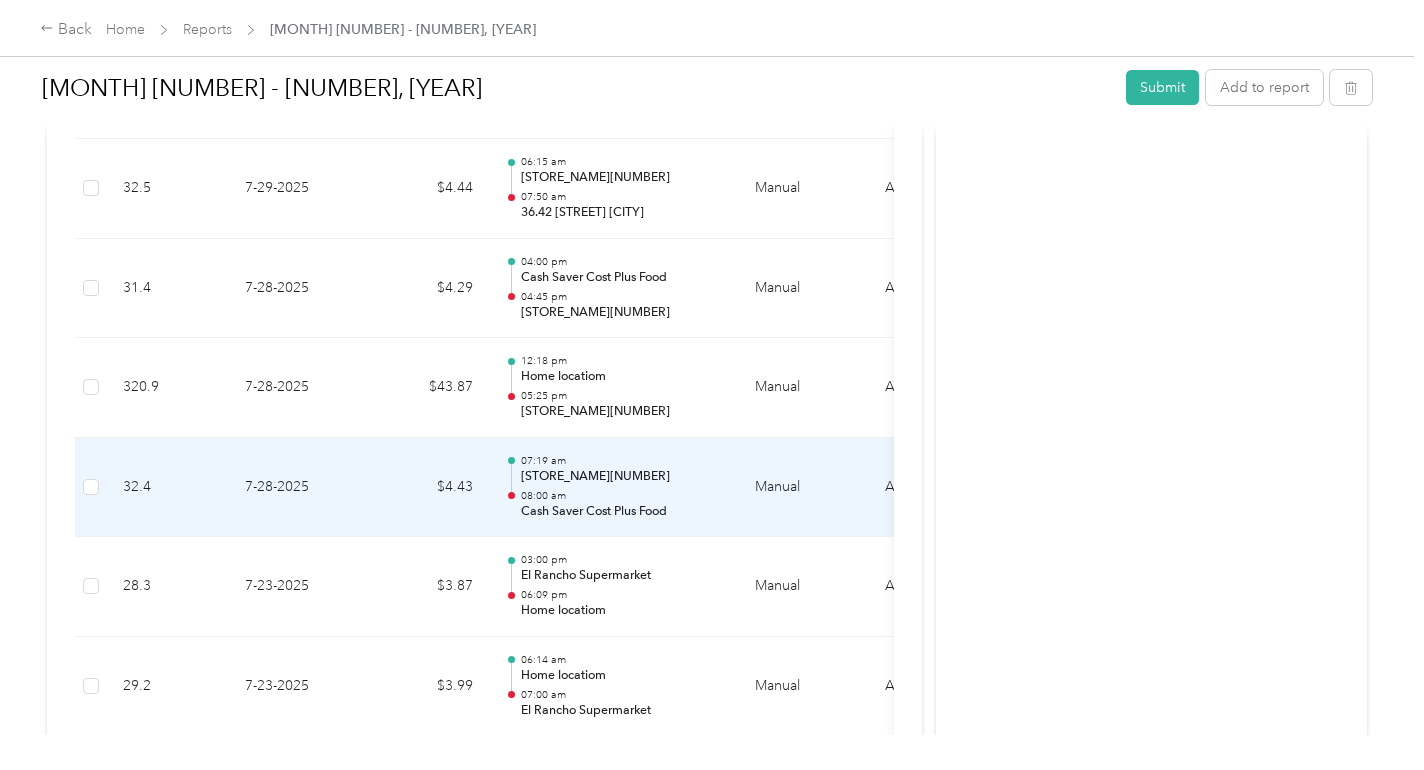 click on "32.4" at bounding box center (168, 488) 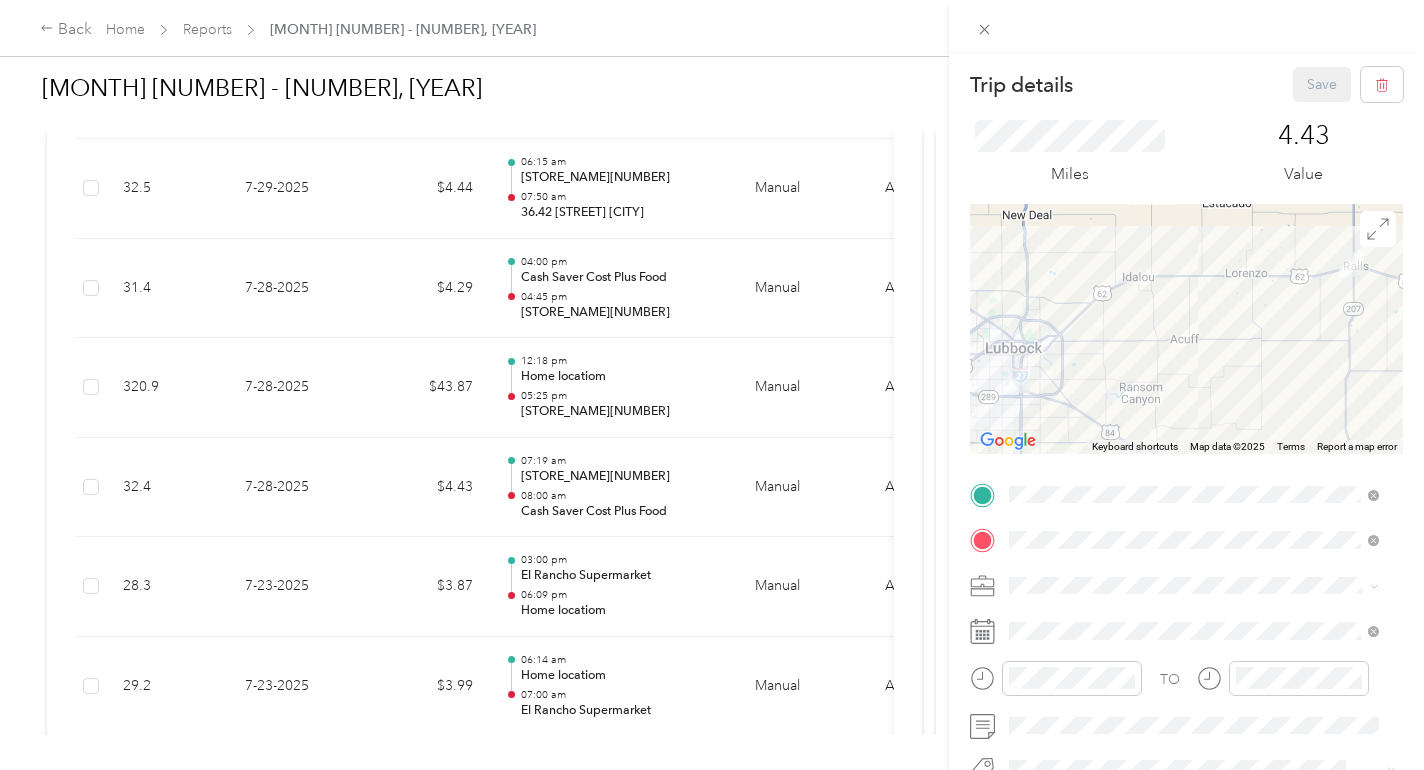 click on "Map Data Map data ©2025 Map data ©2025 10 km  Click to toggle between metric and imperial units Terms Report a map error TO Add photo" at bounding box center [712, 385] 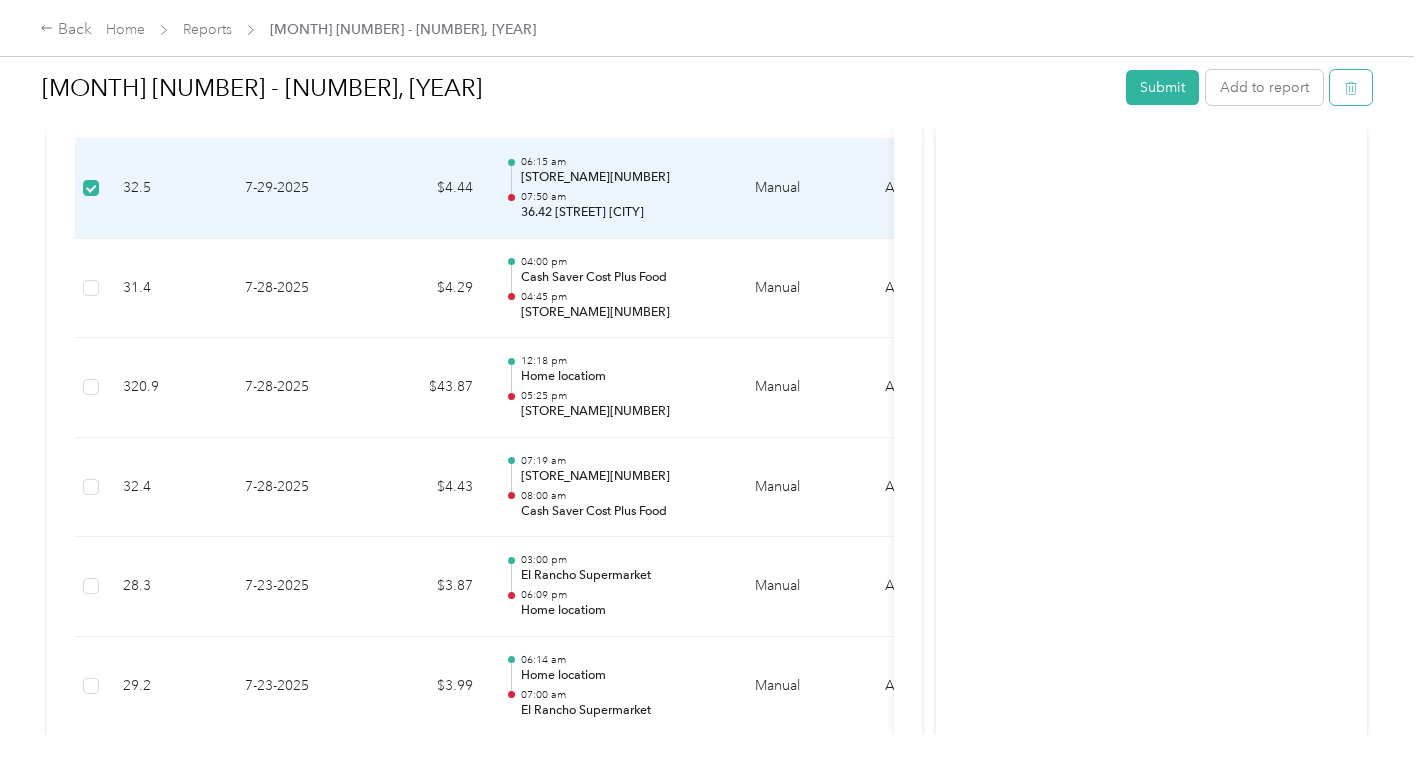 click at bounding box center [1351, 87] 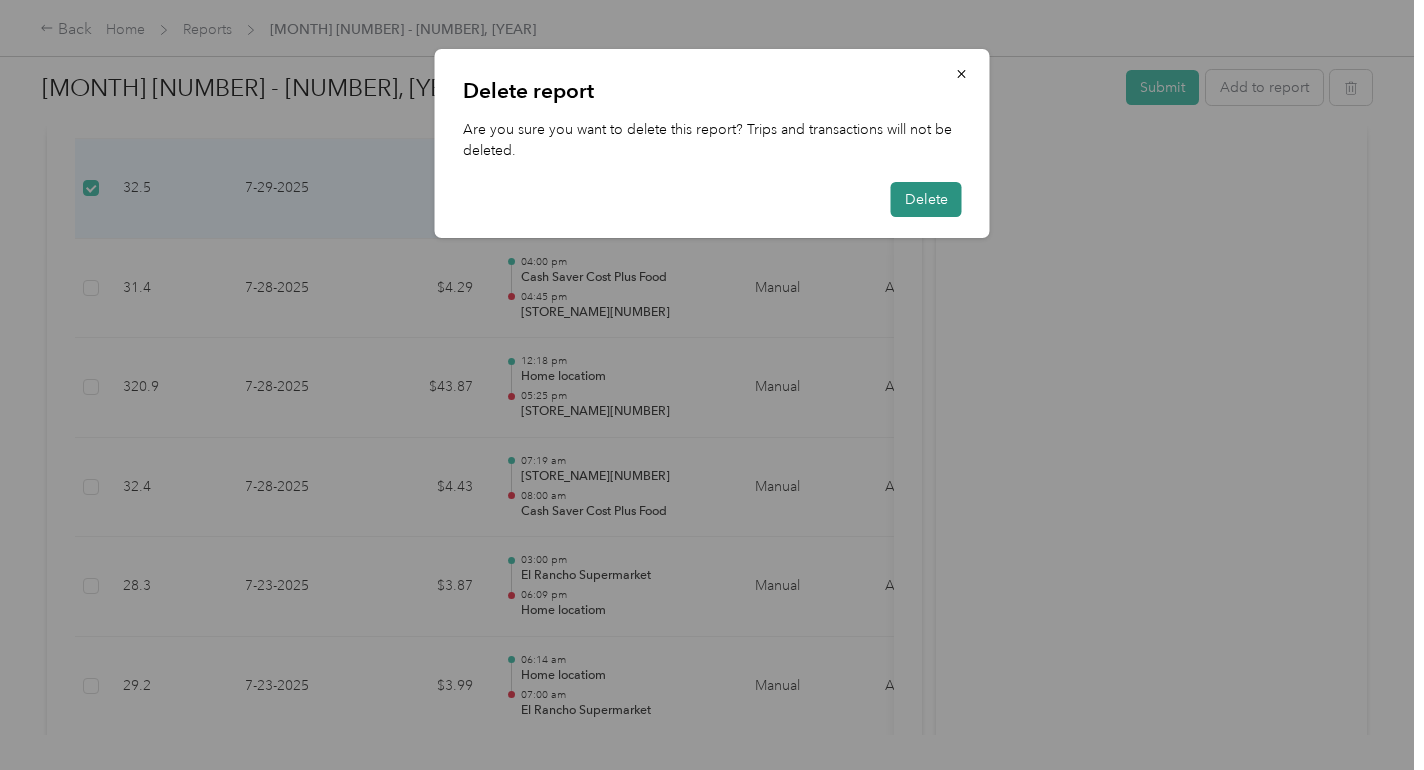 click on "Delete" at bounding box center (926, 199) 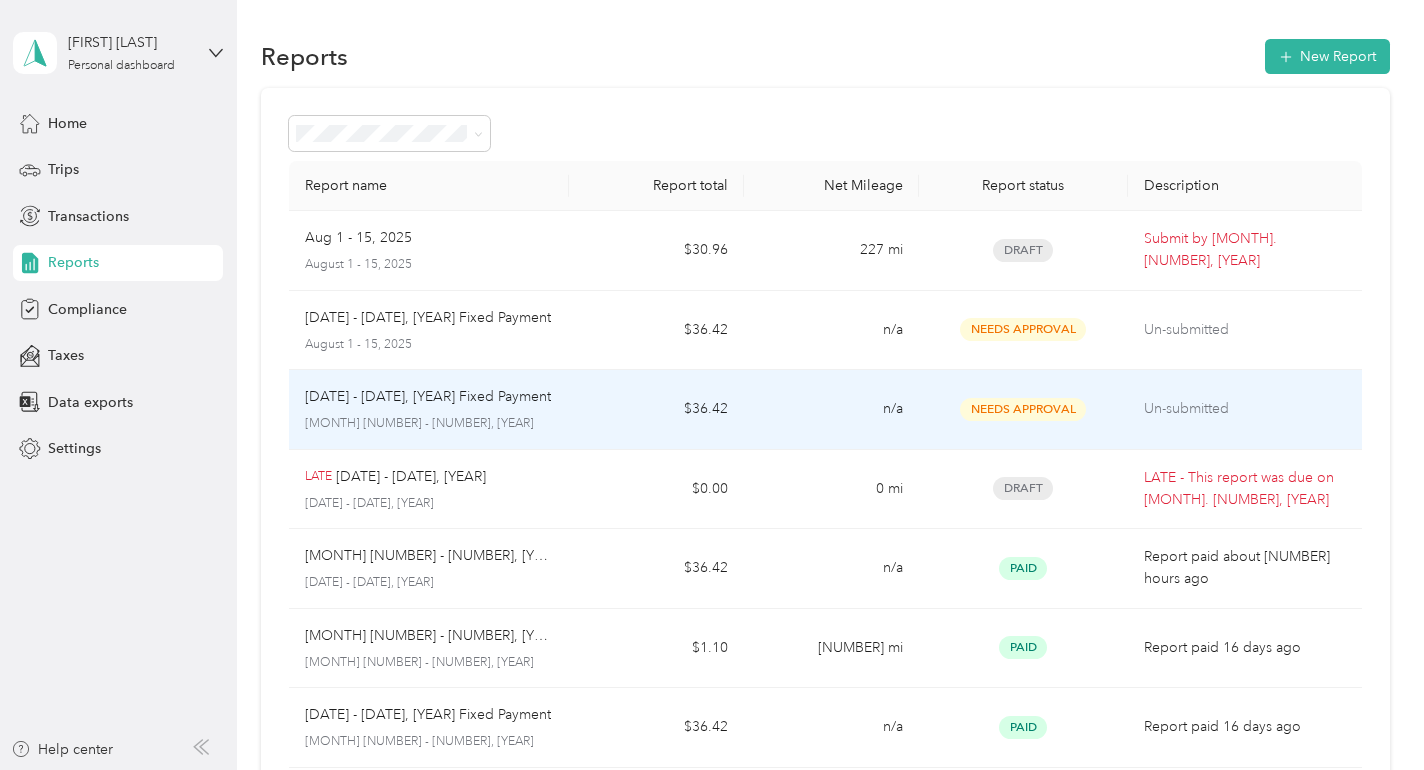click on "$36.42" at bounding box center [656, 410] 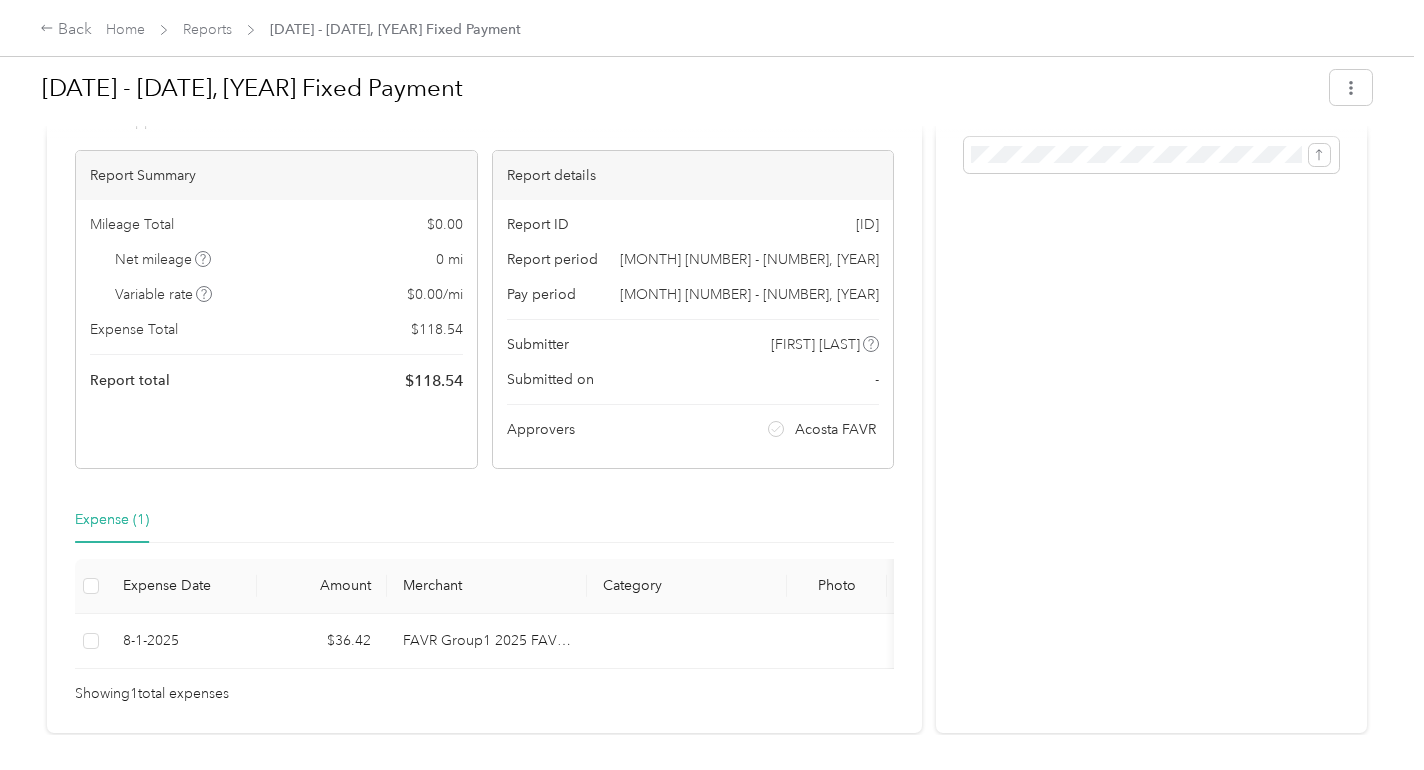 scroll, scrollTop: 0, scrollLeft: 0, axis: both 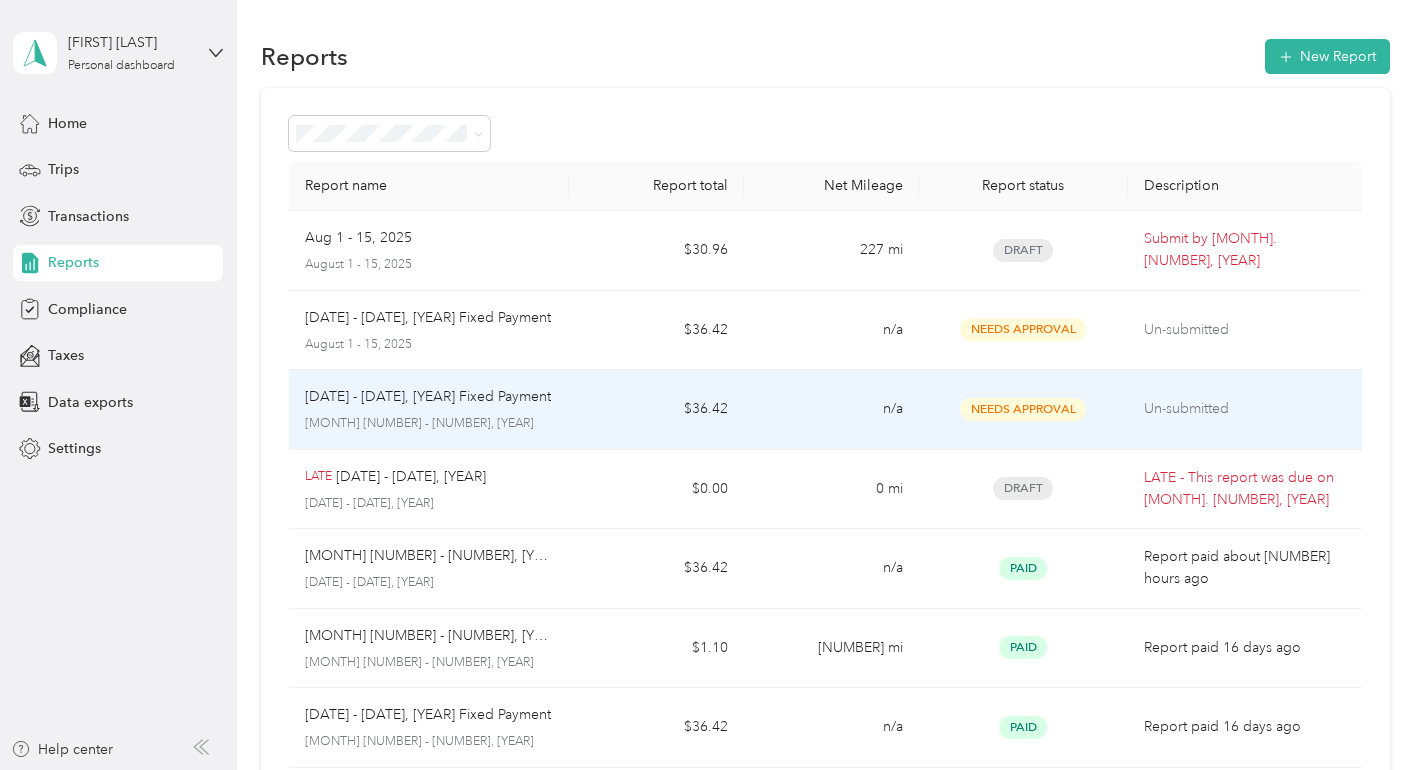 click on "[MONTH] [NUMBER] - [NUMBER], [YEAR] Fixed Payment [MONTH] [NUMBER] - [NUMBER], [YEAR]" at bounding box center (429, 410) 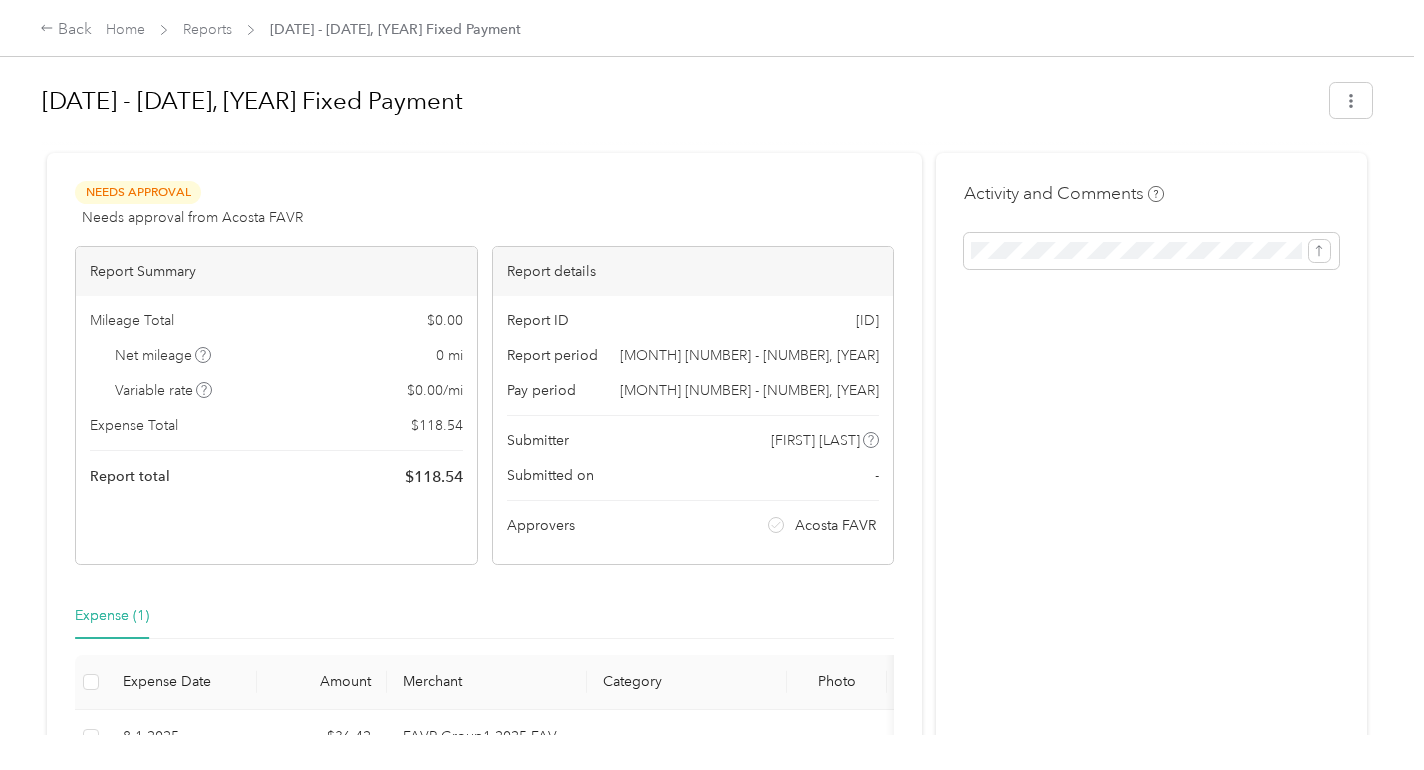 click on "Mileage Total $[NUMBER] Net mileage   [NUMBER]   mi Variable rate   $[NUMBER] / mi Expense Total $[NUMBER] Report total $[NUMBER]" at bounding box center [276, 399] 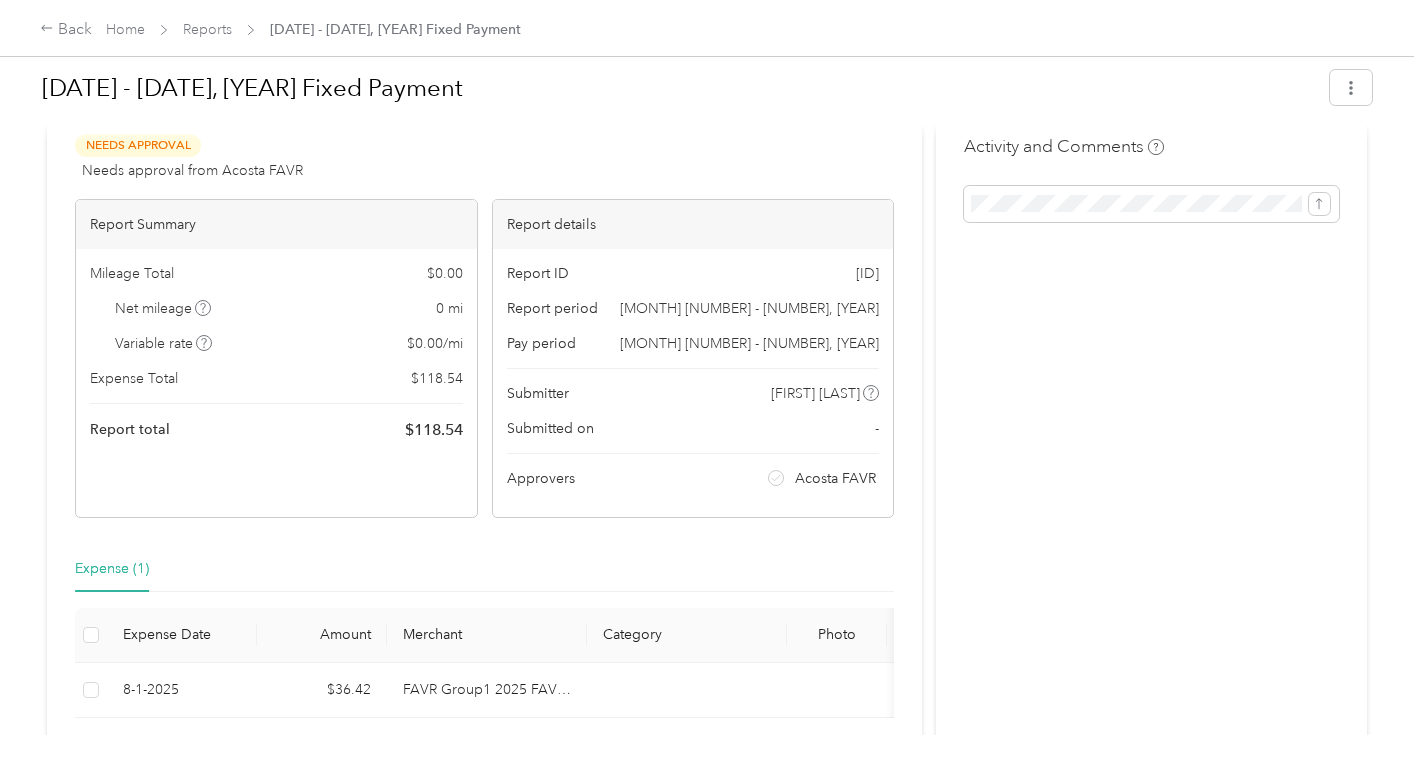 scroll, scrollTop: 0, scrollLeft: 0, axis: both 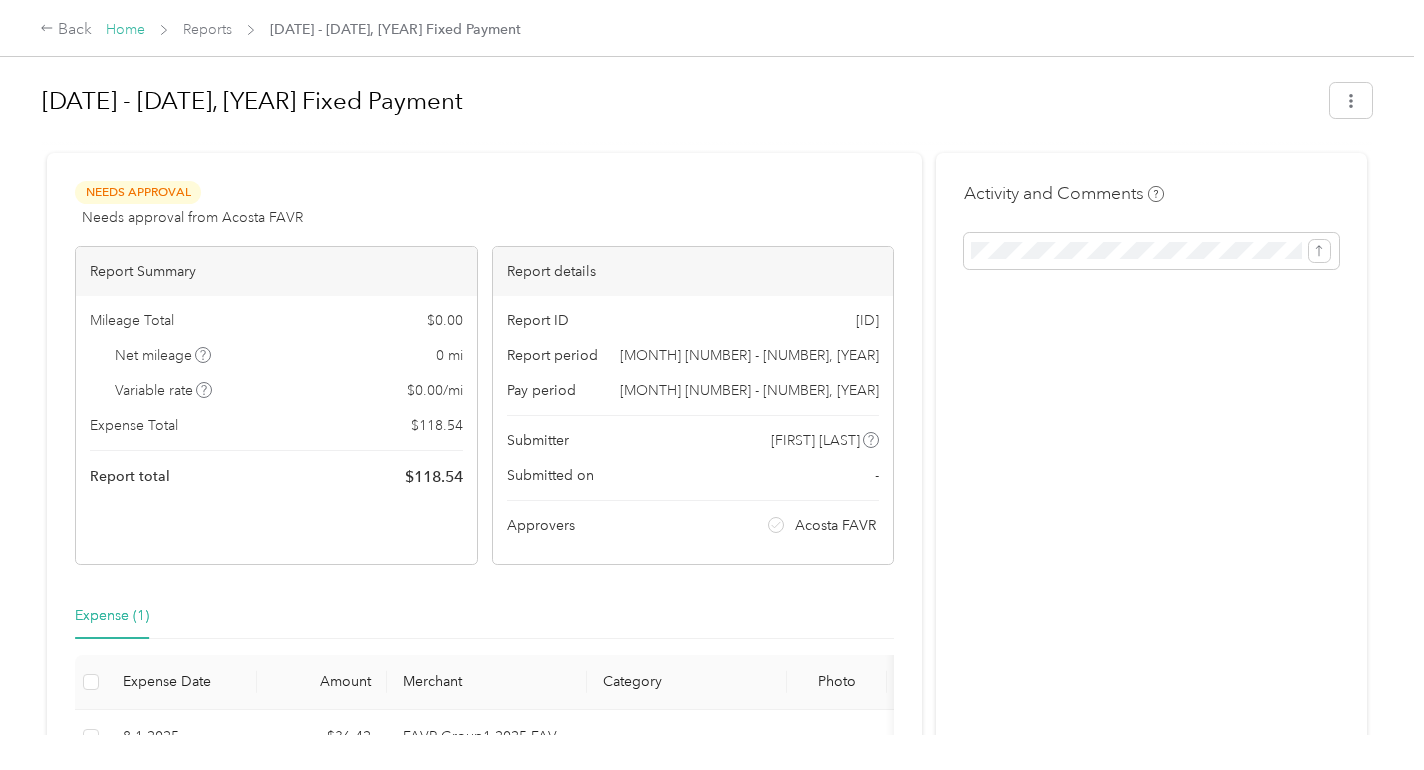 click on "Home" at bounding box center (125, 29) 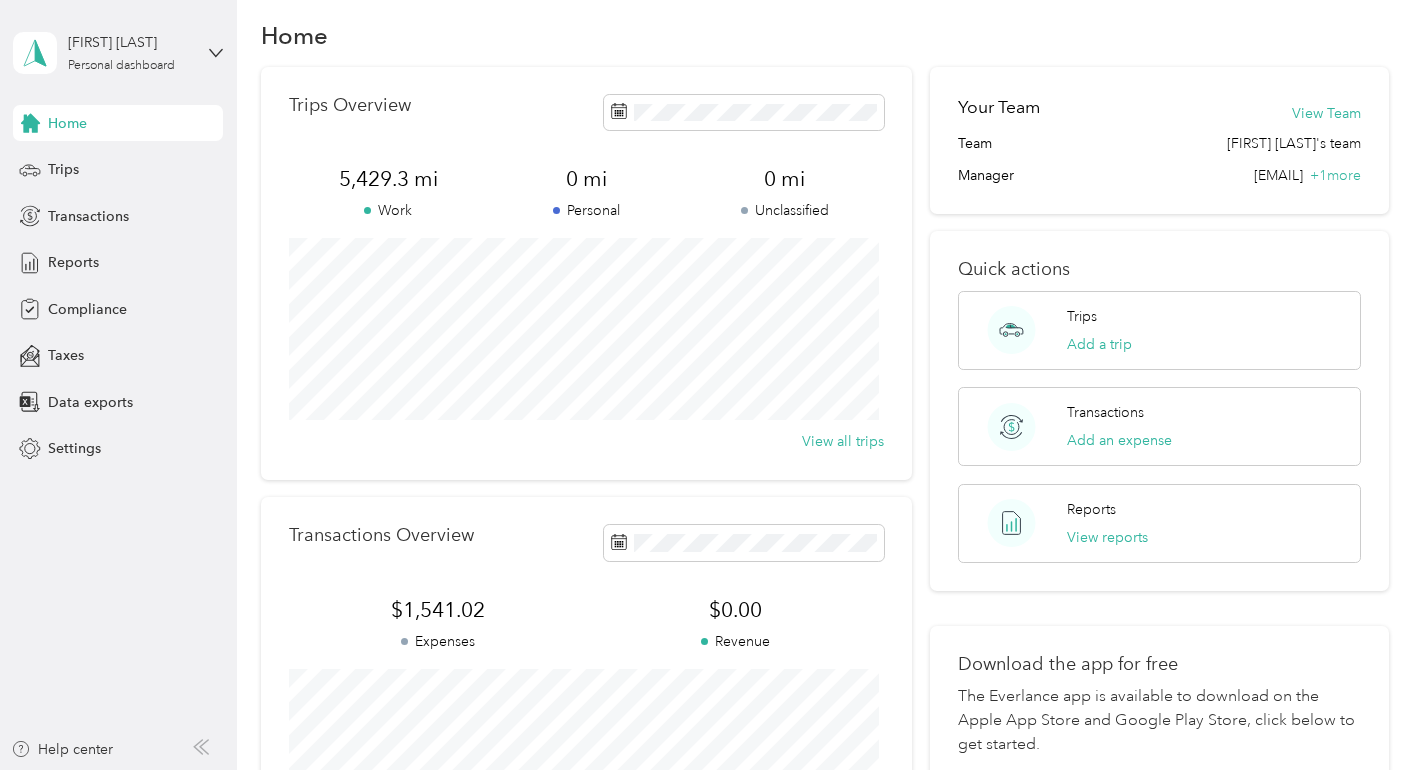 scroll, scrollTop: 0, scrollLeft: 0, axis: both 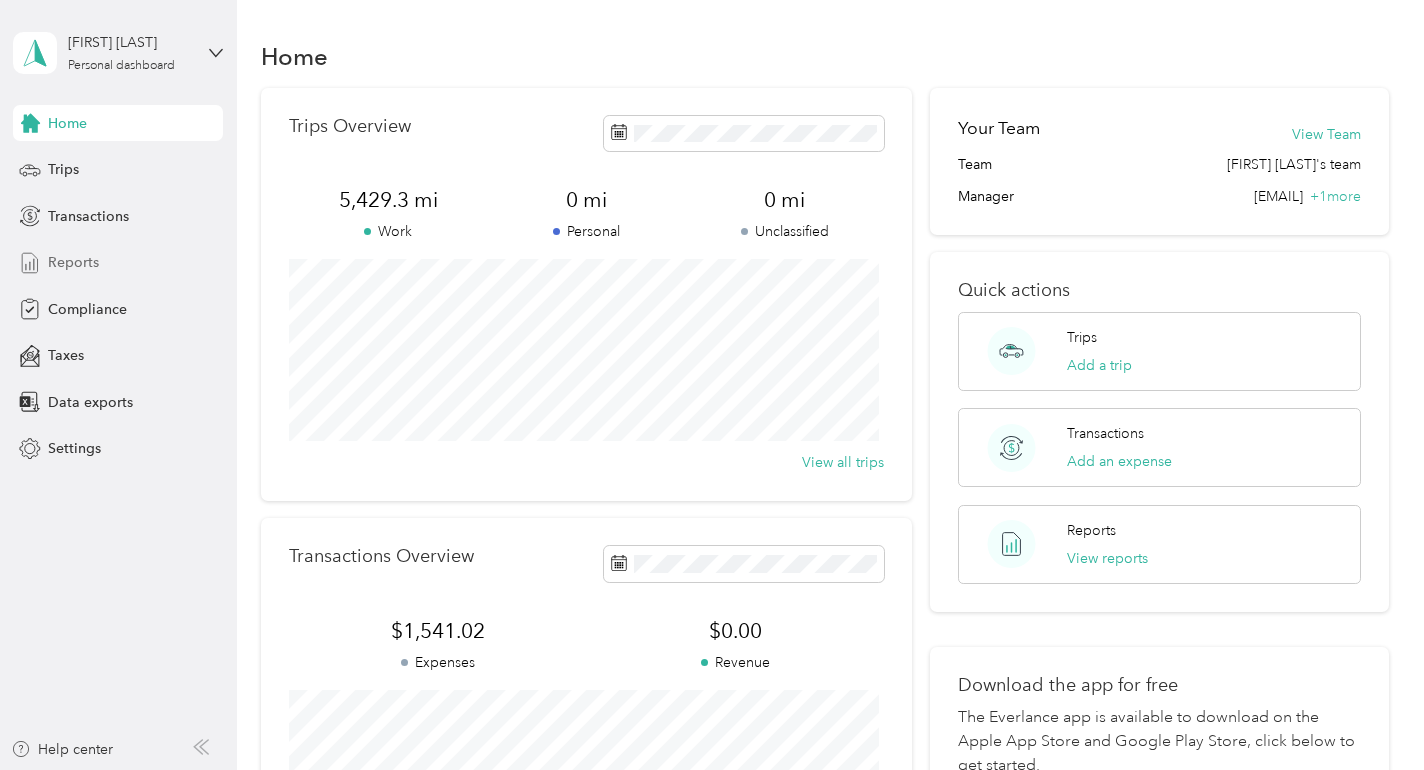 click on "Reports" at bounding box center (73, 262) 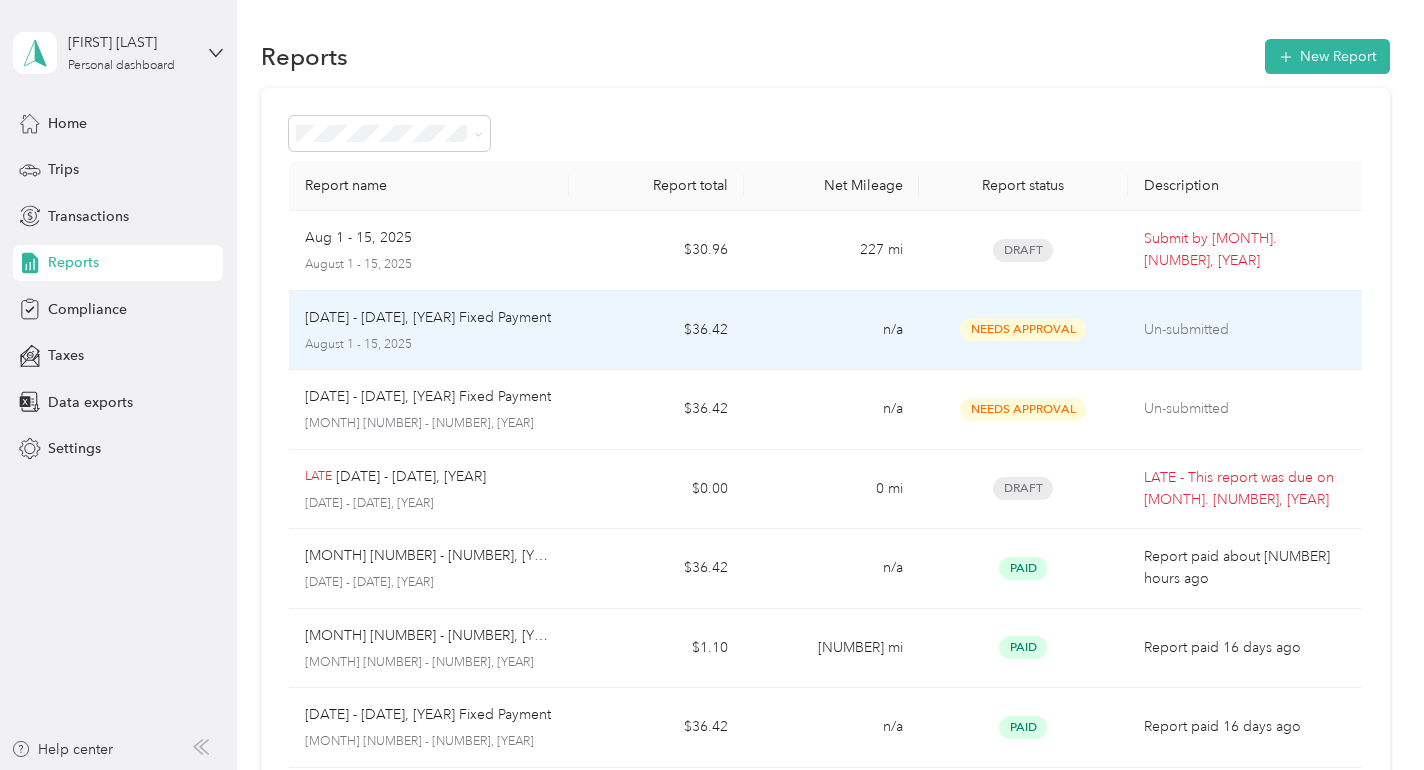 click on "$36.42" at bounding box center [656, 331] 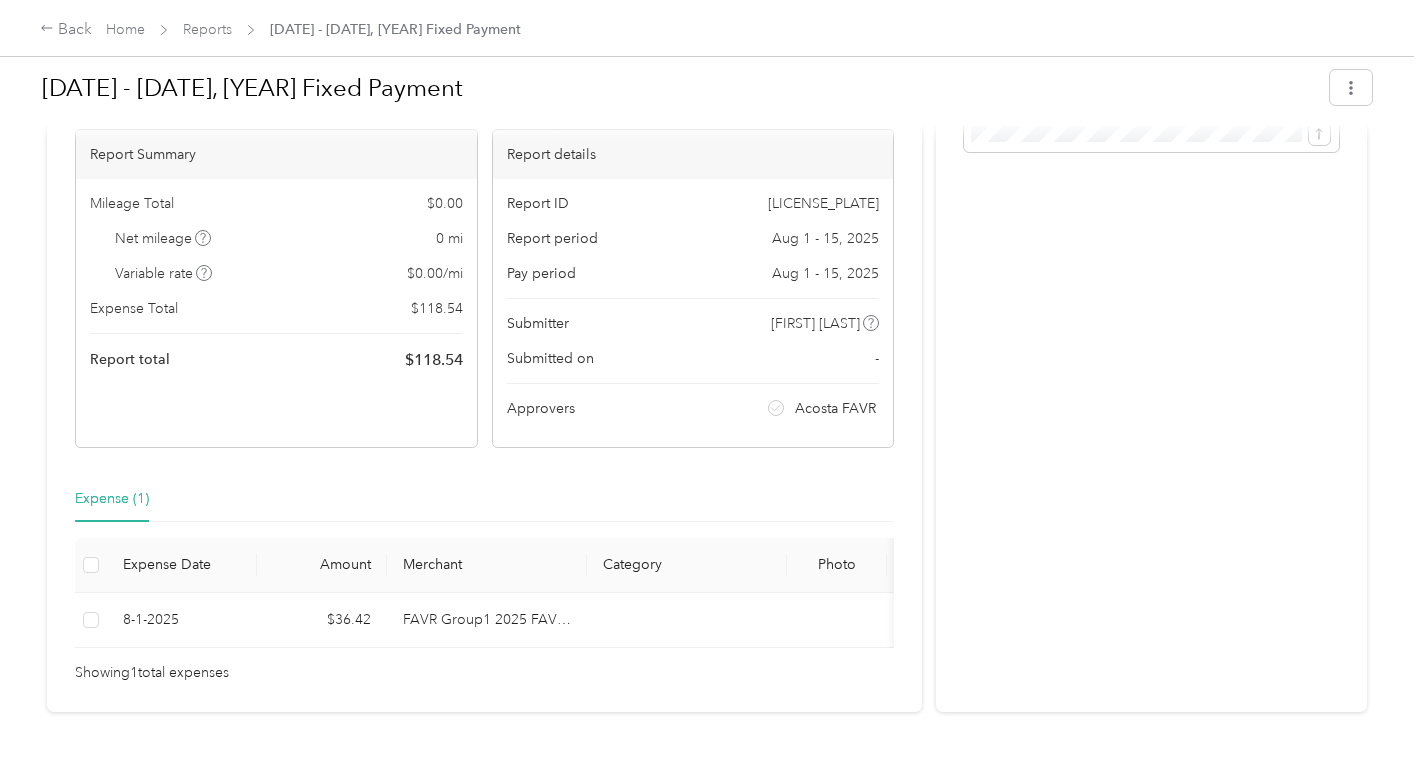 scroll, scrollTop: 0, scrollLeft: 0, axis: both 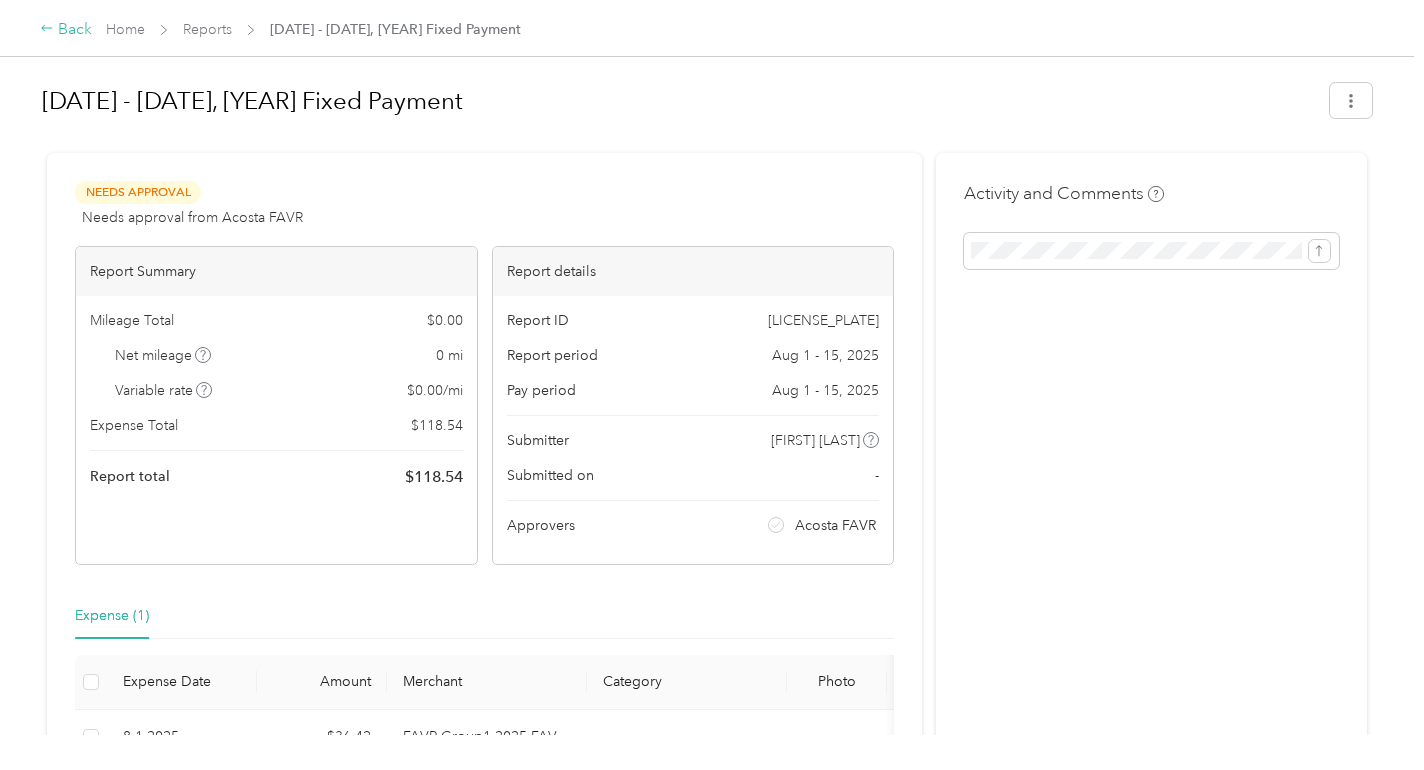 click on "Back" at bounding box center (66, 30) 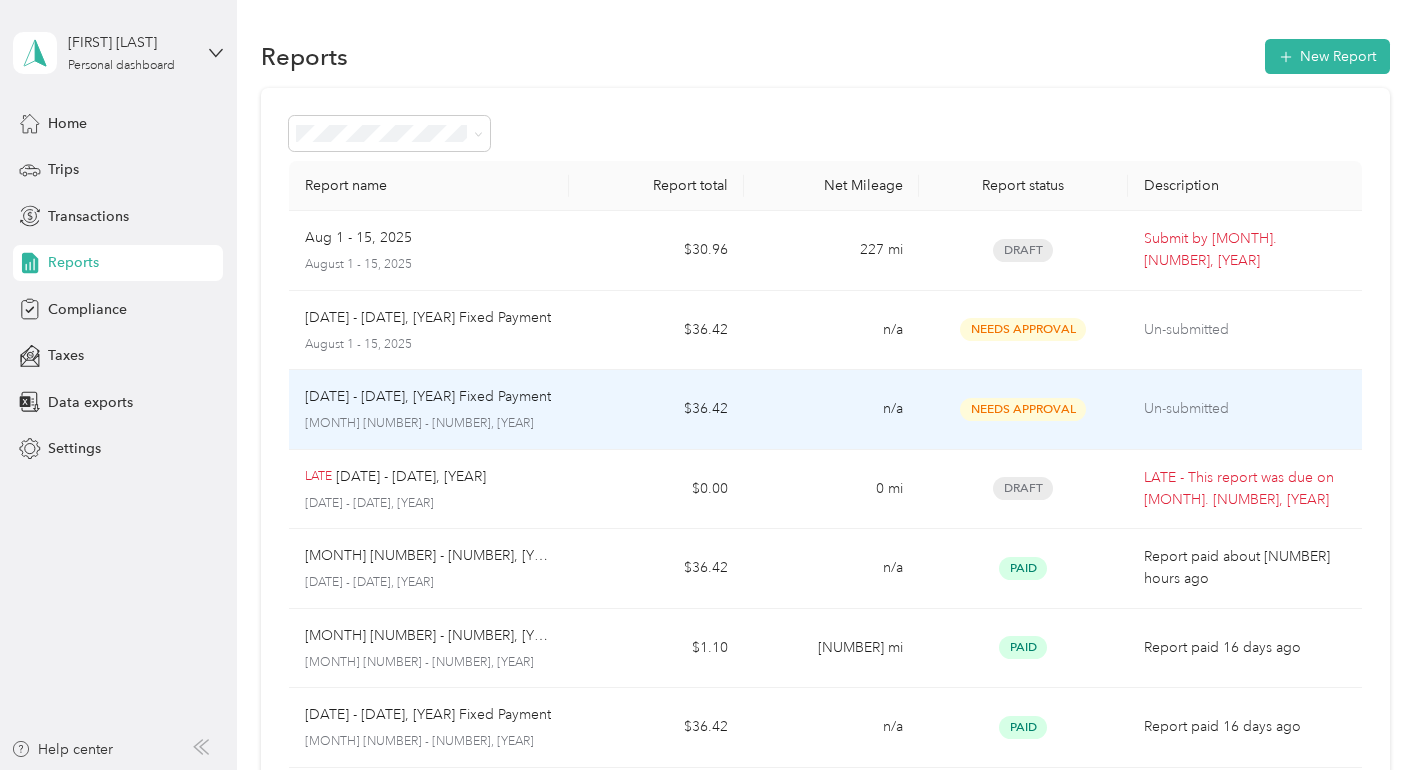 click on "$36.42" at bounding box center [656, 410] 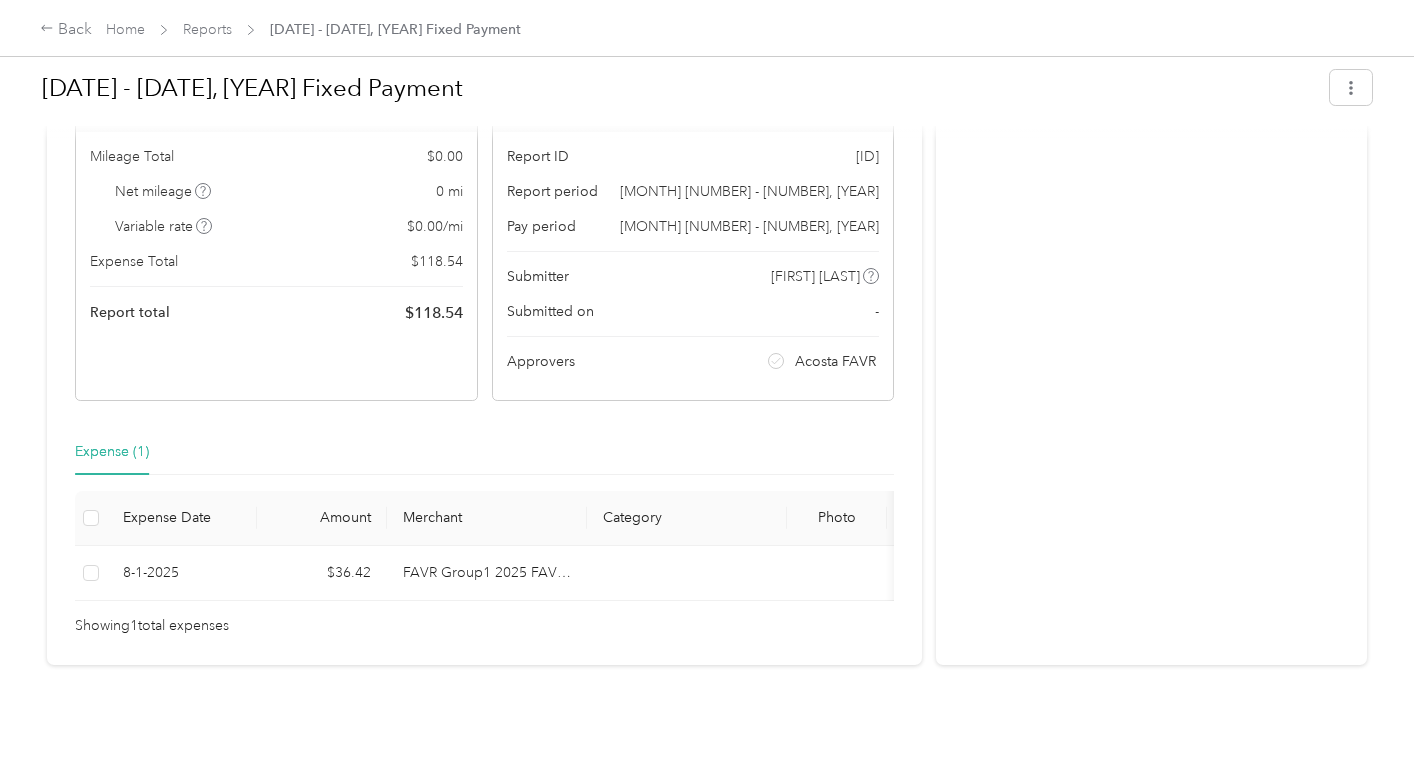 scroll, scrollTop: 0, scrollLeft: 0, axis: both 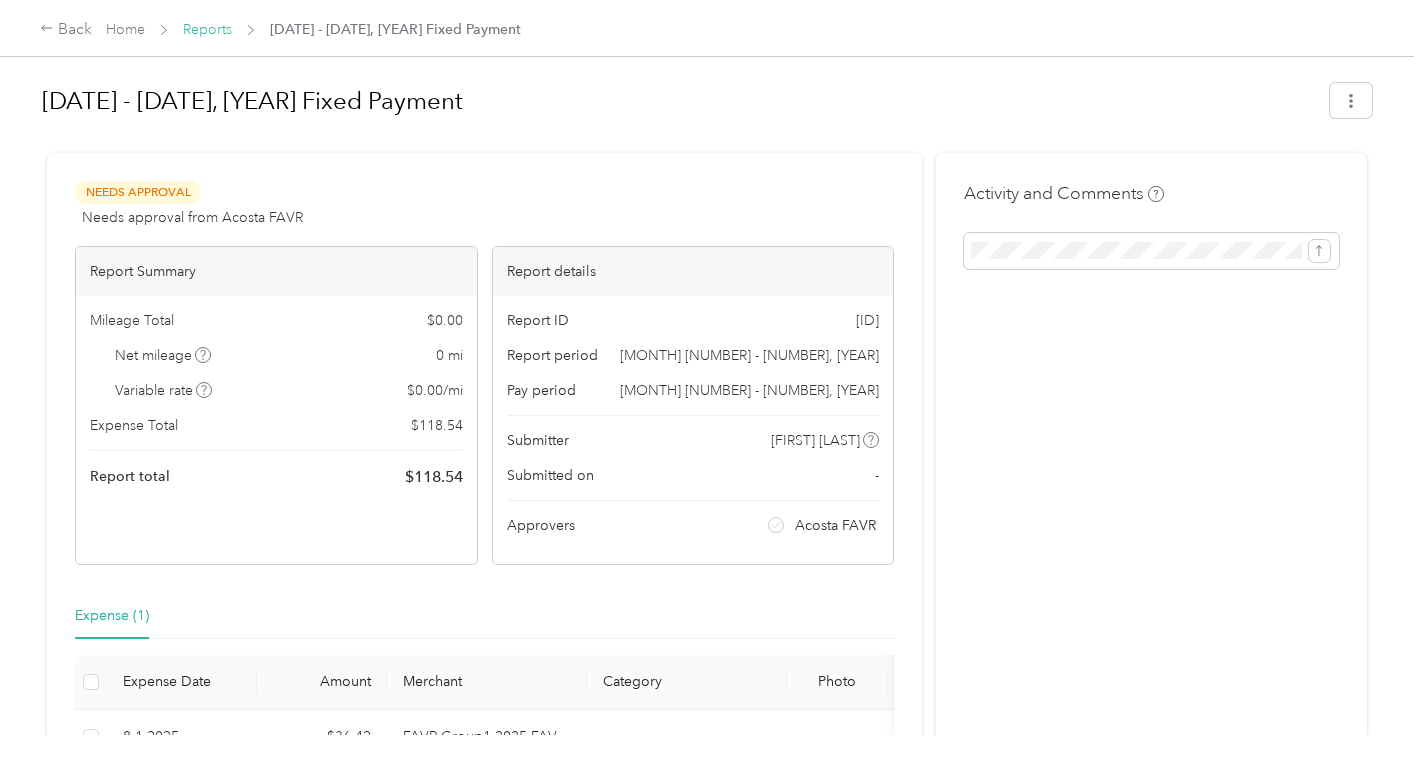 click on "Reports" at bounding box center (207, 29) 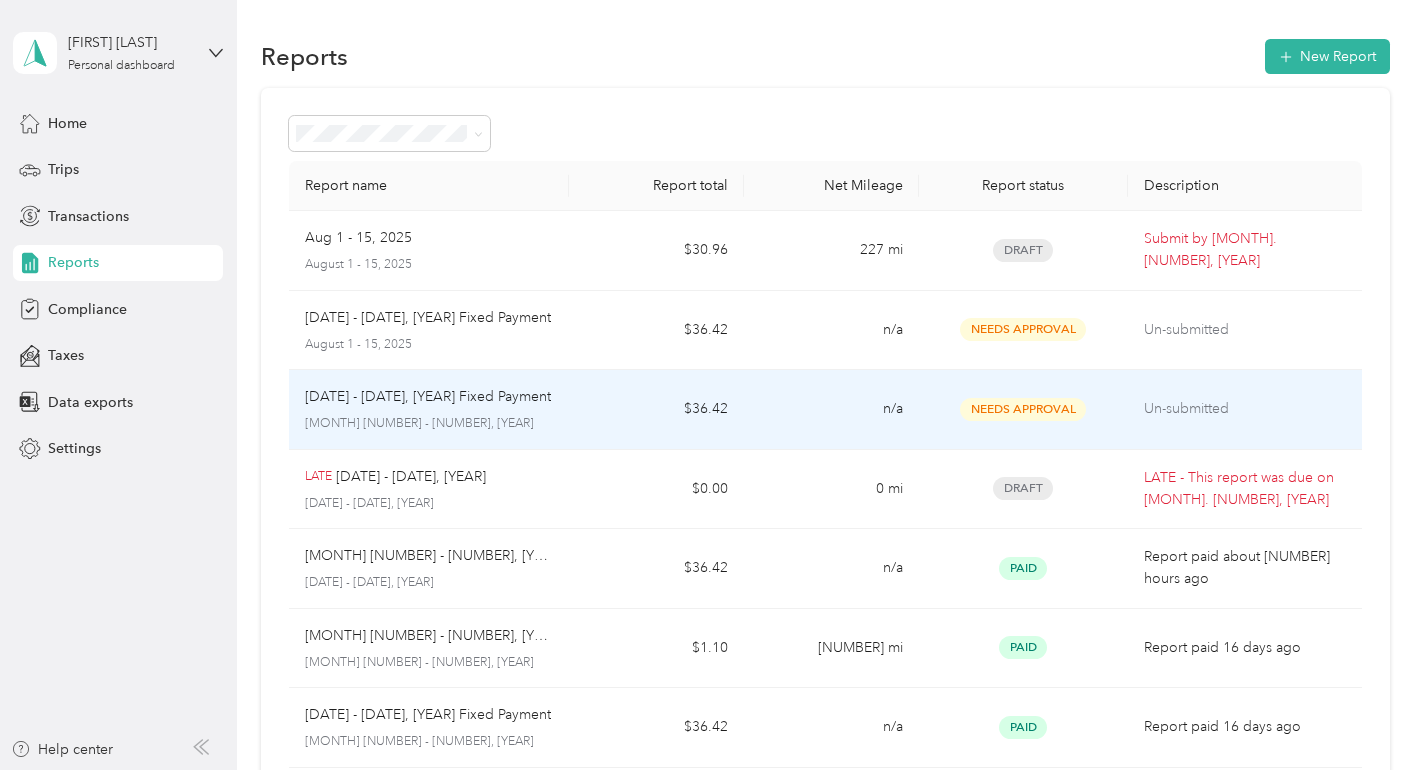 click on "Needs Approval" at bounding box center (1024, 410) 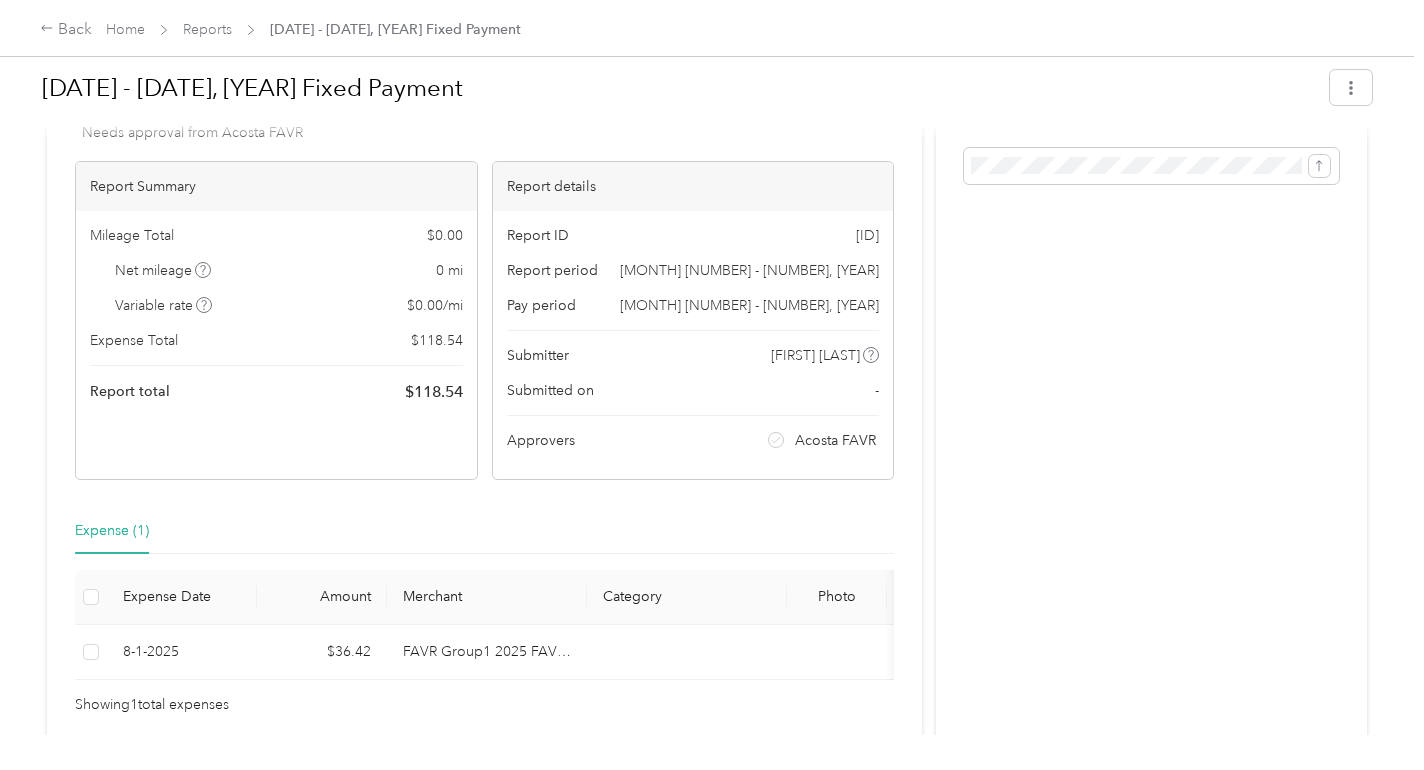 scroll, scrollTop: 0, scrollLeft: 0, axis: both 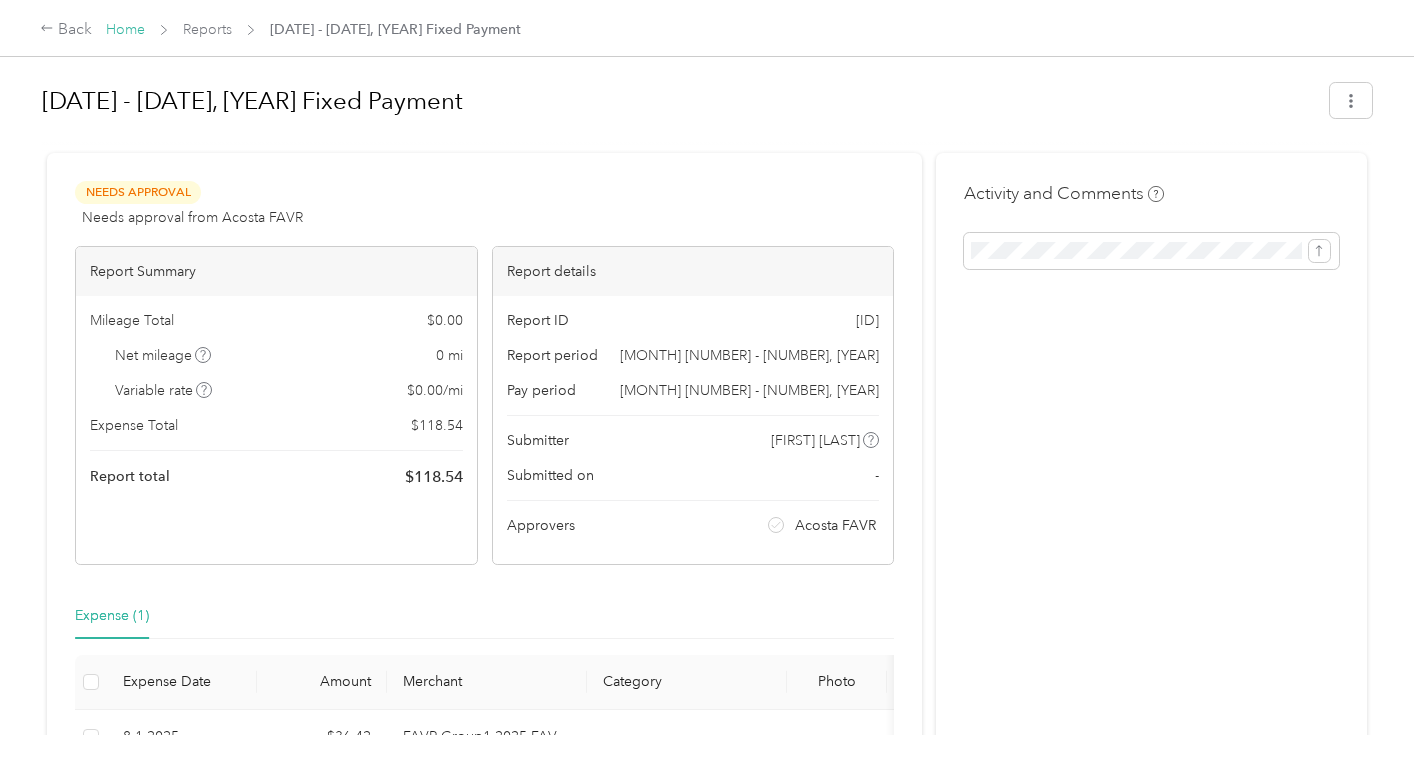click on "Home" at bounding box center (125, 29) 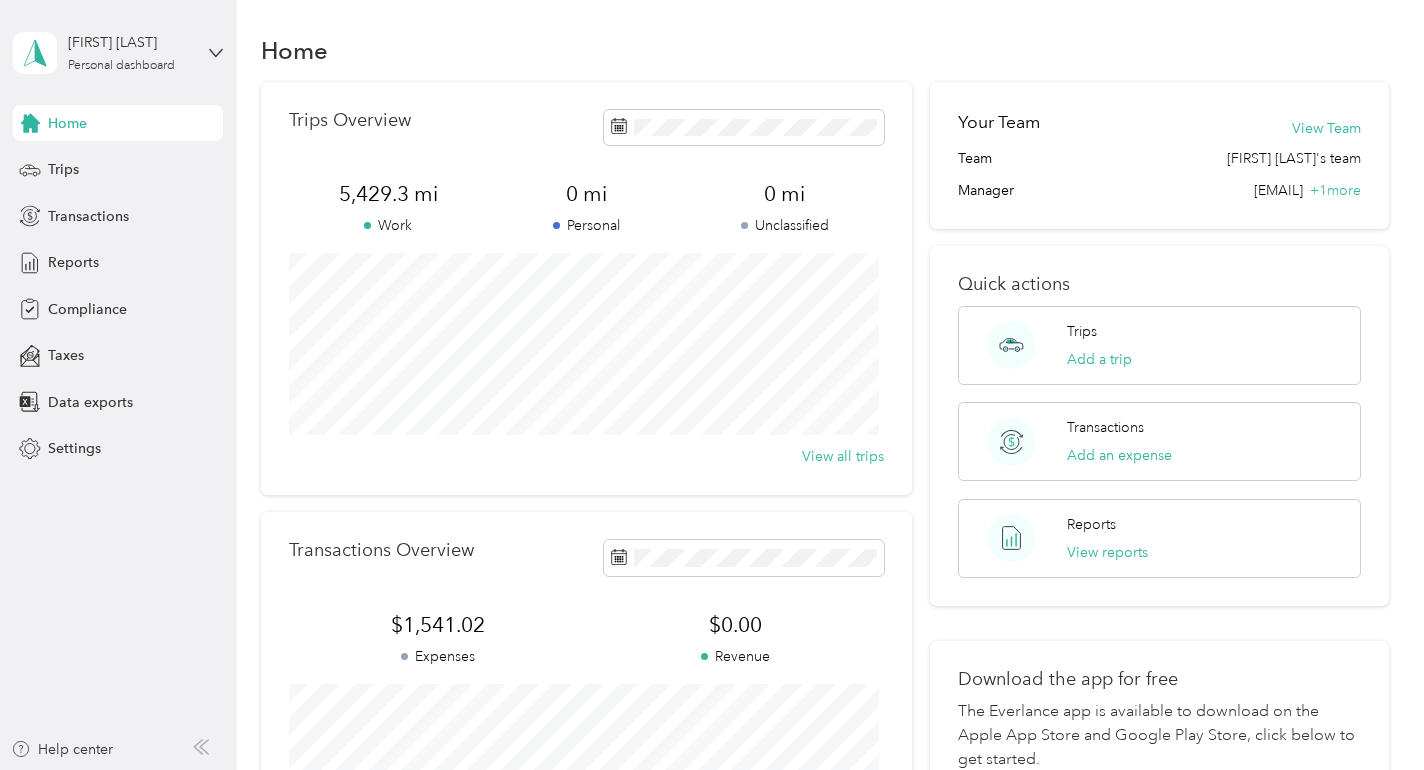 scroll, scrollTop: 0, scrollLeft: 0, axis: both 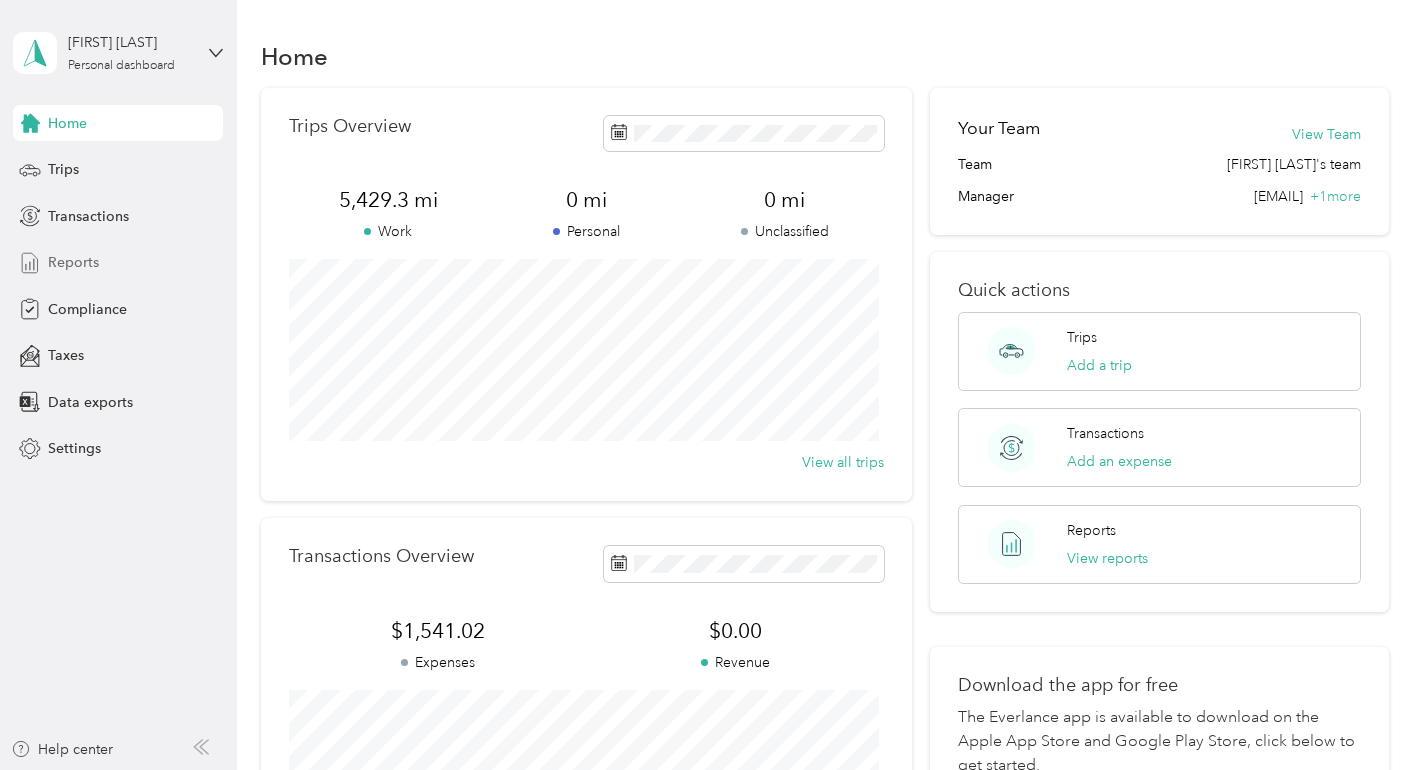 click on "Reports" at bounding box center (73, 262) 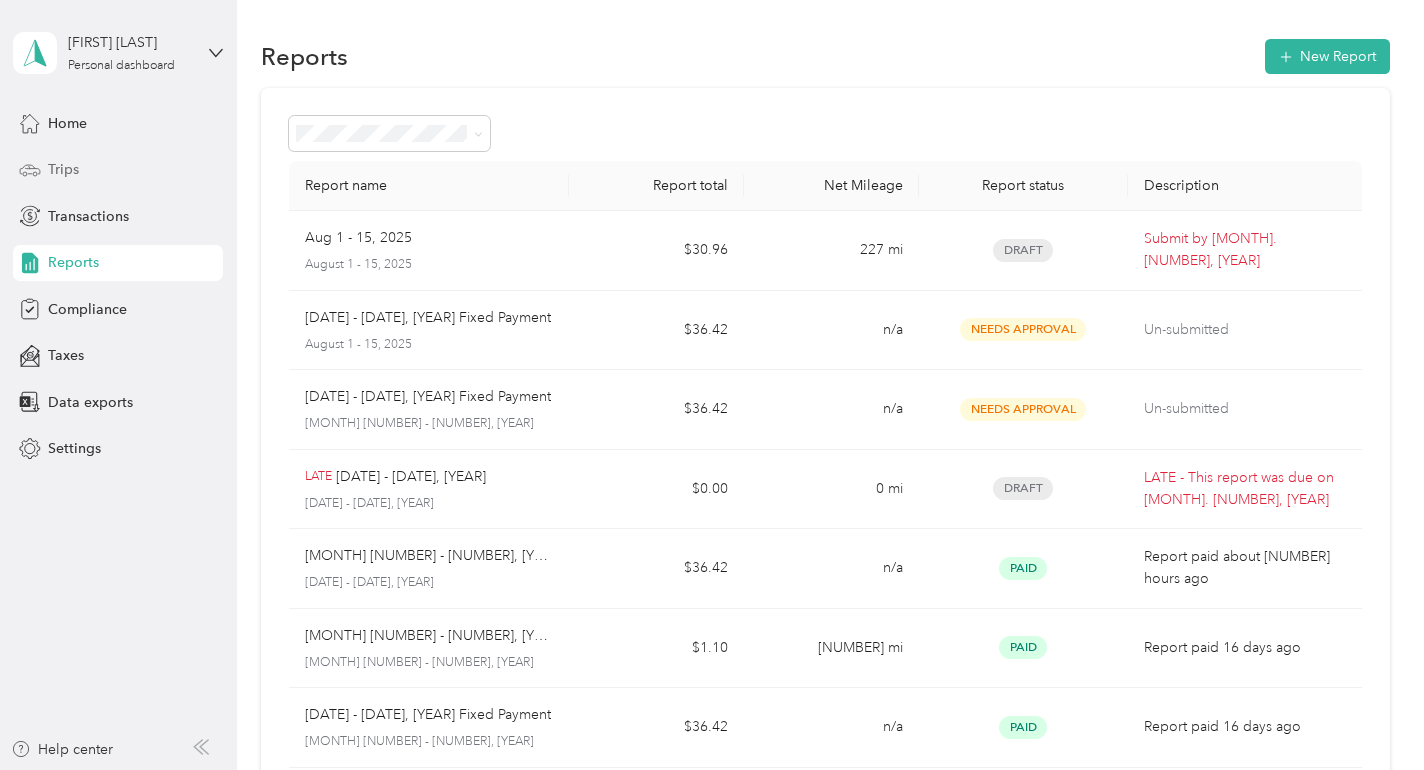 click on "Trips" at bounding box center (63, 169) 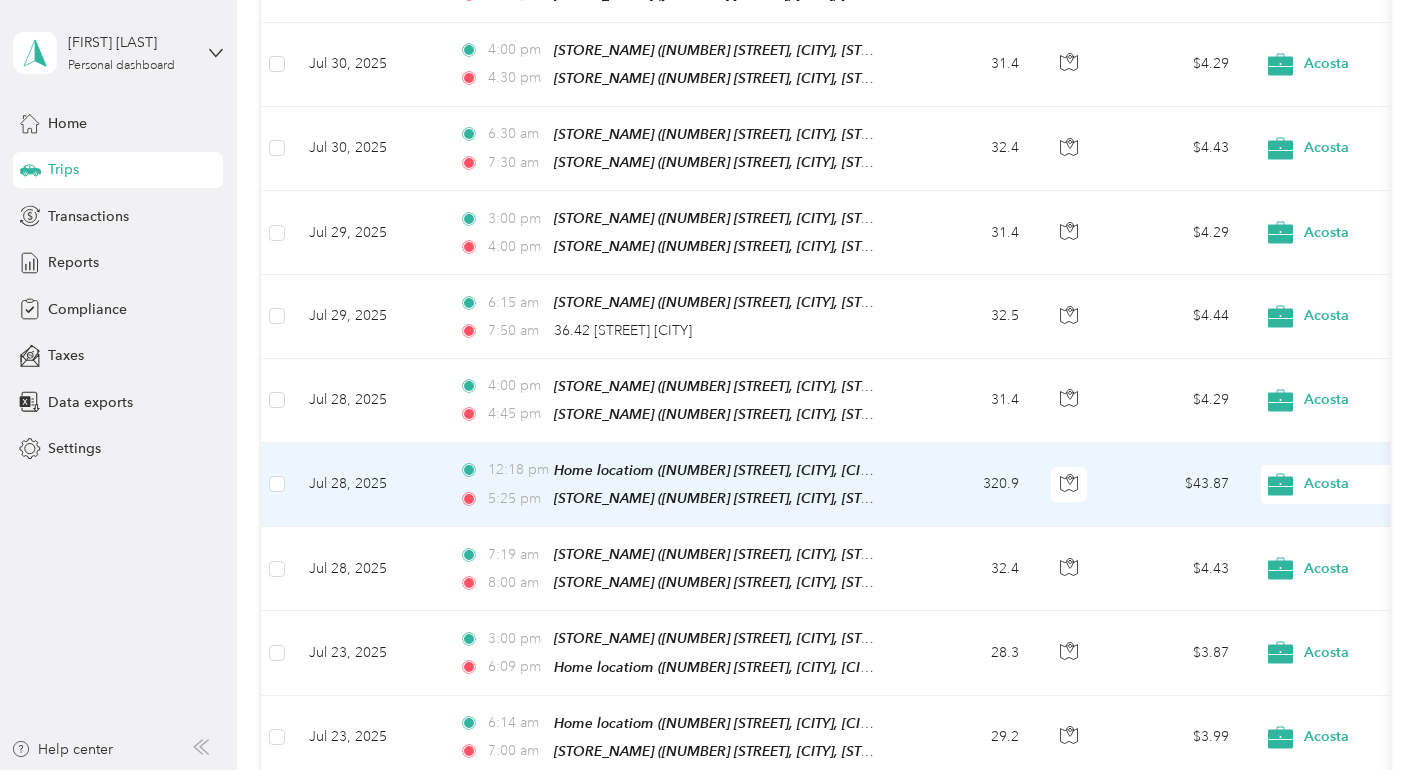 scroll, scrollTop: 510, scrollLeft: 0, axis: vertical 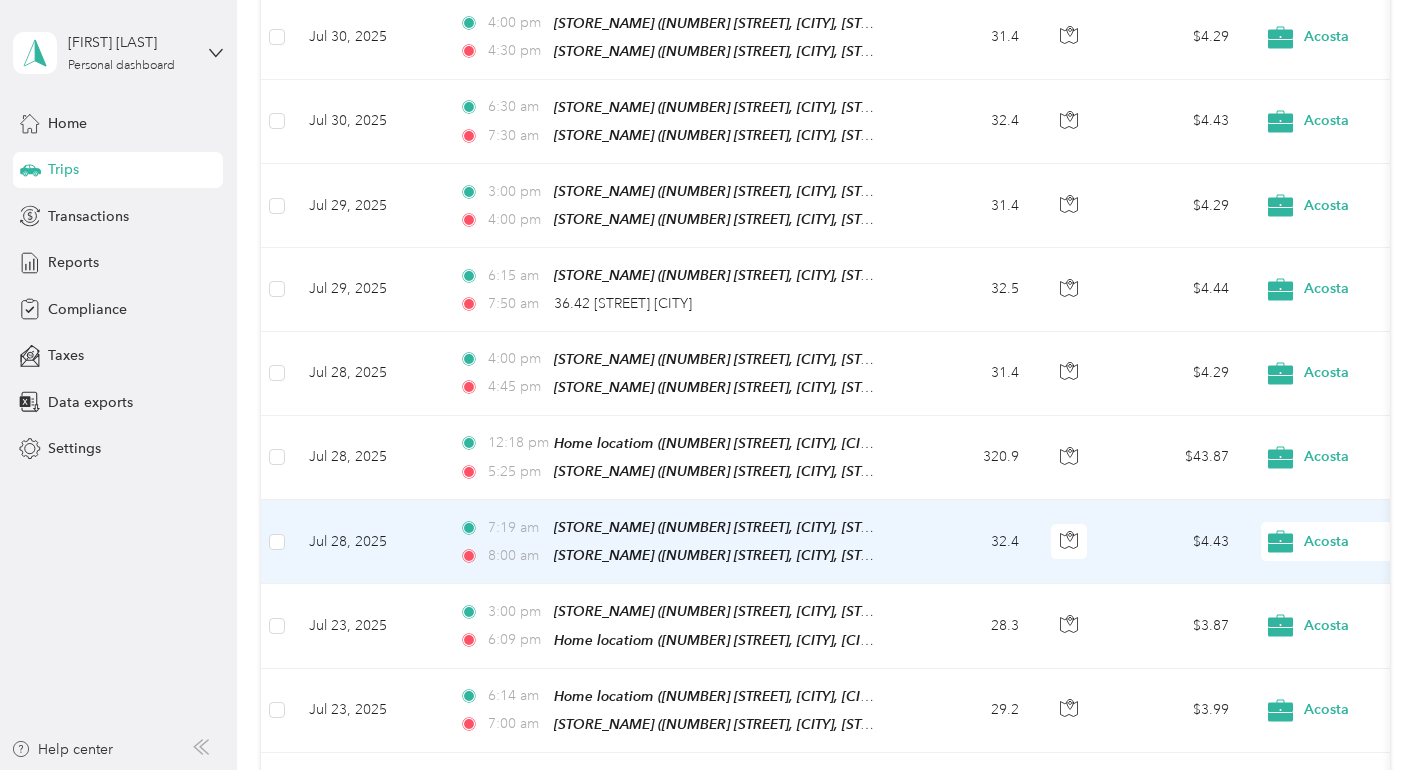 click at bounding box center (277, 542) 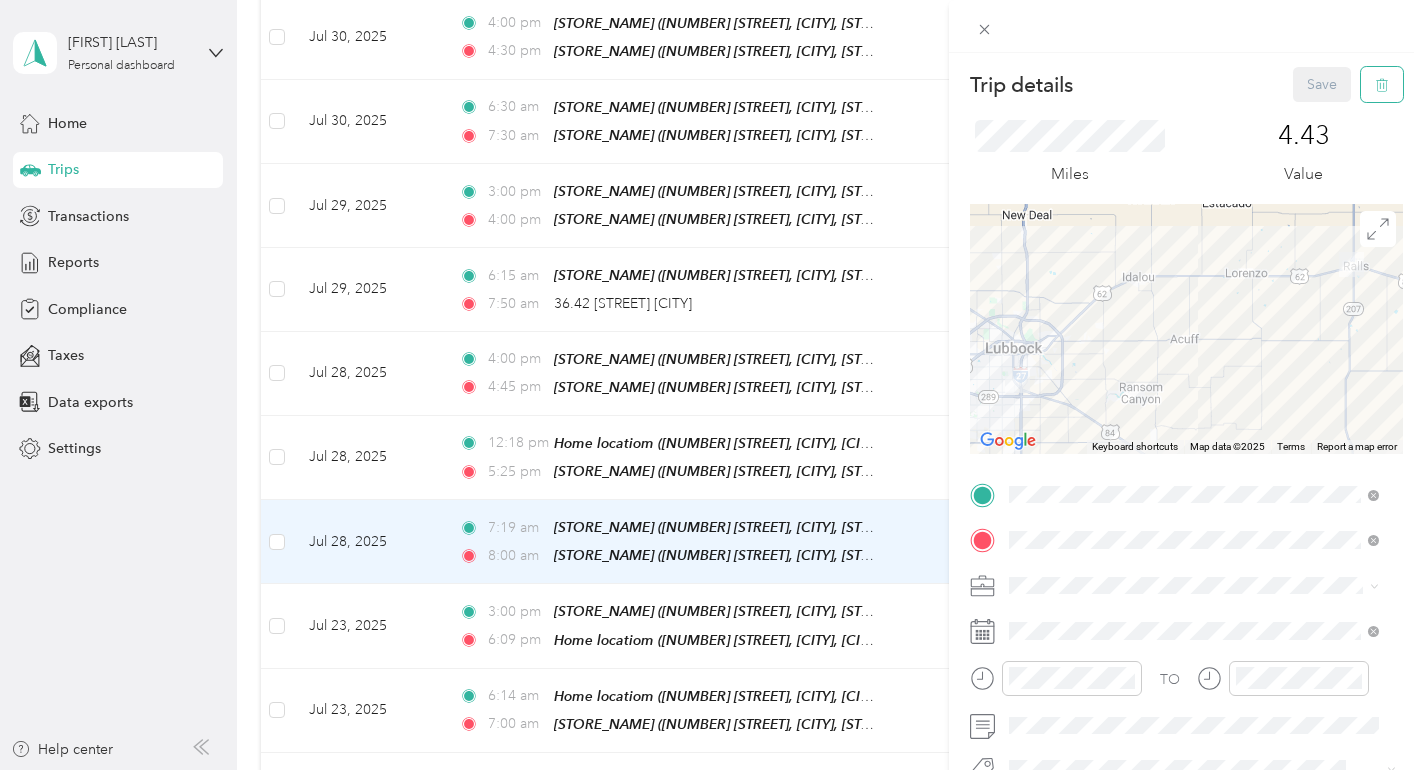 click at bounding box center (1382, 84) 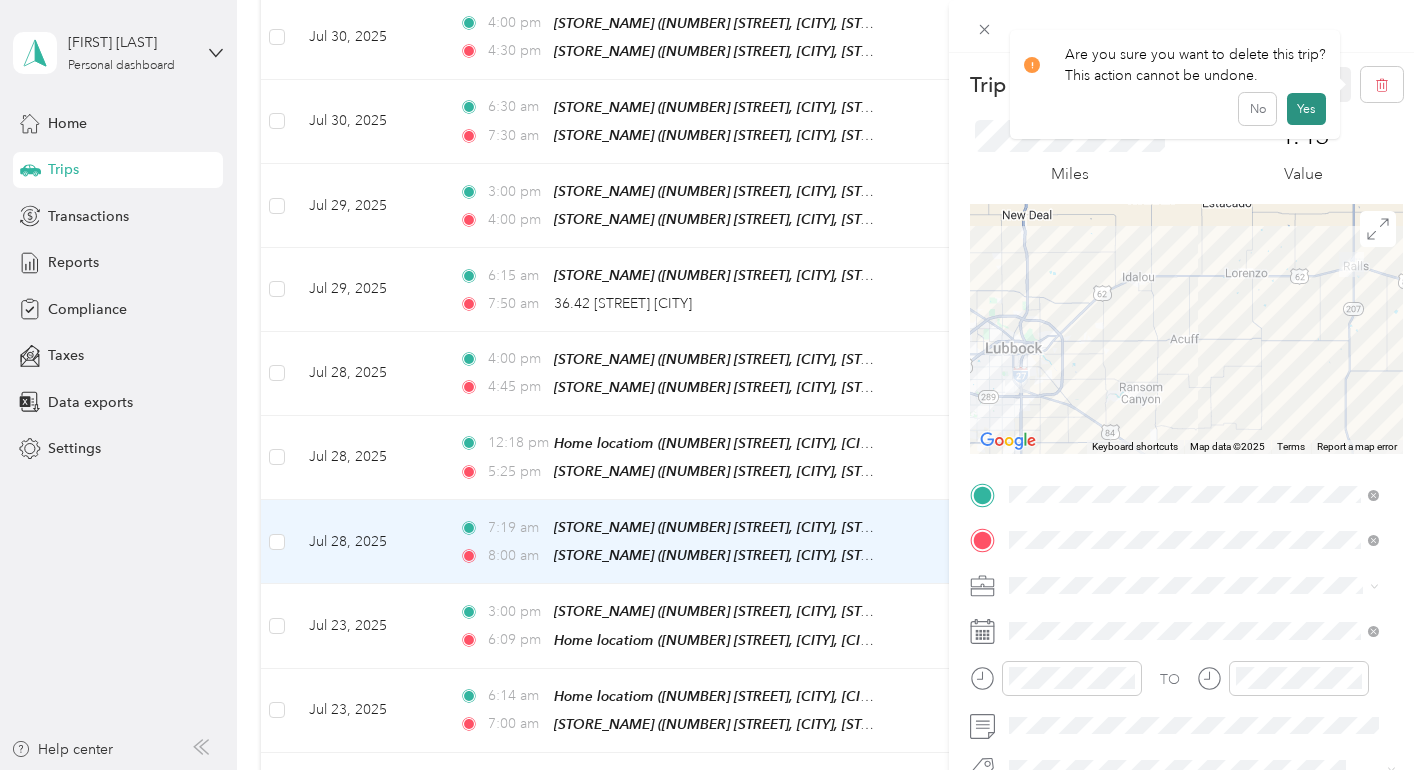click on "Yes" at bounding box center (1306, 109) 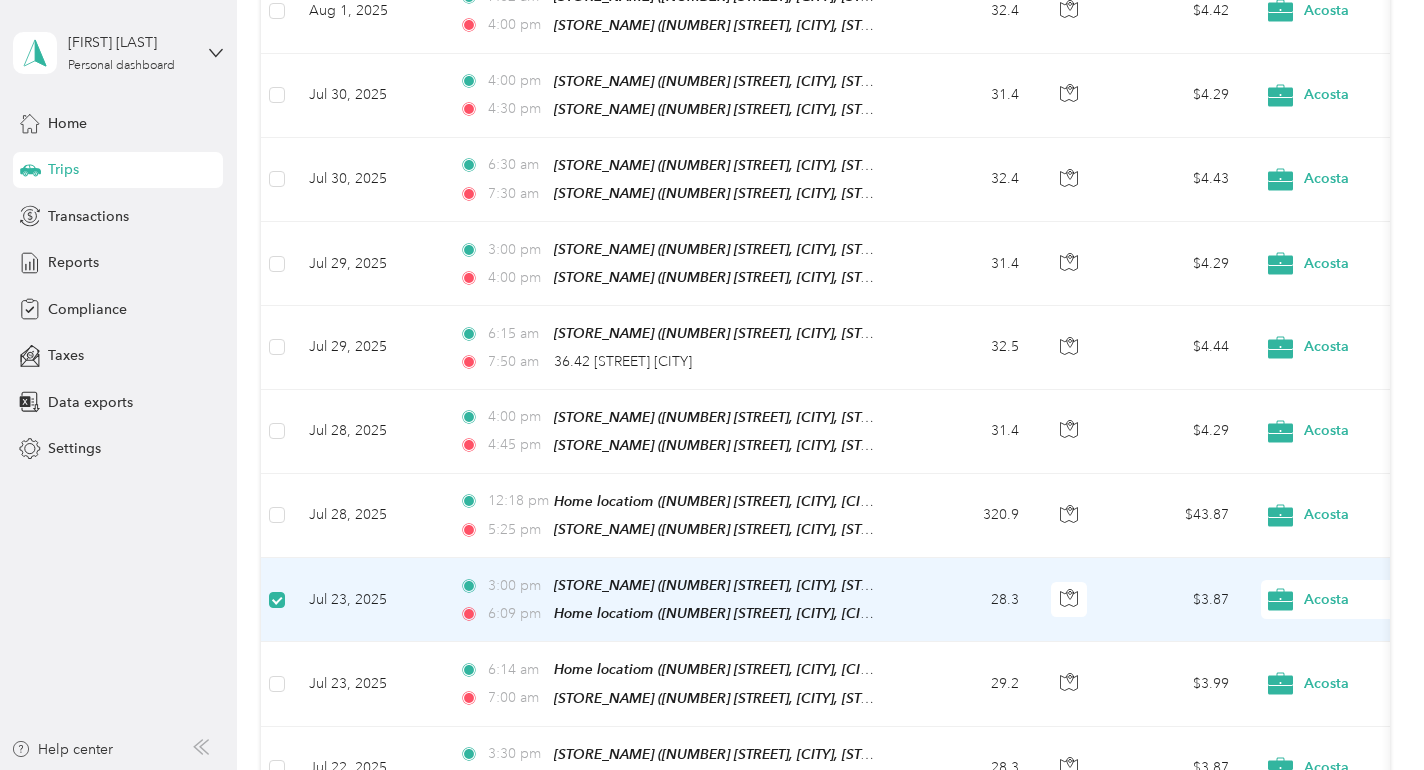 scroll, scrollTop: 508, scrollLeft: 0, axis: vertical 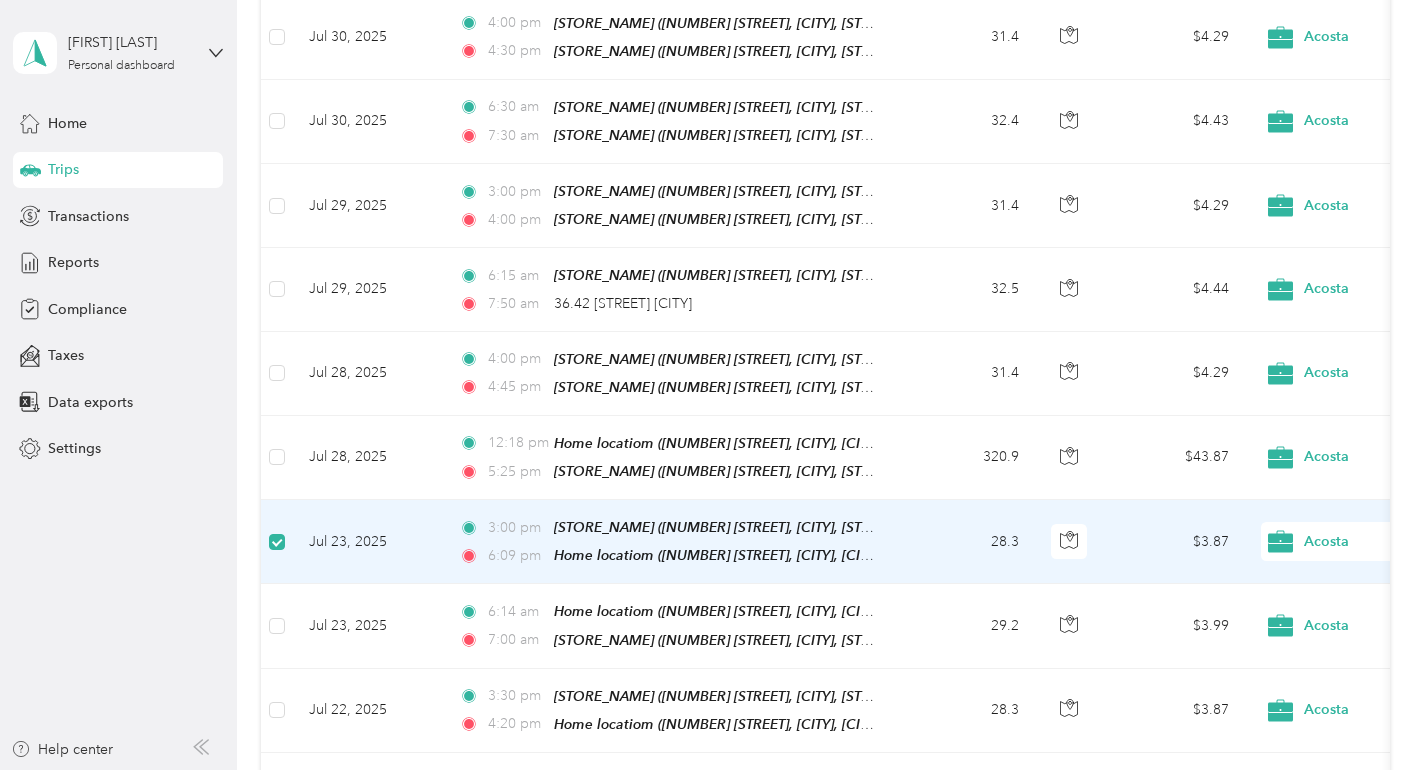 click on "Jul 23, 2025" at bounding box center [368, 542] 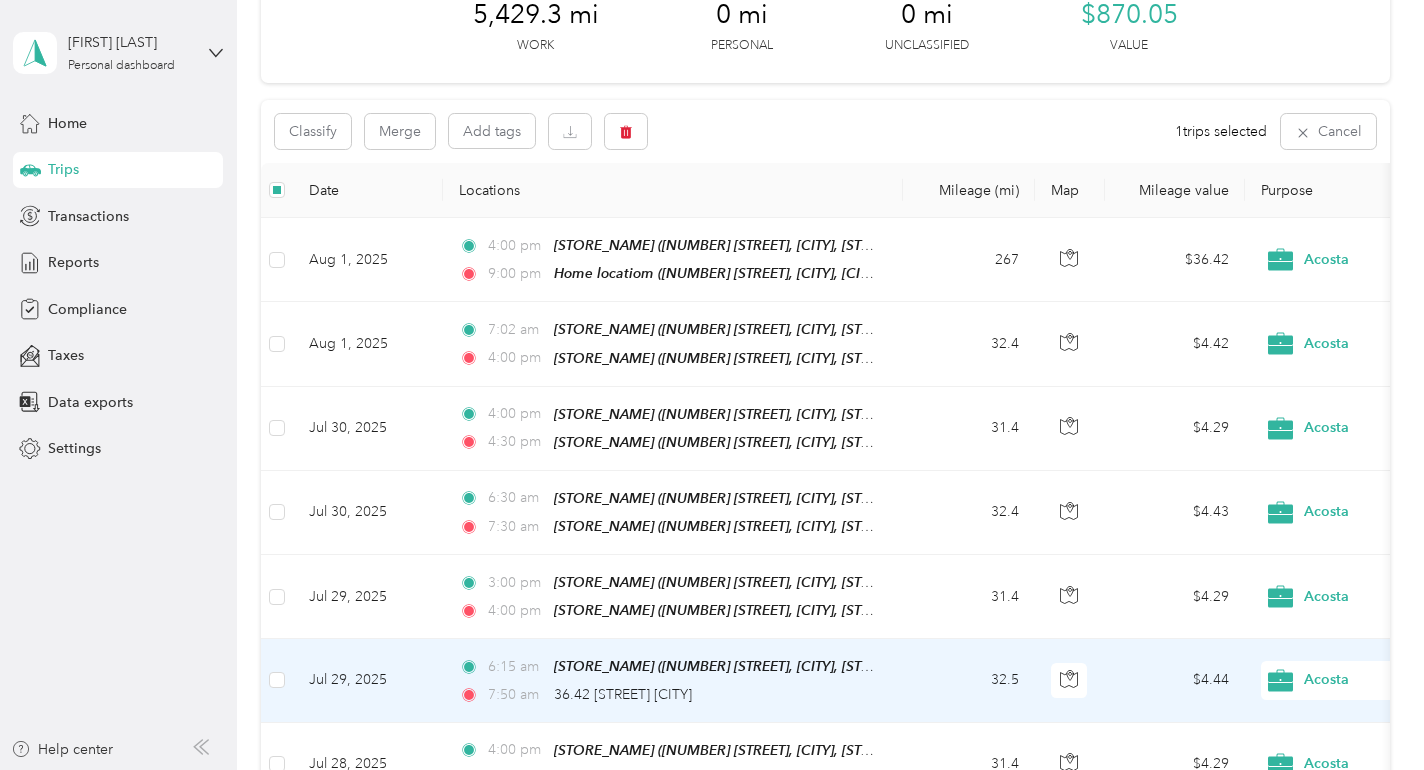 scroll, scrollTop: 100, scrollLeft: 0, axis: vertical 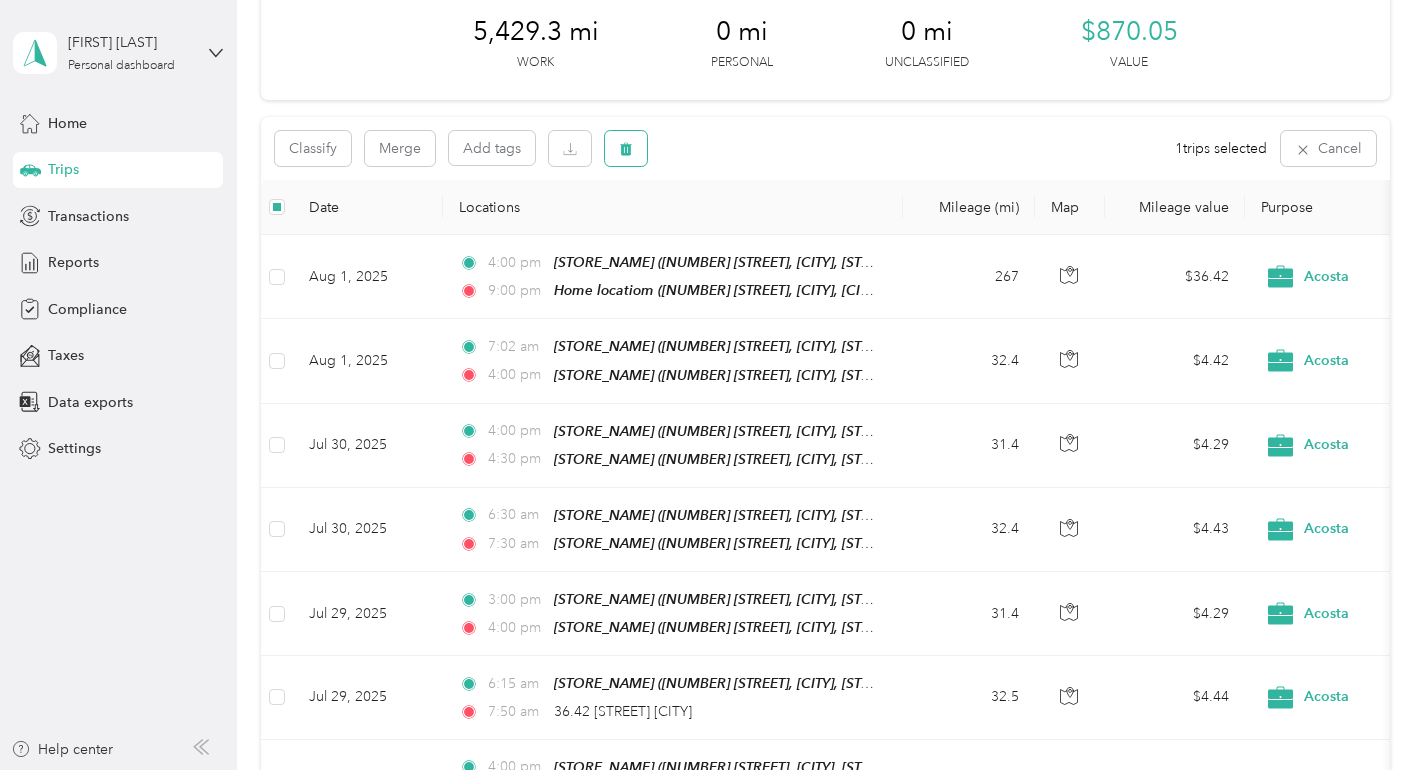 click 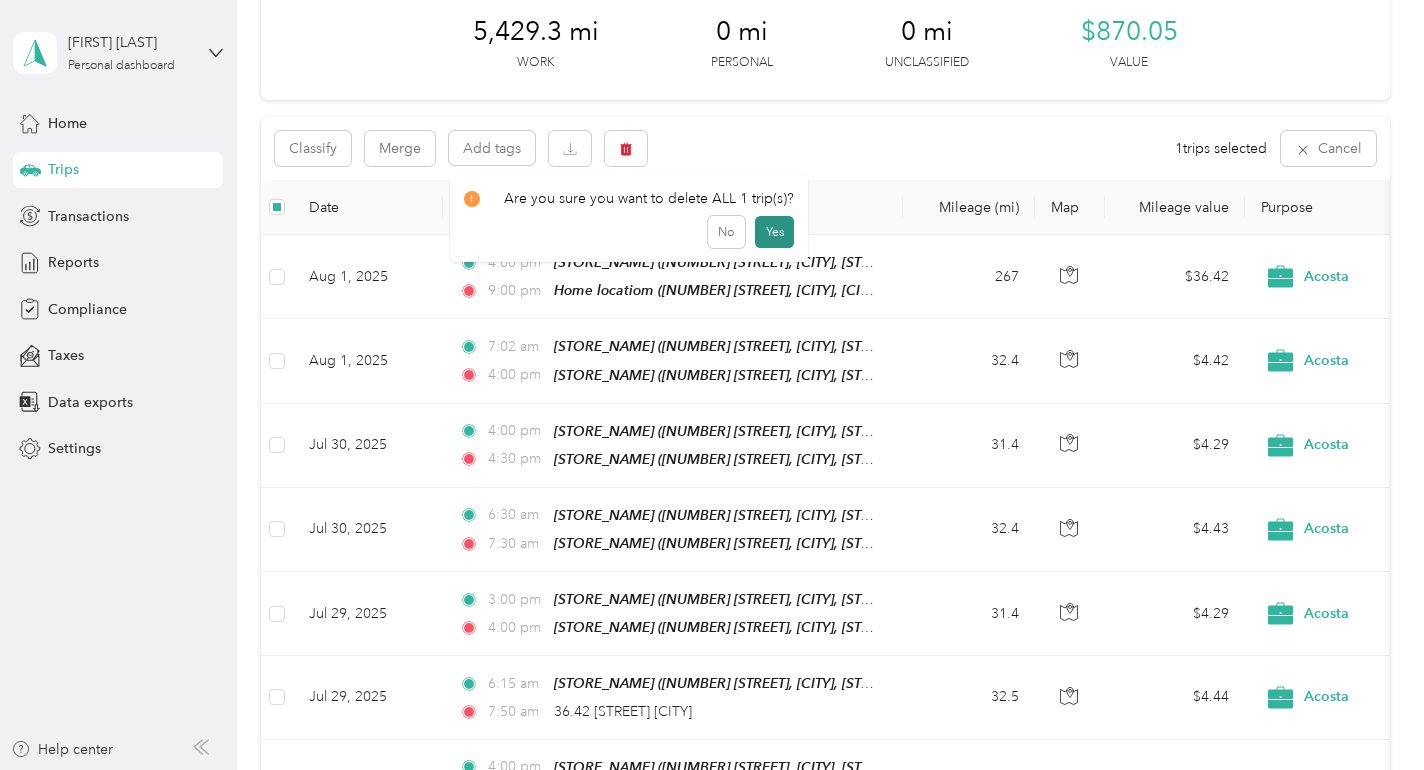 click on "Yes" at bounding box center (774, 232) 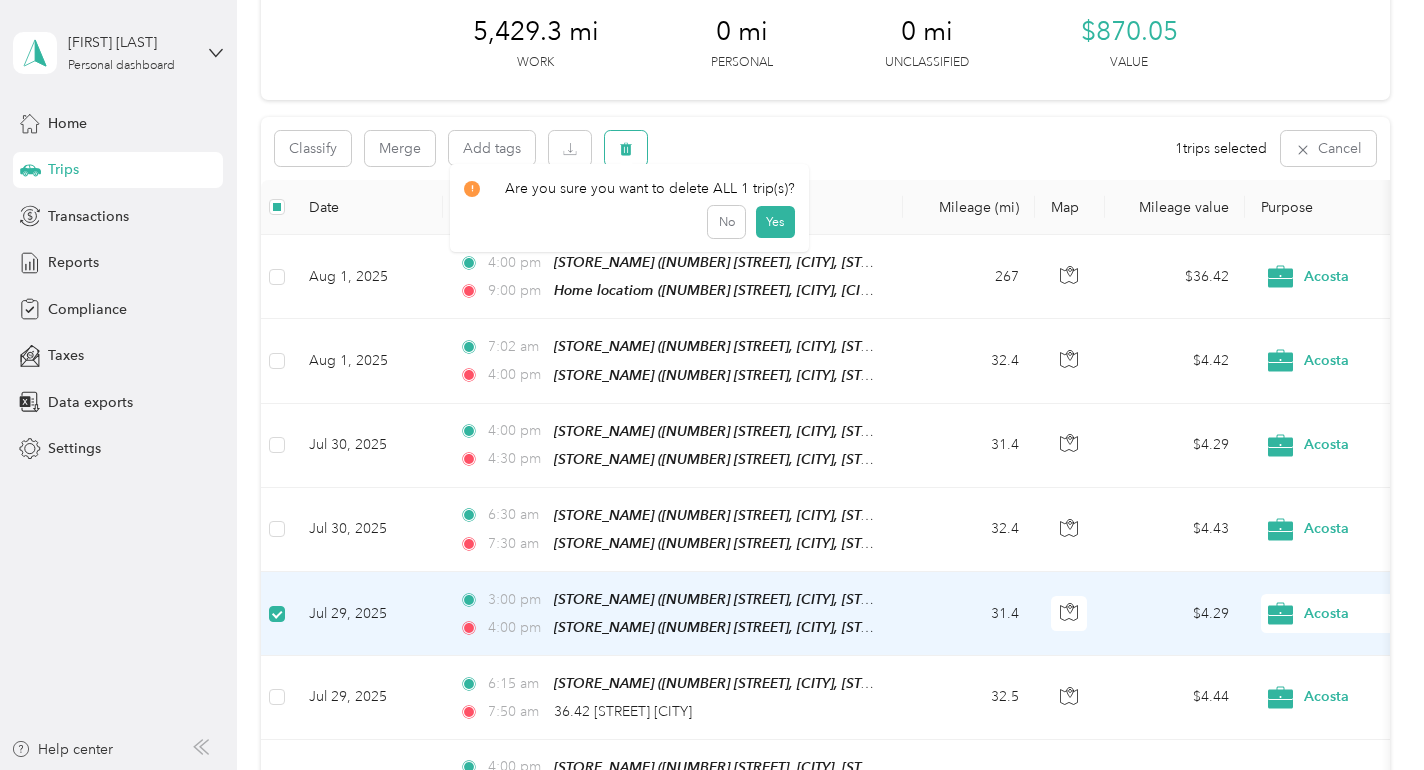 click at bounding box center [626, 148] 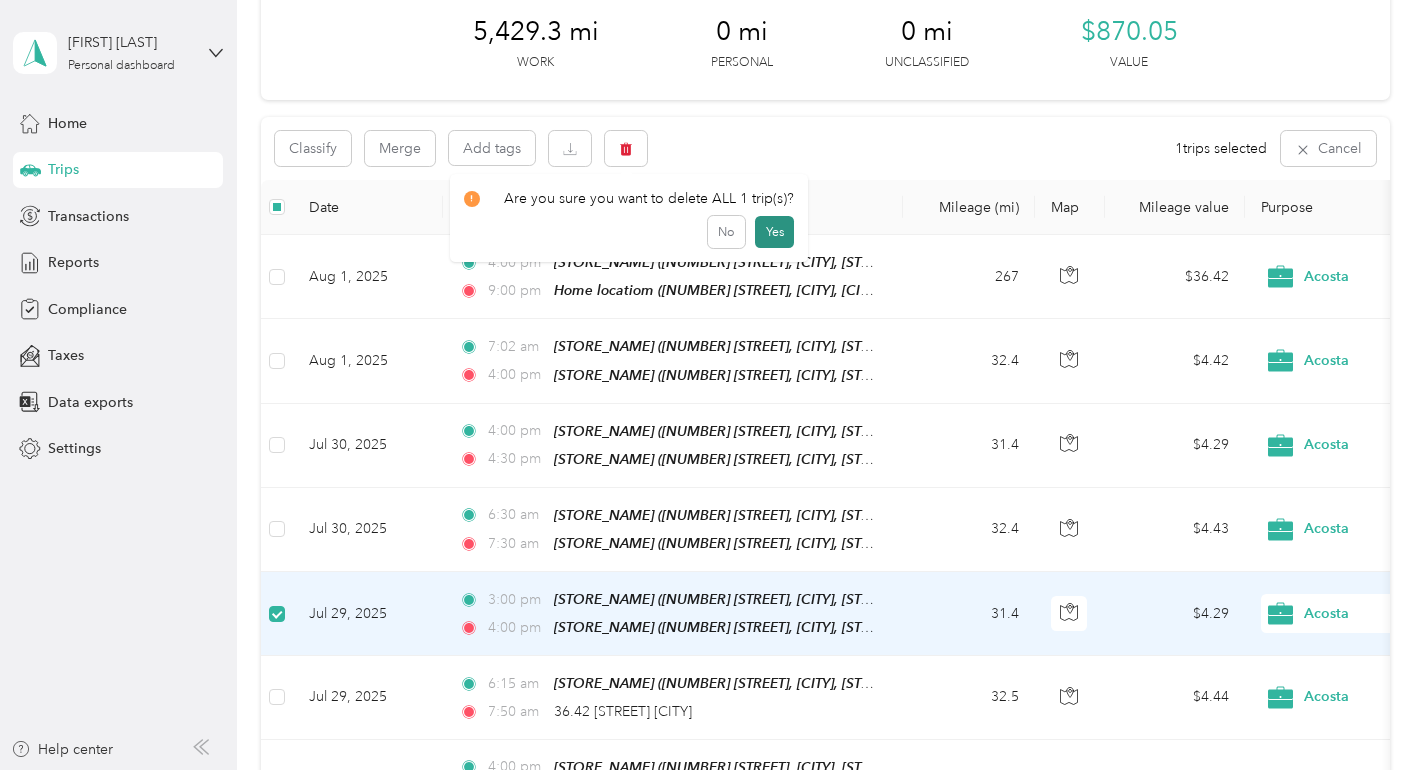 click on "Yes" at bounding box center (774, 232) 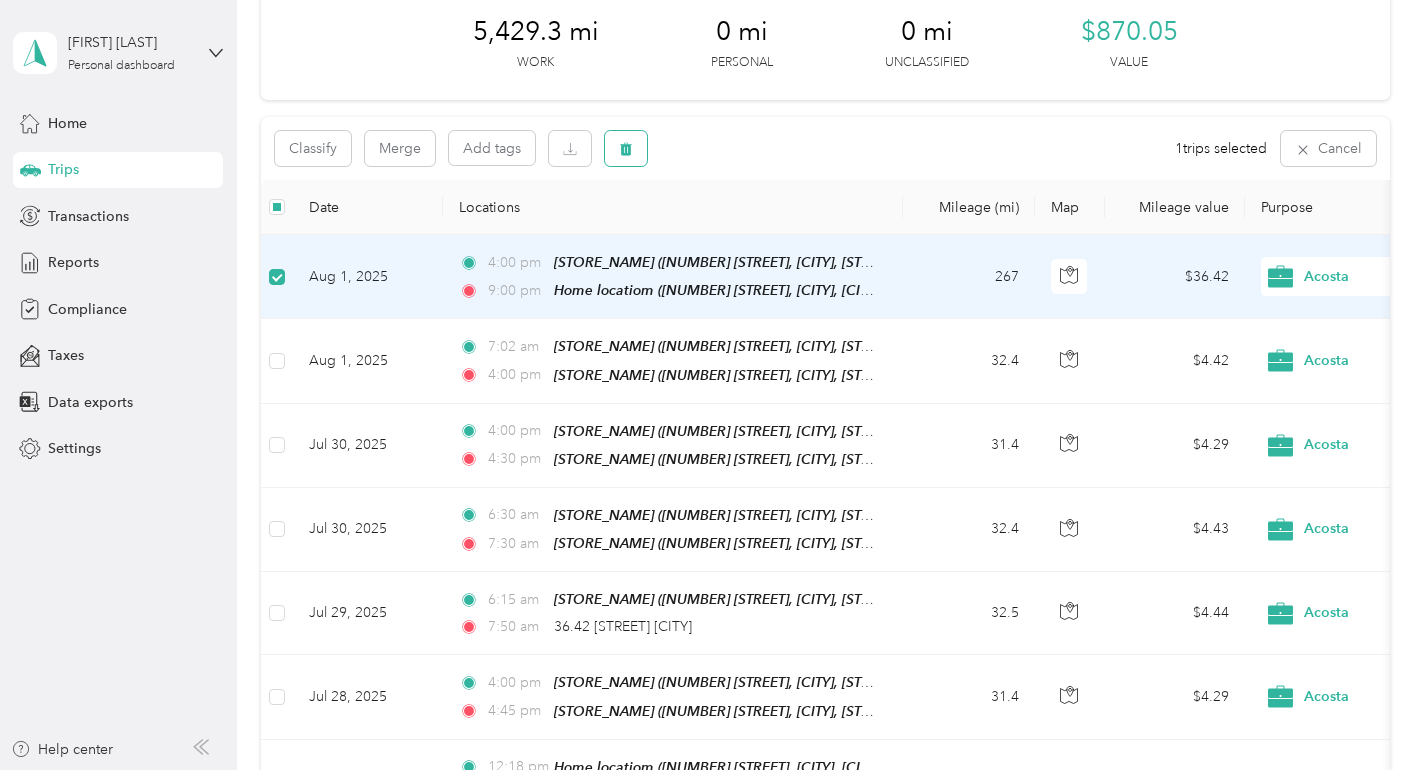 click at bounding box center (626, 148) 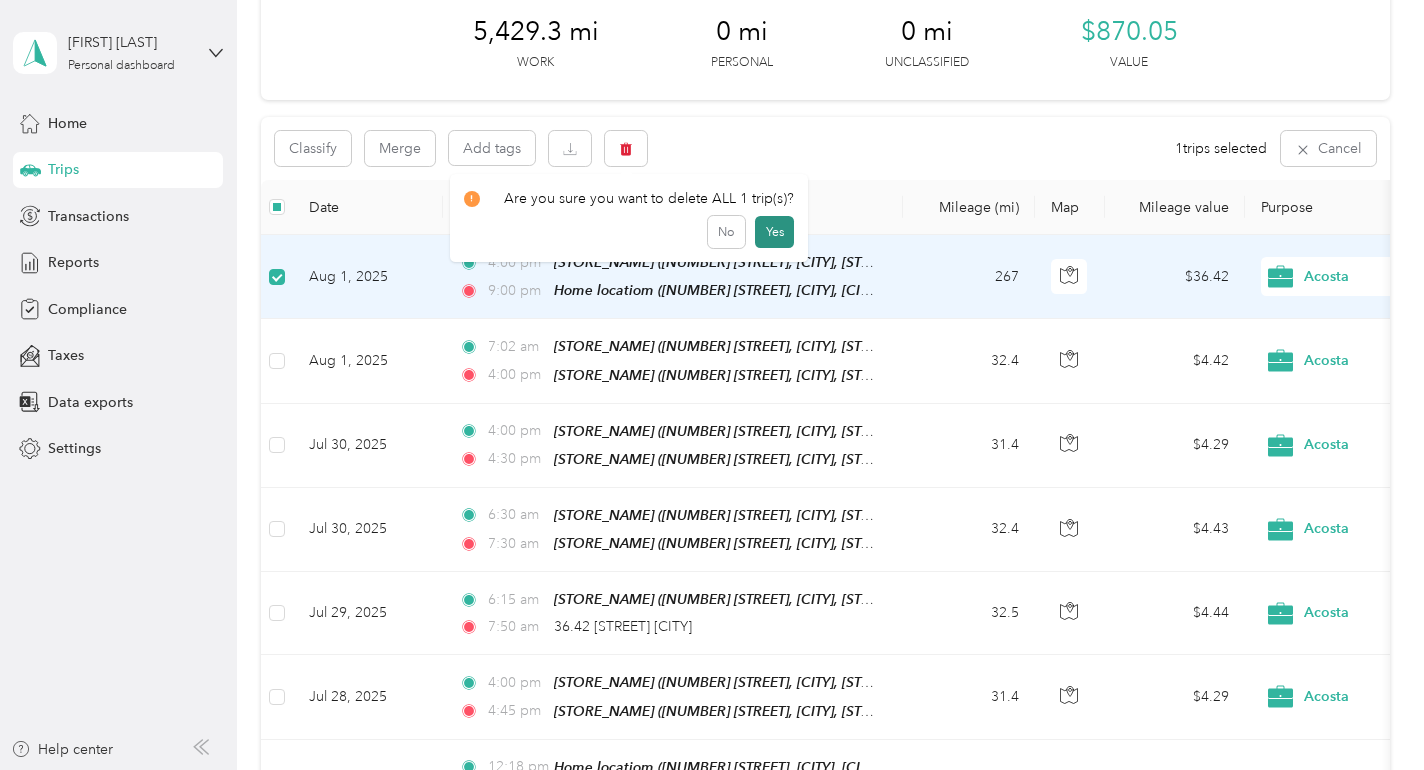 click on "Yes" at bounding box center [774, 232] 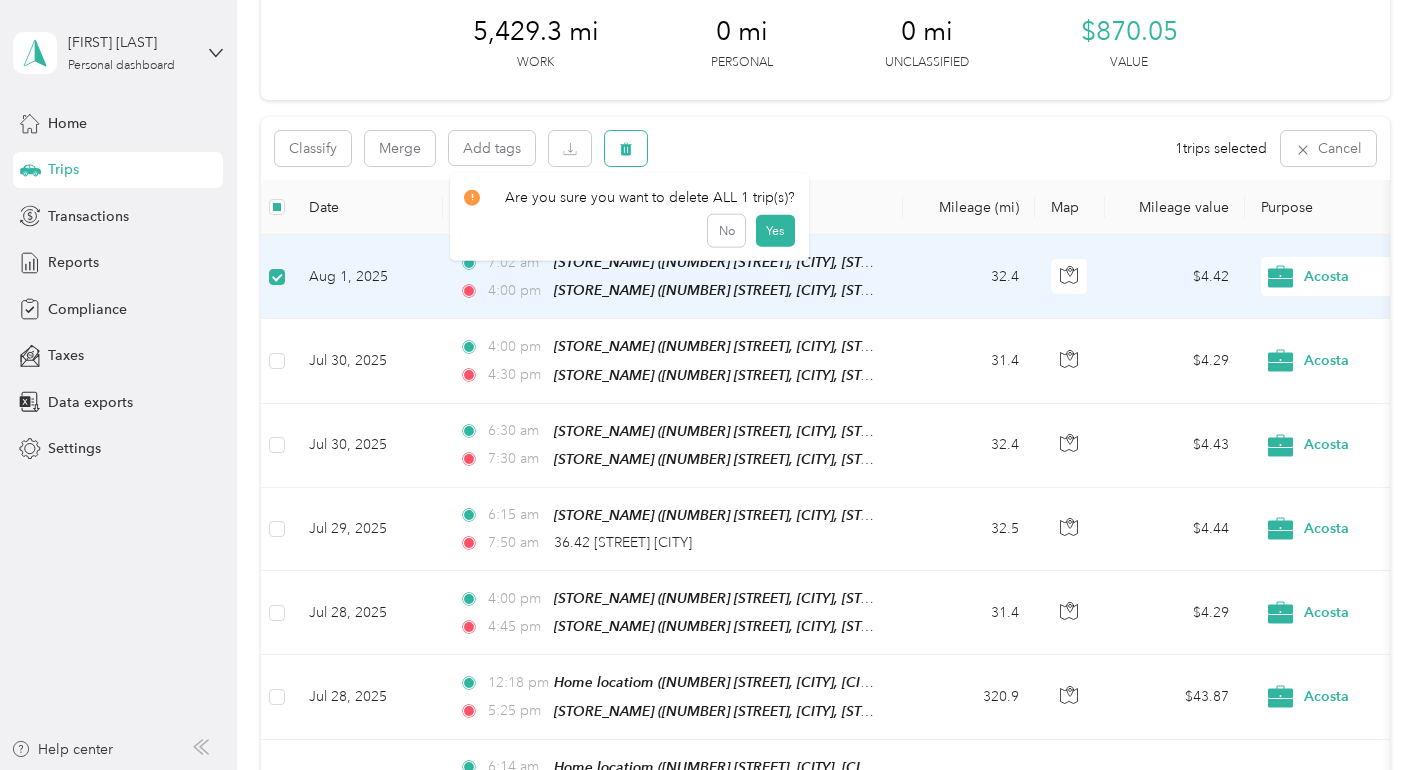 click 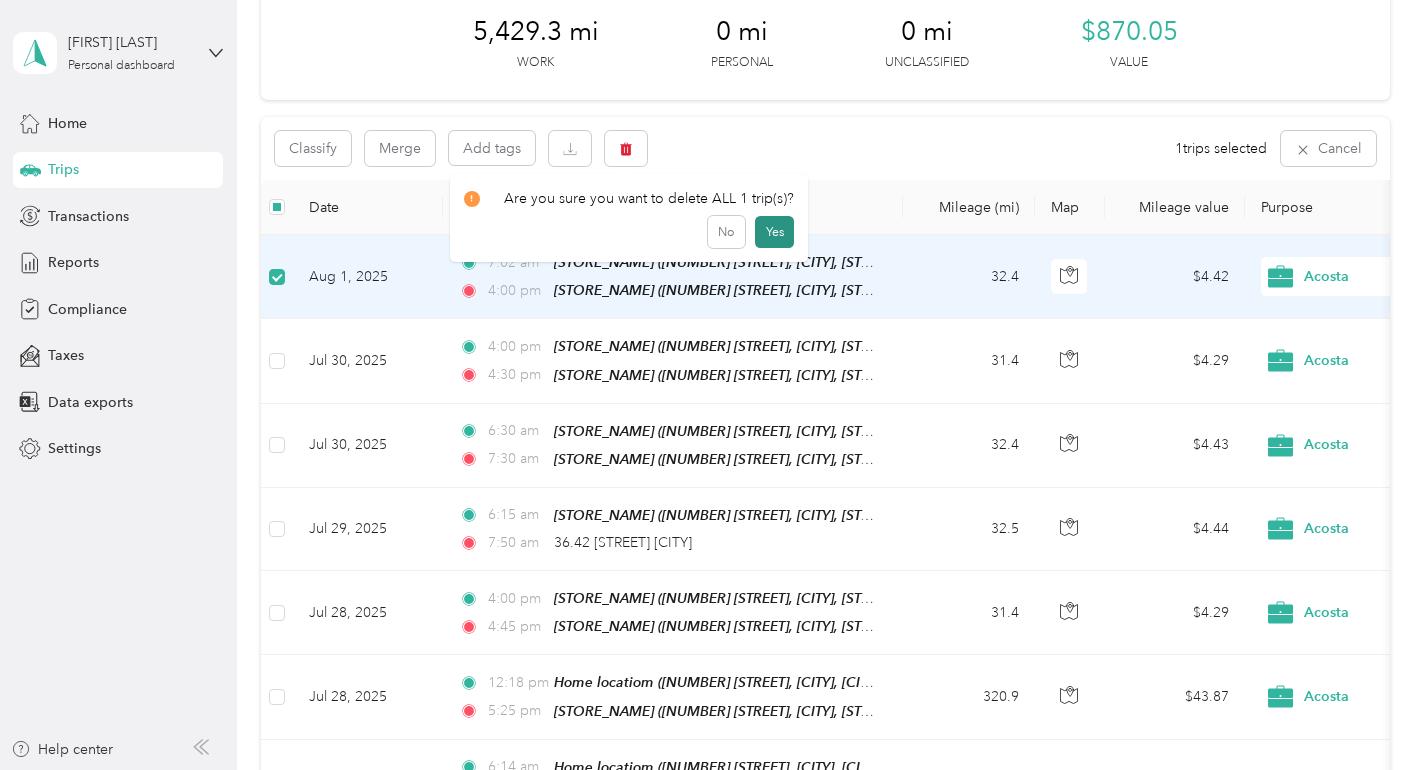 click on "Yes" at bounding box center (774, 232) 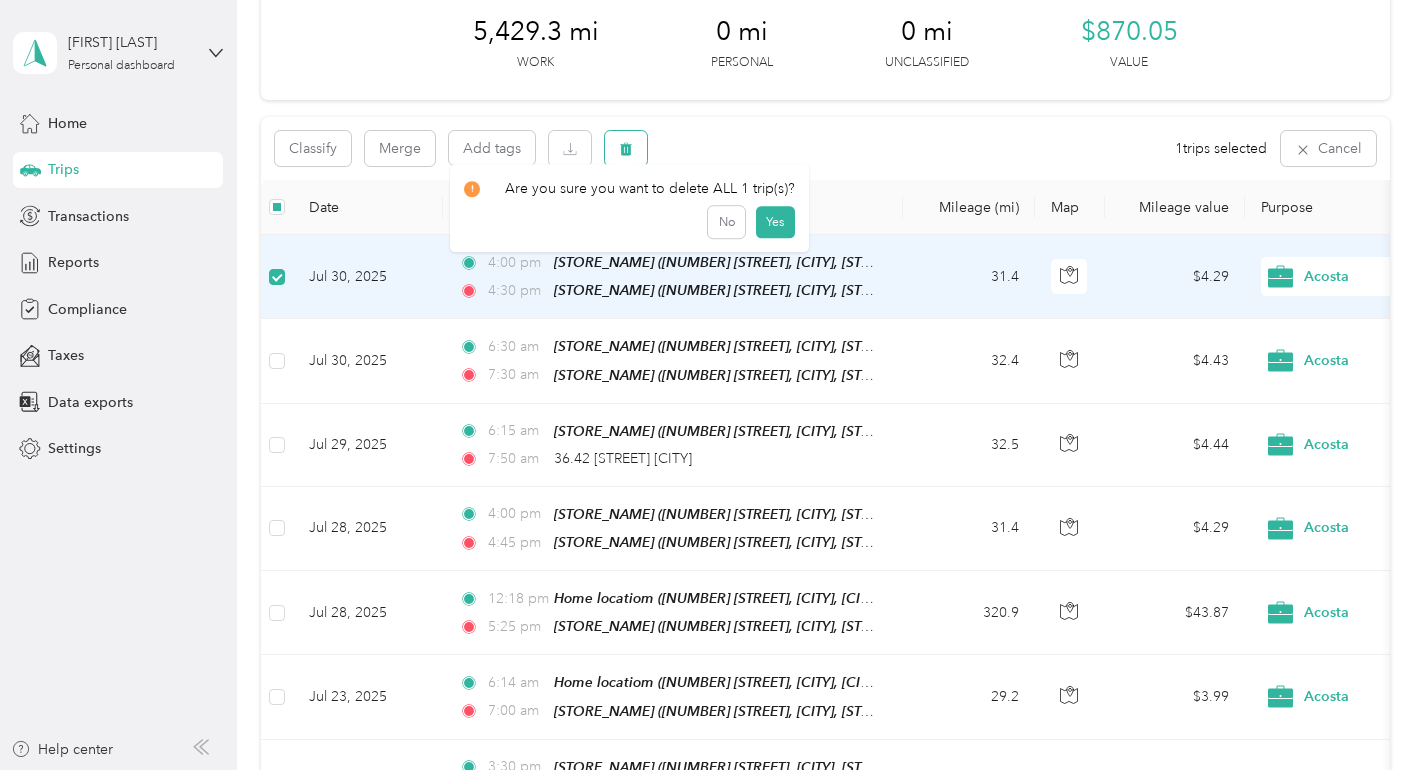 click 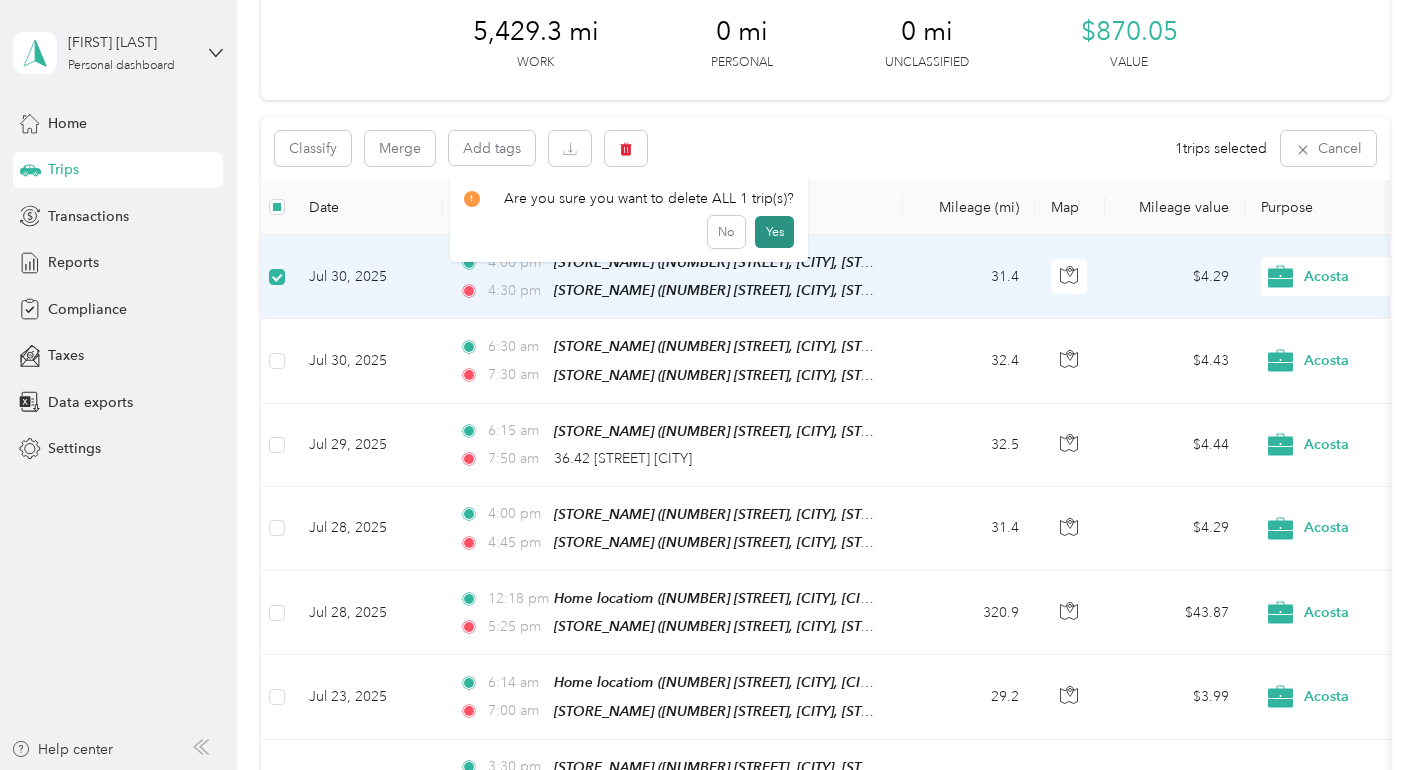 click on "Yes" at bounding box center (774, 232) 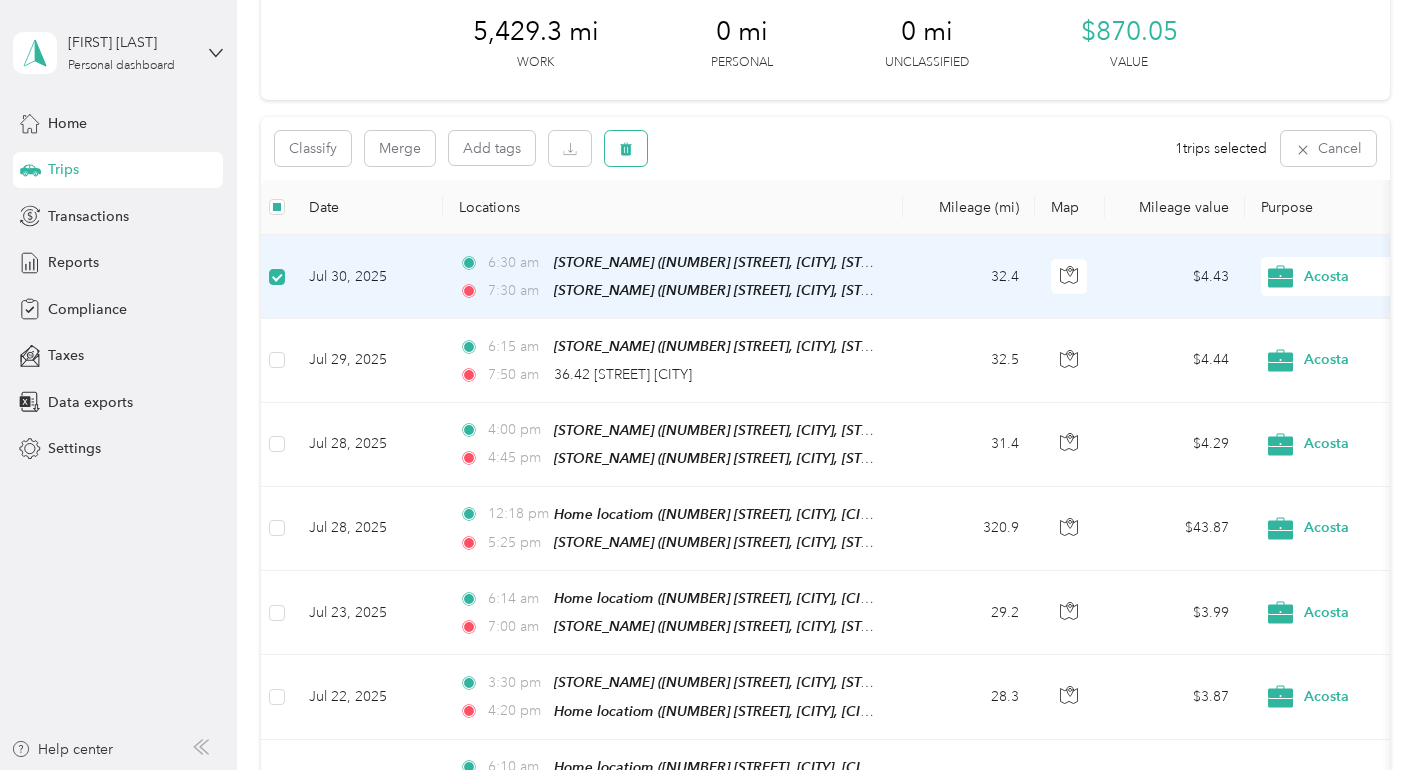 click 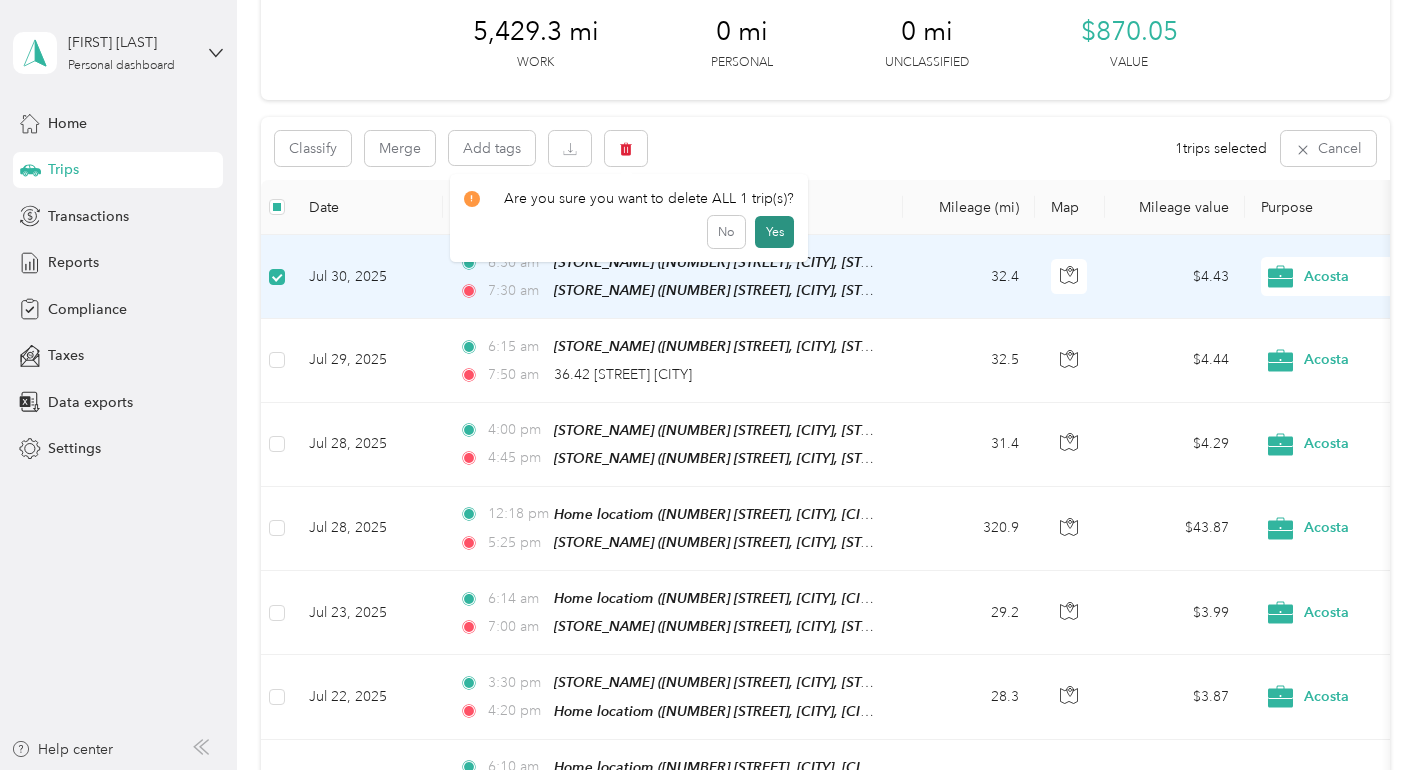 click on "Yes" at bounding box center (774, 232) 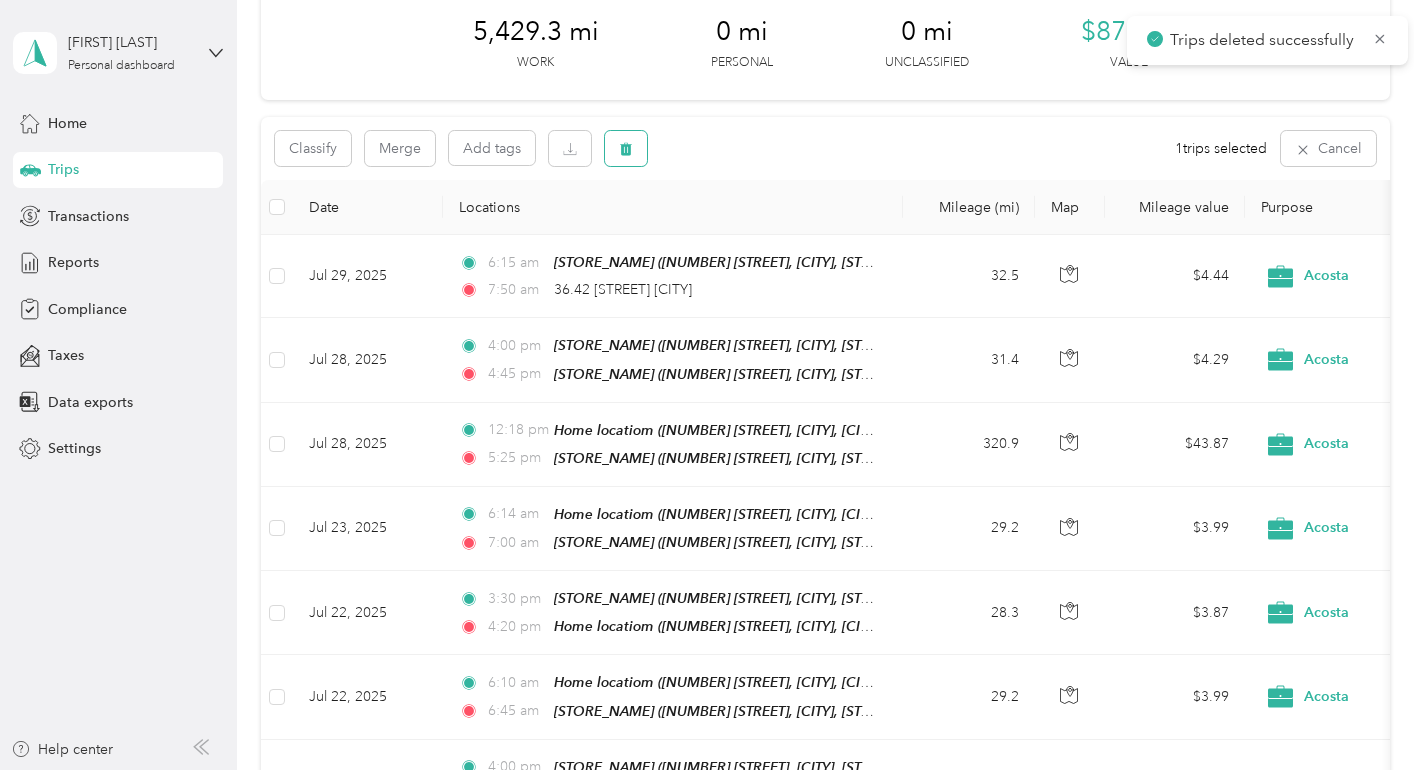 click 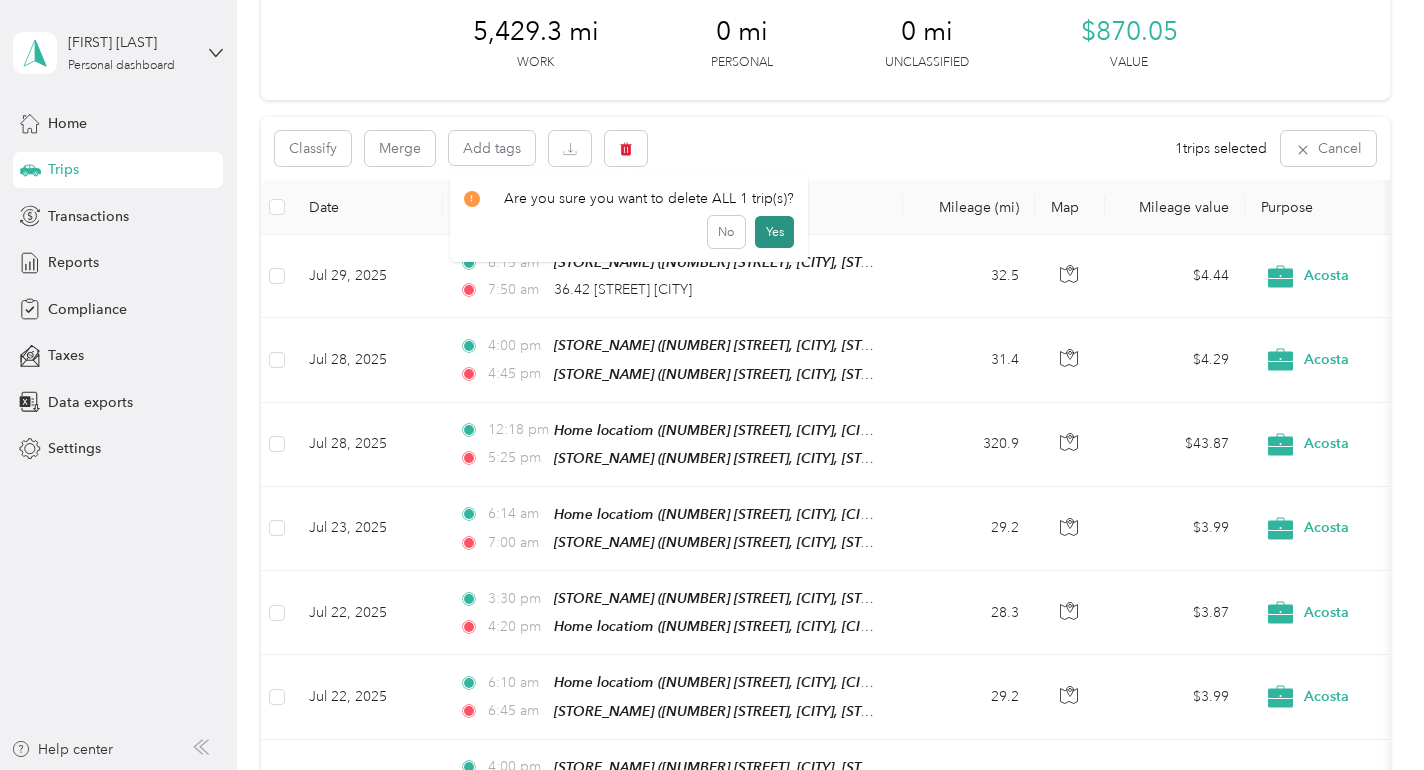 click on "Yes" at bounding box center (774, 232) 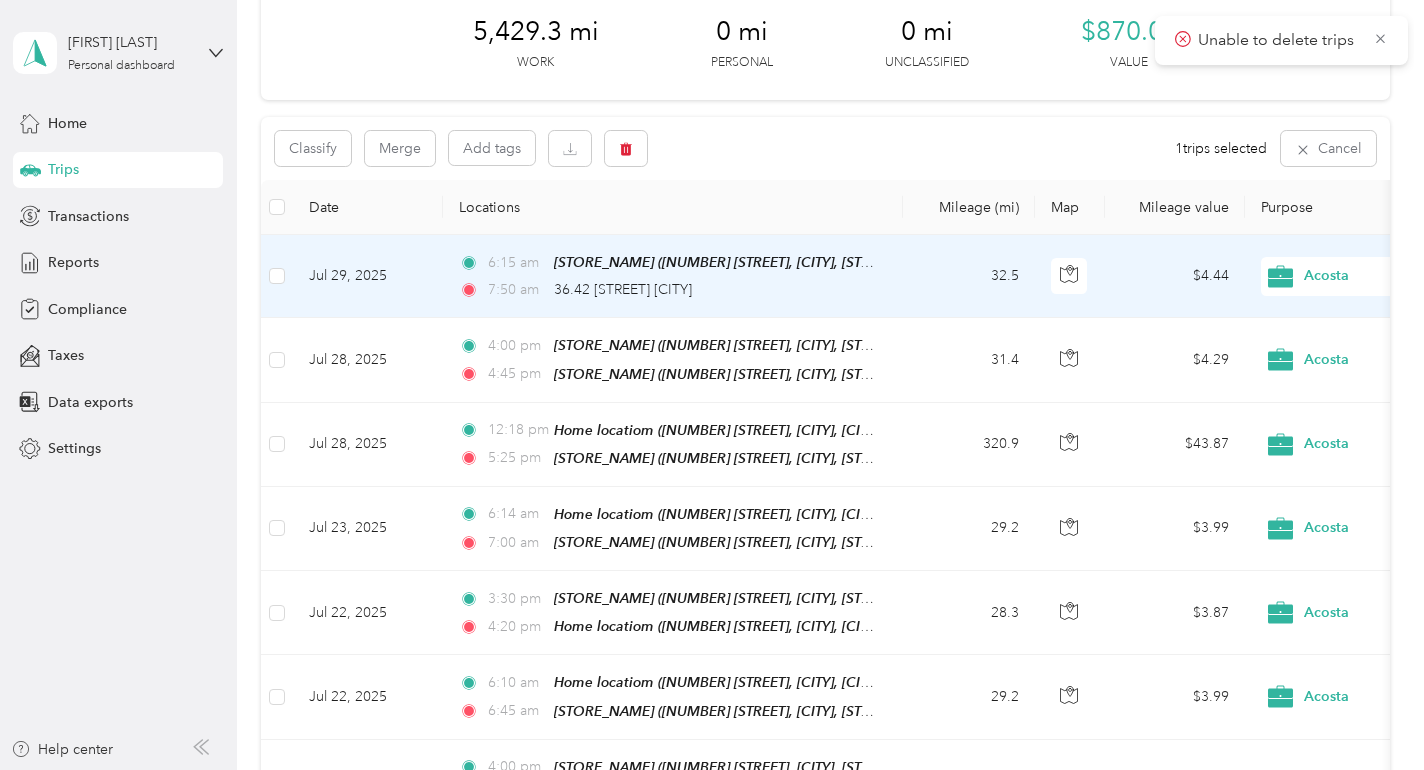 click at bounding box center (277, 276) 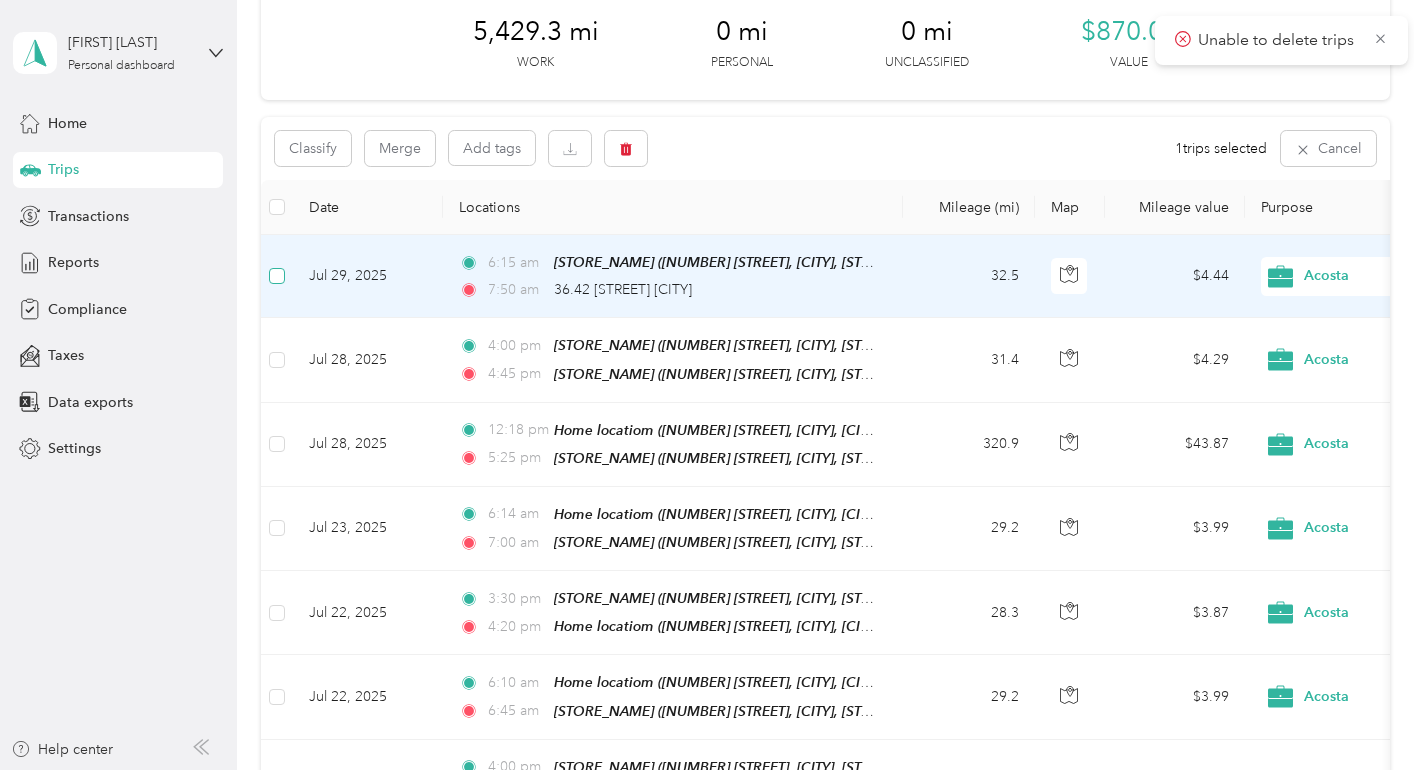click at bounding box center (277, 276) 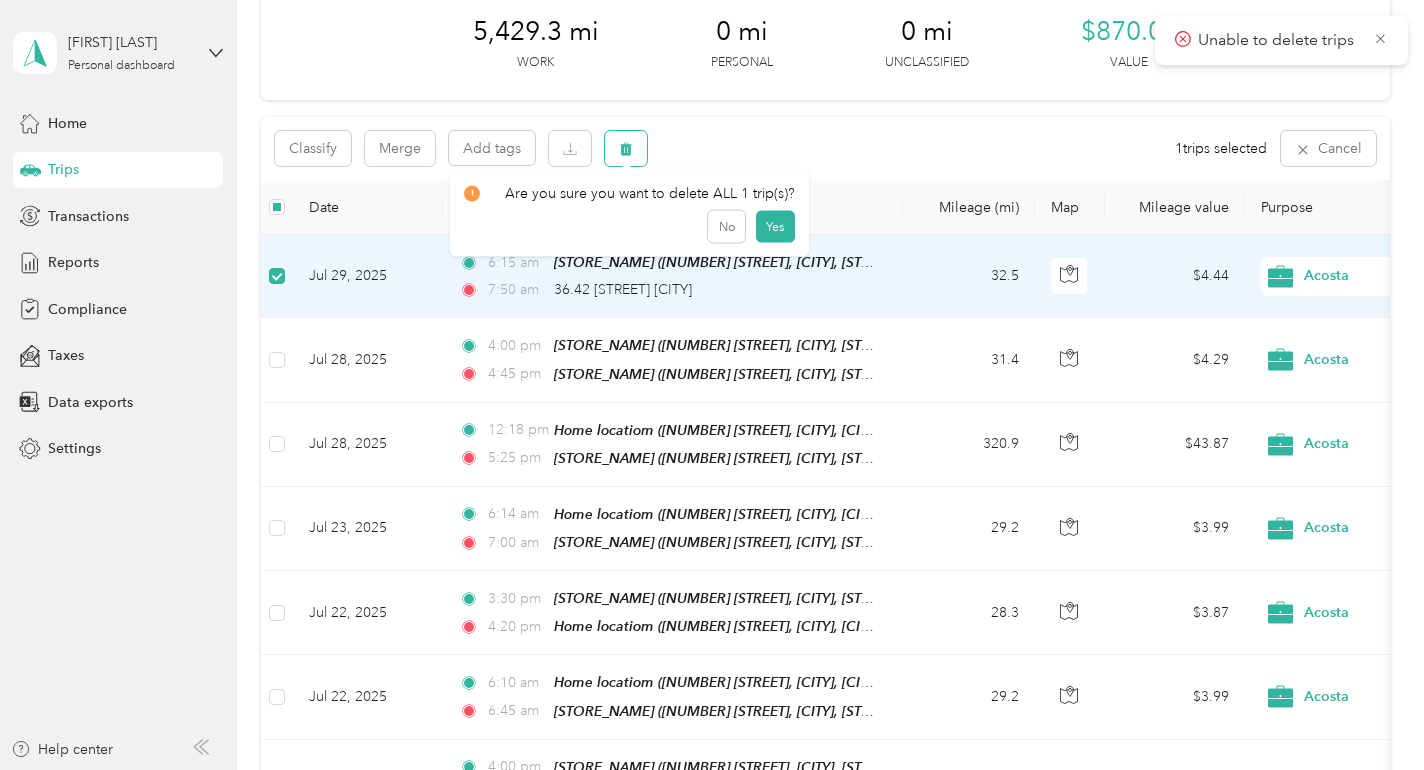 click 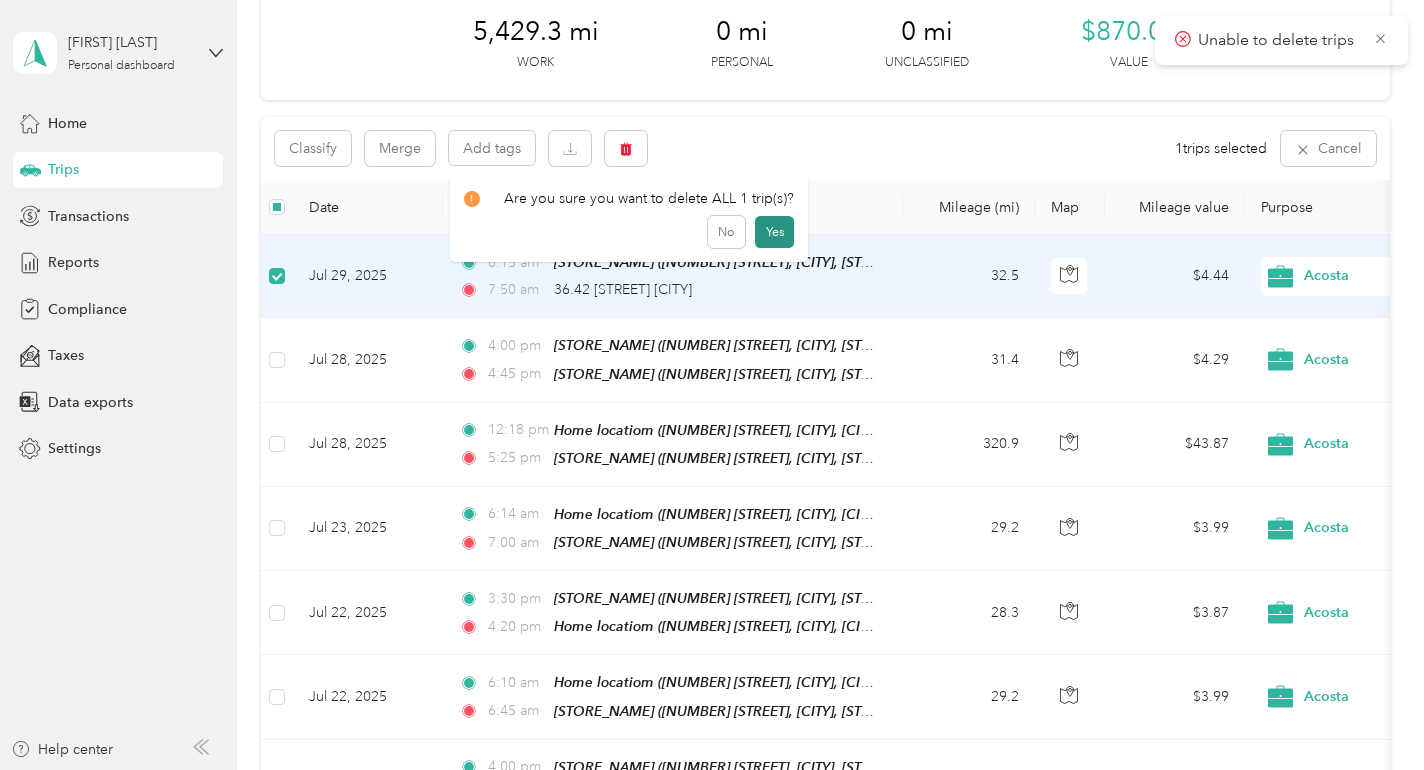 click on "Yes" at bounding box center (774, 232) 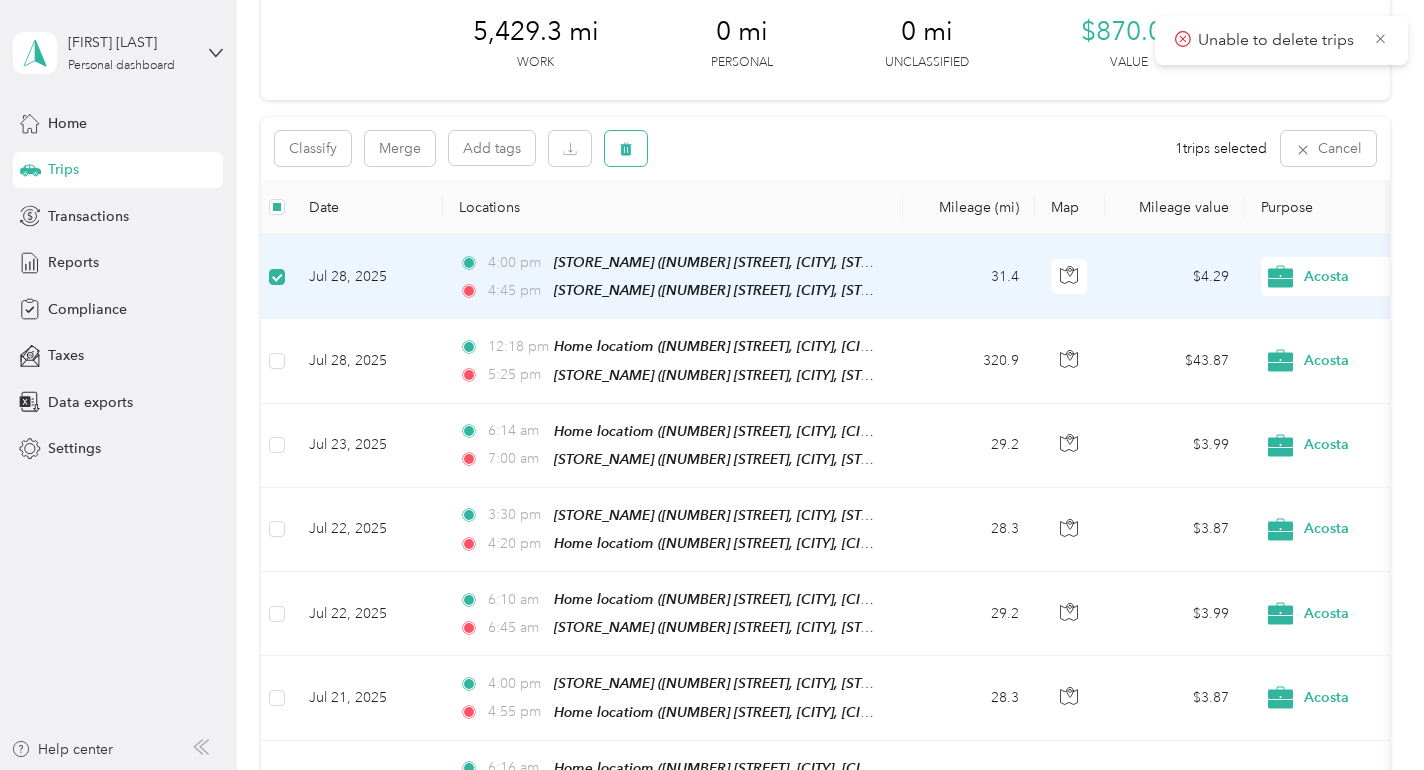click 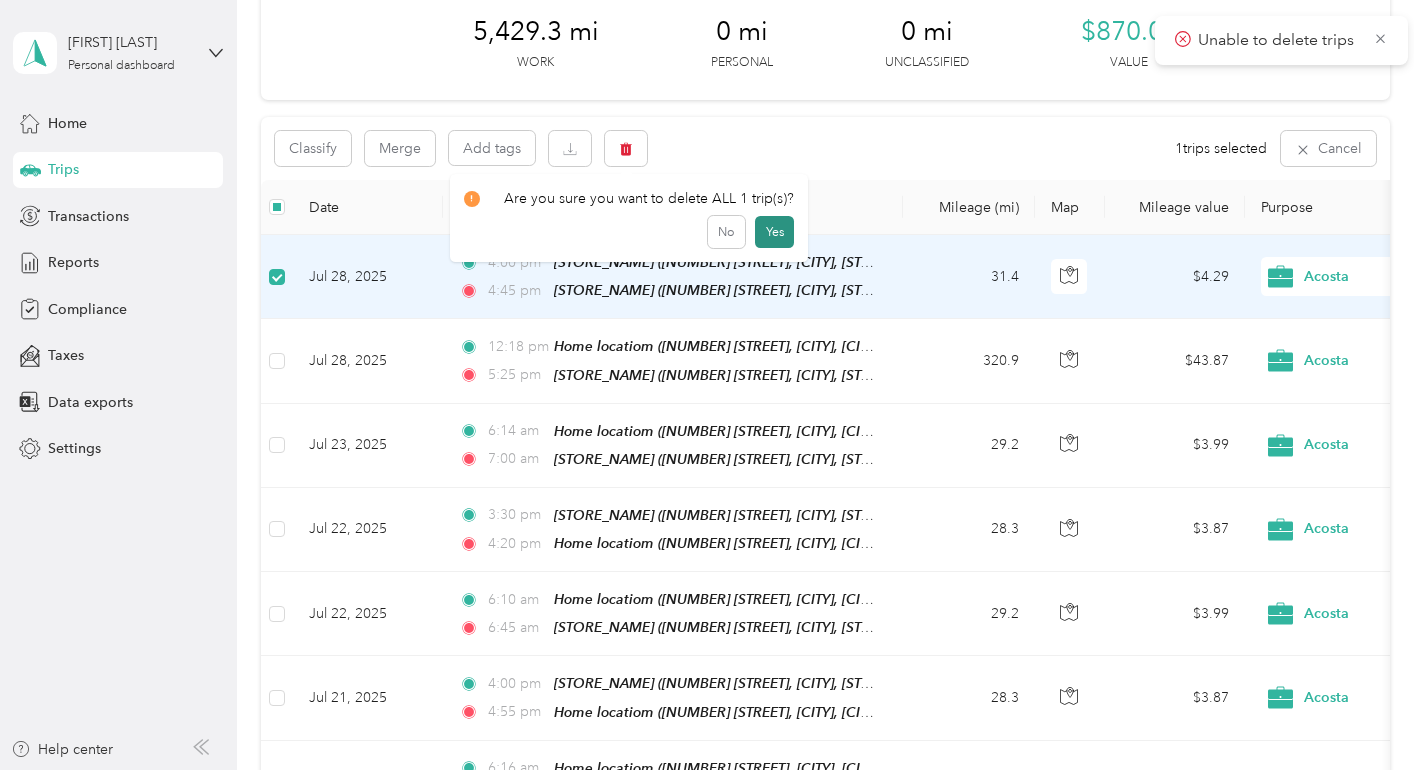click on "Yes" at bounding box center [774, 232] 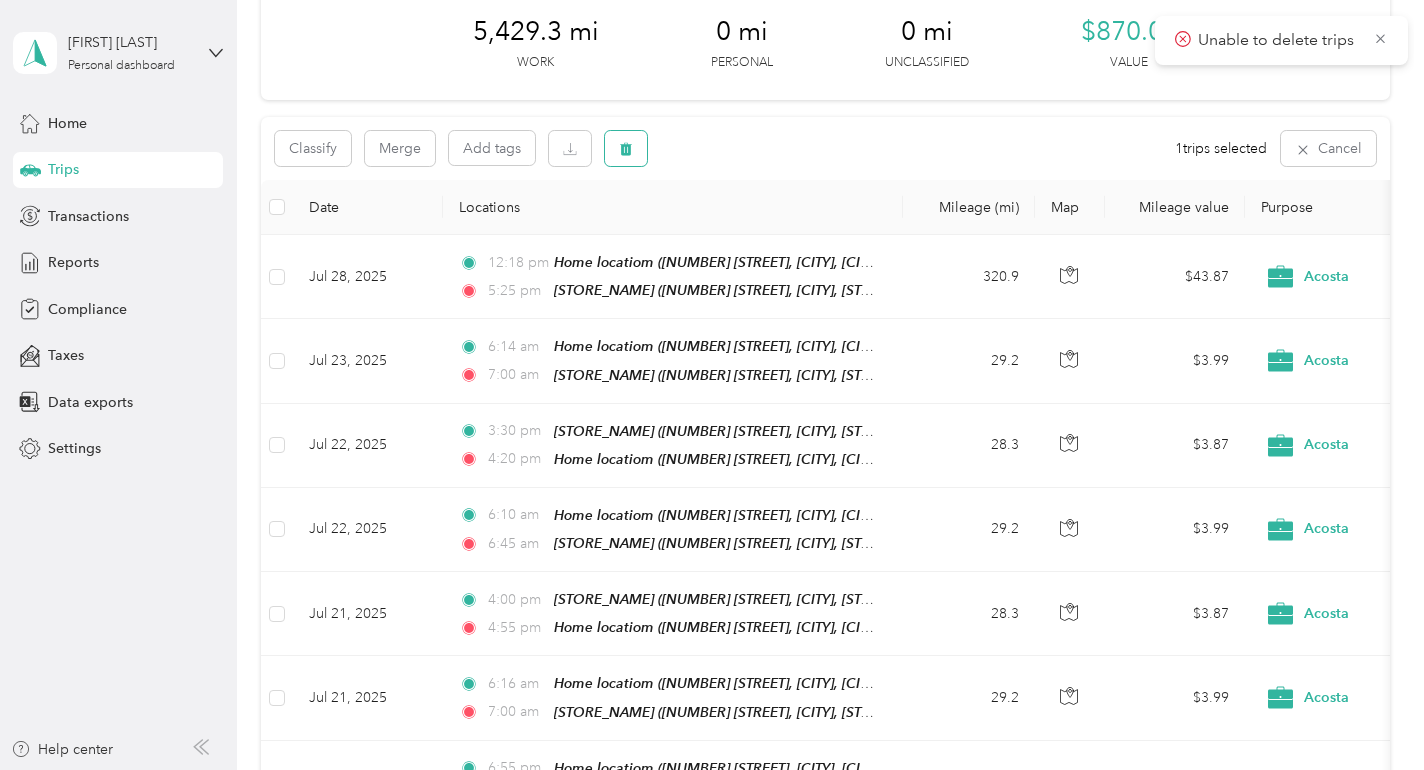 click 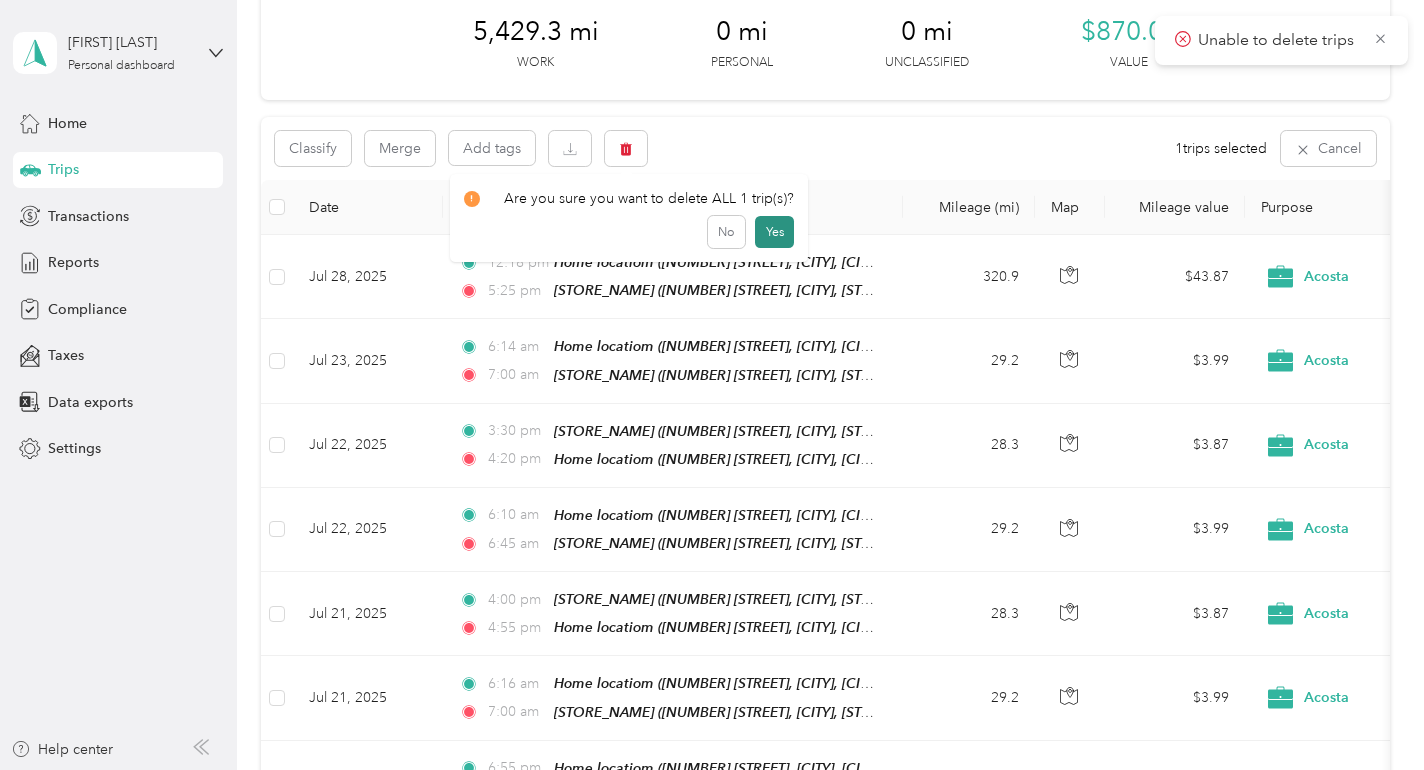 click on "Yes" at bounding box center (774, 232) 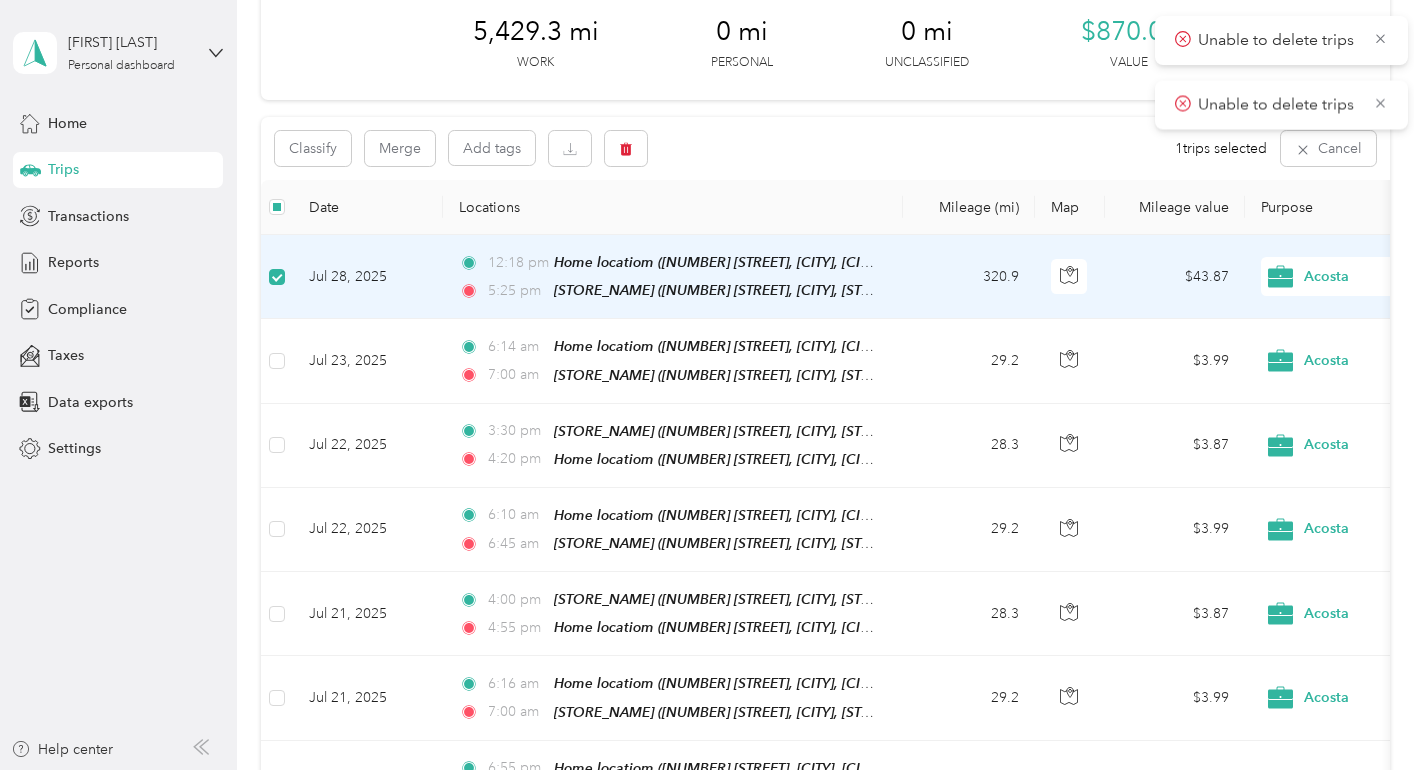 click on "Jul 28, 2025" at bounding box center (368, 277) 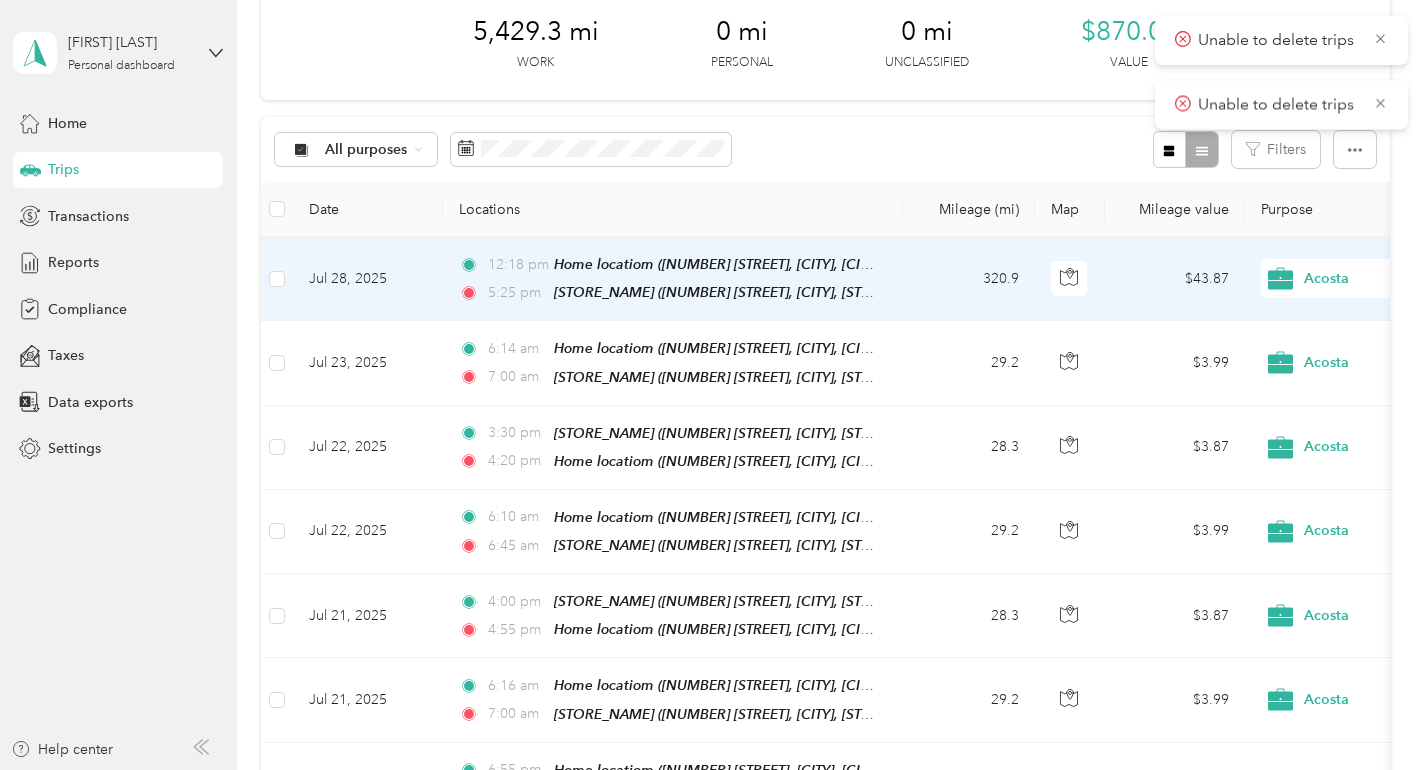 click on "Jul 28, 2025" at bounding box center [368, 279] 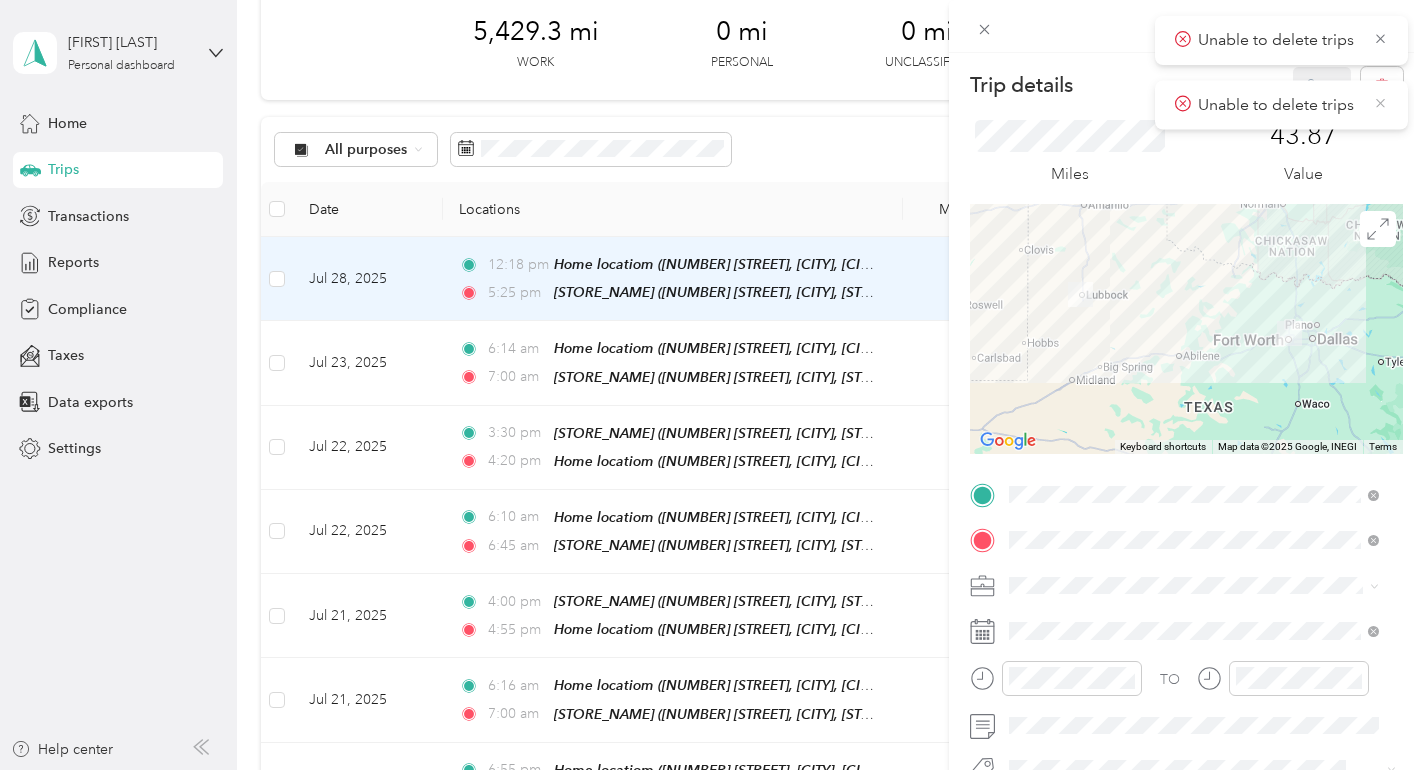click 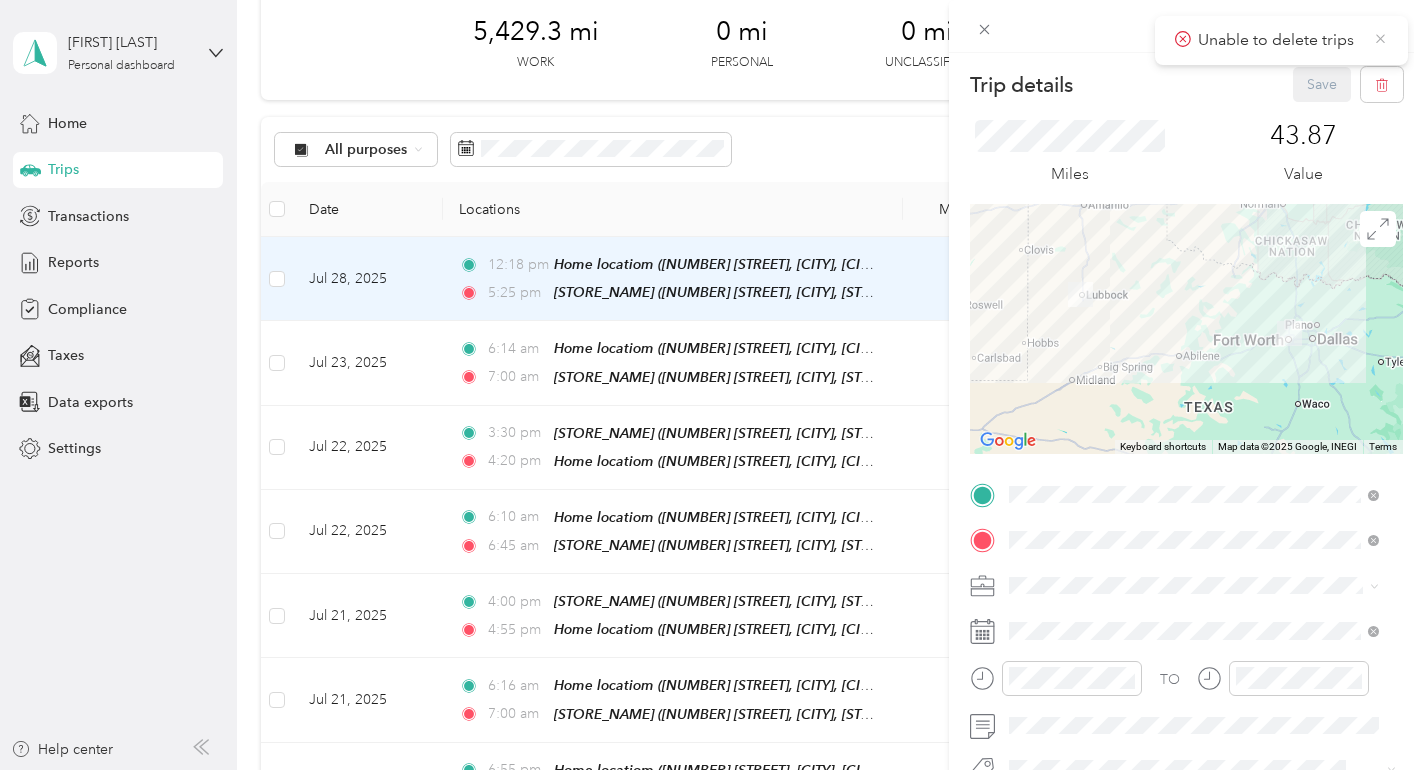 click 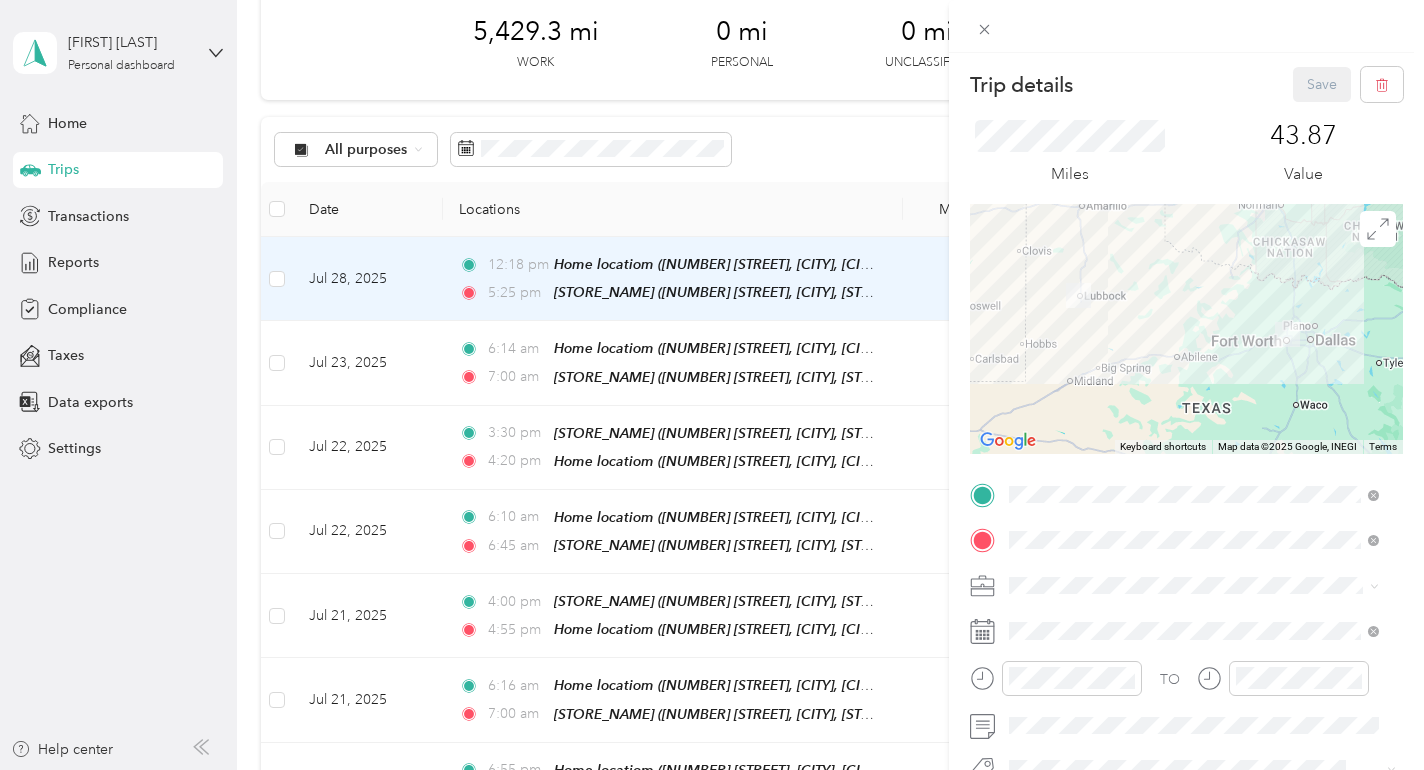click on "Save" at bounding box center (1348, 84) 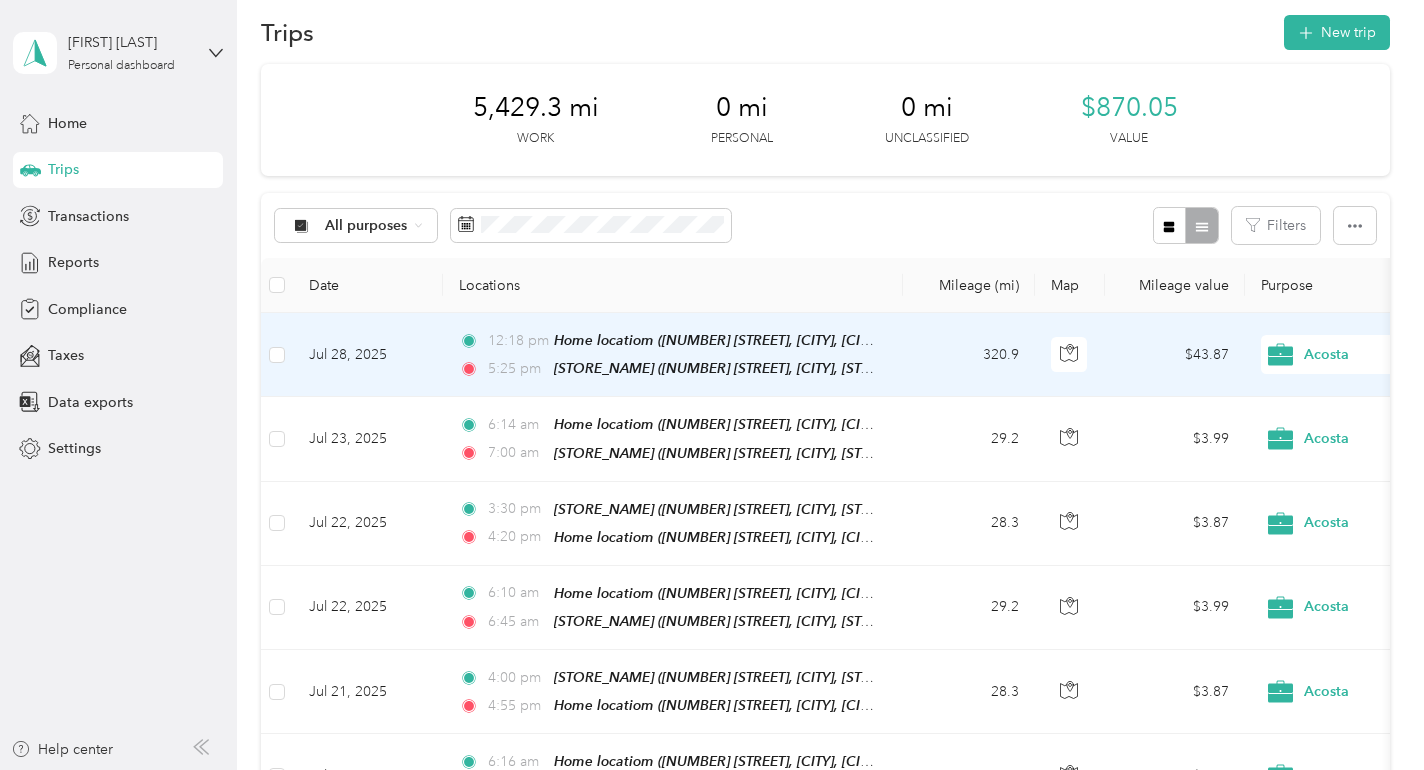 scroll, scrollTop: 0, scrollLeft: 0, axis: both 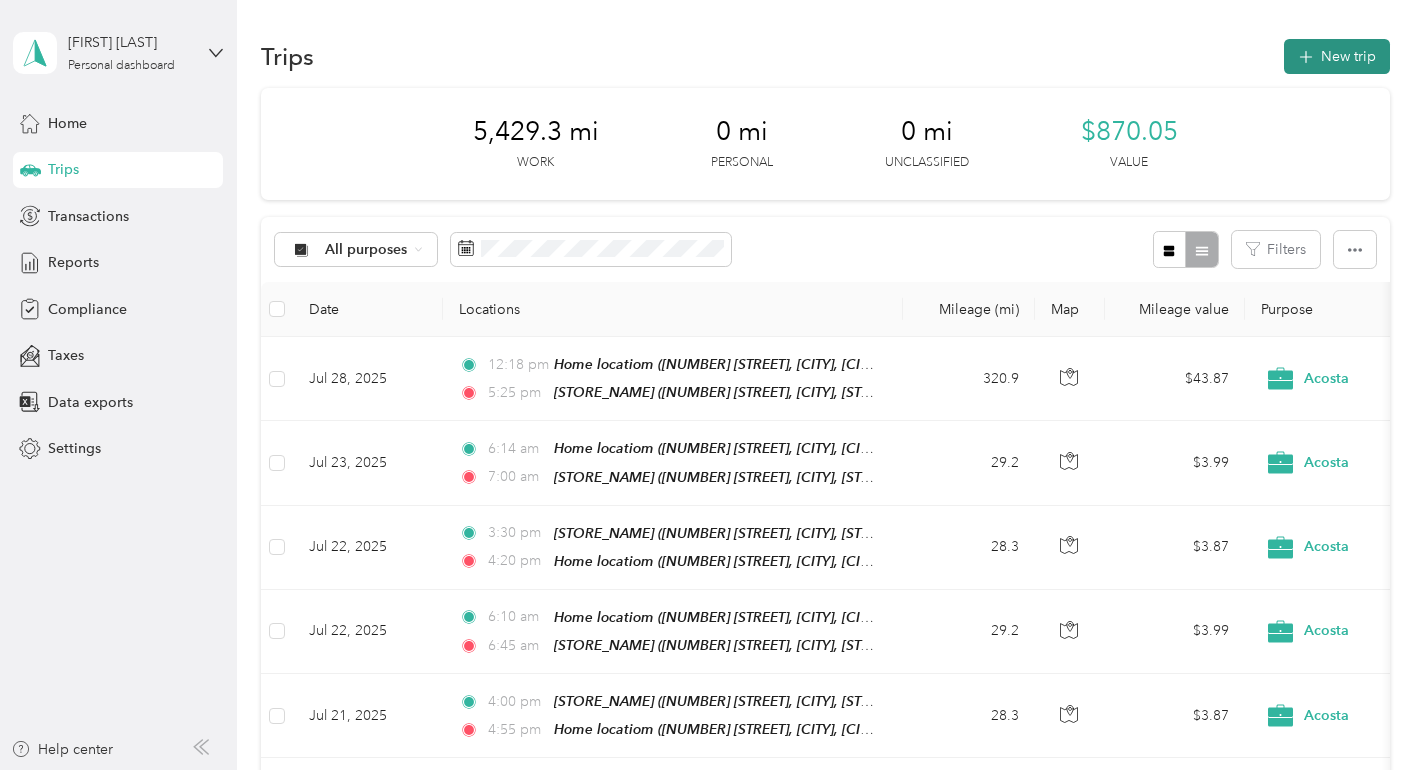 click on "New trip" at bounding box center (1337, 56) 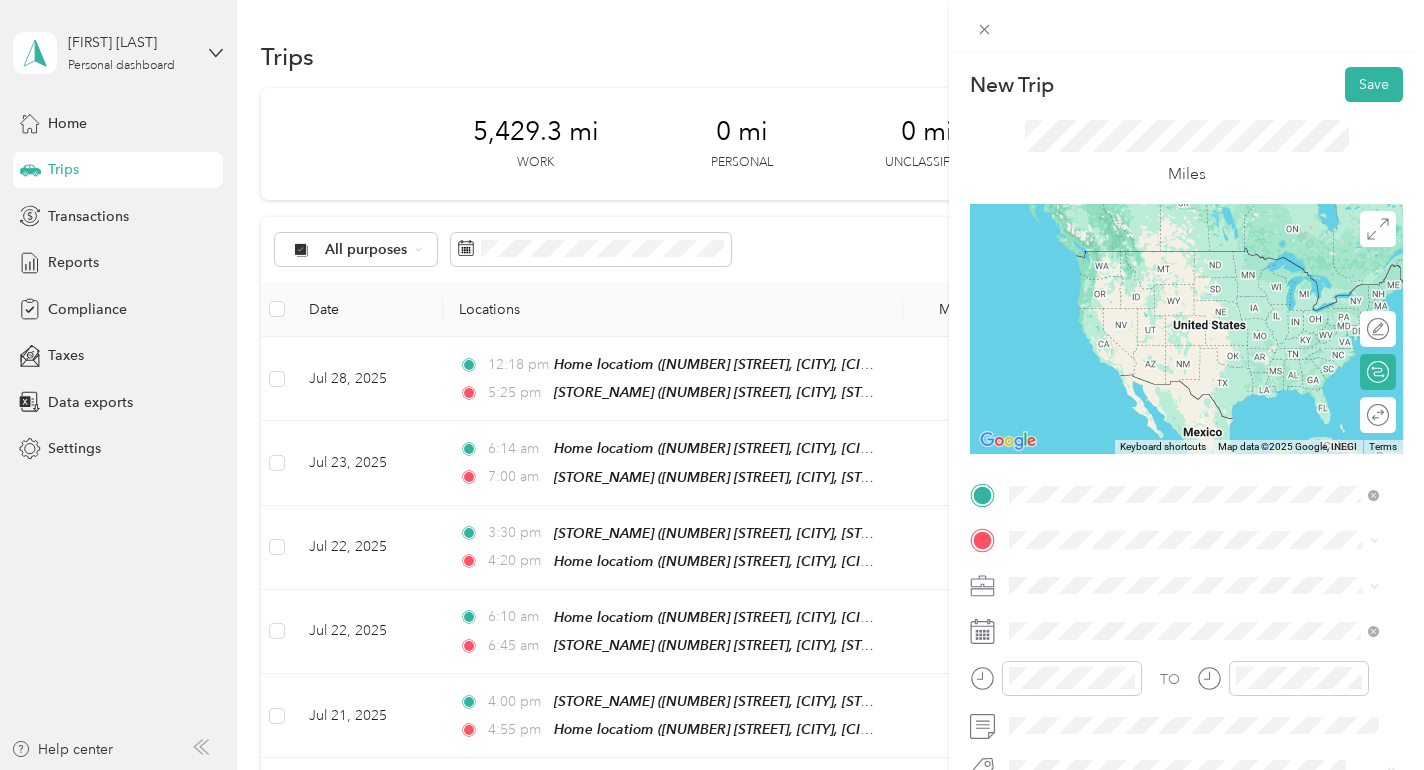 click on "TEAM [STORE_NAME][NUMBER] [NUMBER] [STREET], [POSTAL_CODE], [CITY], [STATE], [COUNTRY]" at bounding box center (1209, 284) 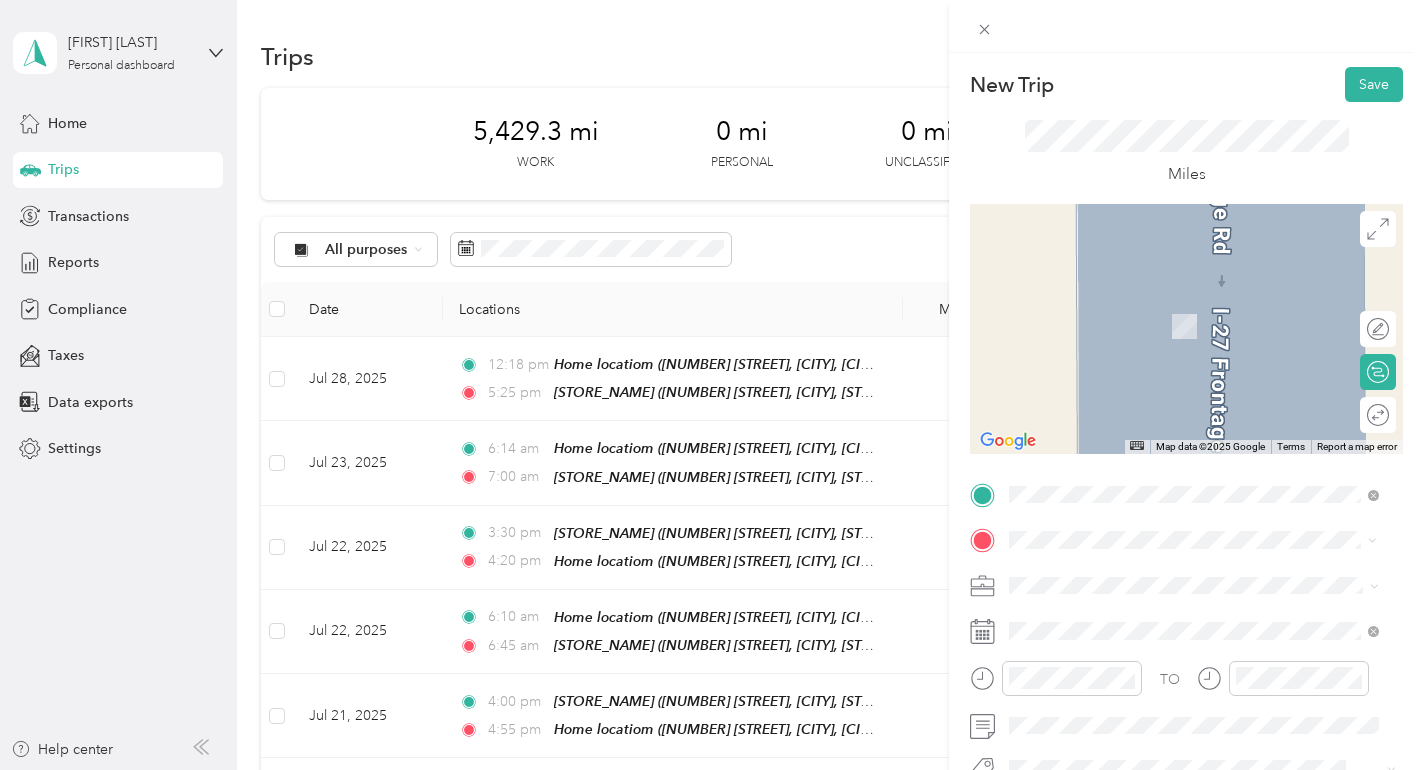 click on "[STORE_NAME][NUMBER]" at bounding box center (1204, 307) 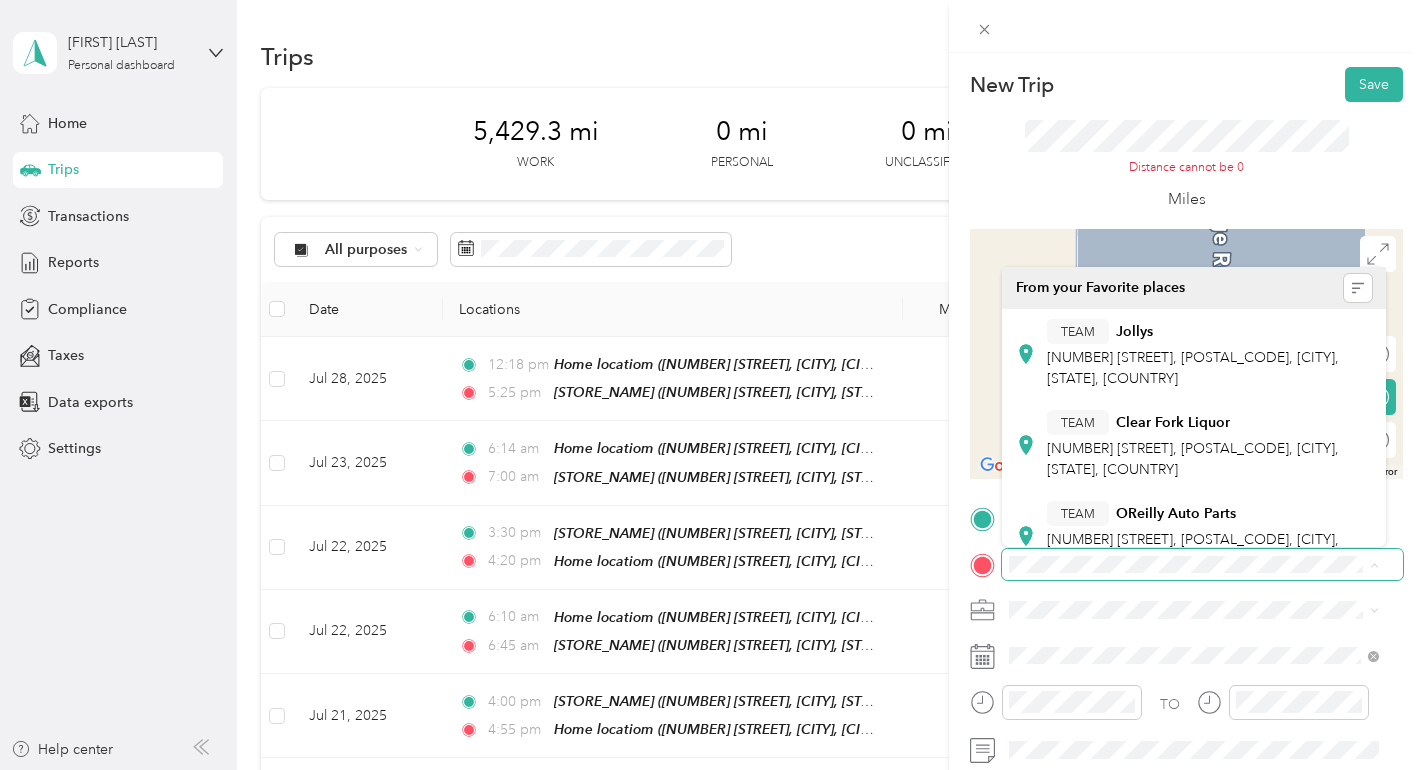 scroll, scrollTop: 306, scrollLeft: 0, axis: vertical 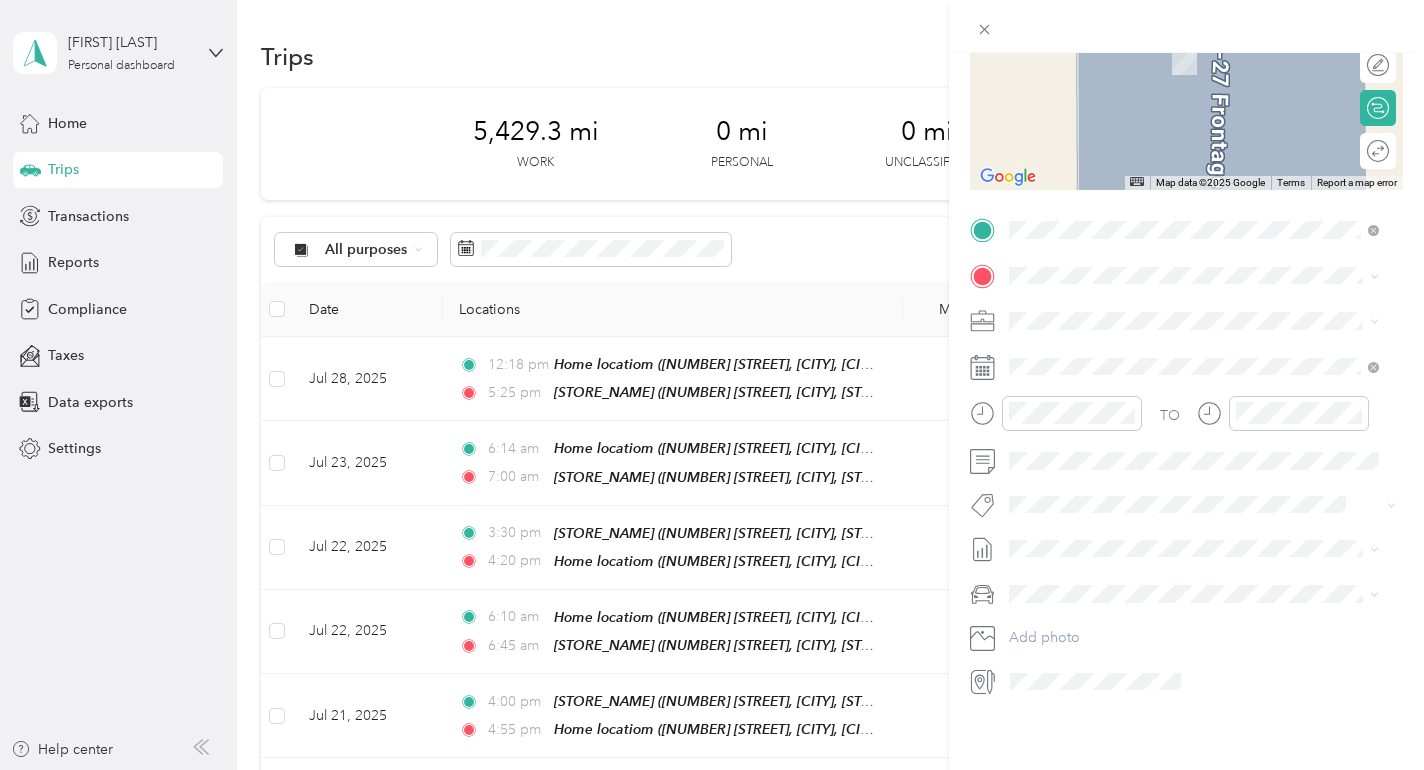 click on "TEAM [STORE_NAME] [NUMBER] [STREET], [POSTAL_CODE], [CITY], [STATE], [COUNTRY]" at bounding box center (1209, 358) 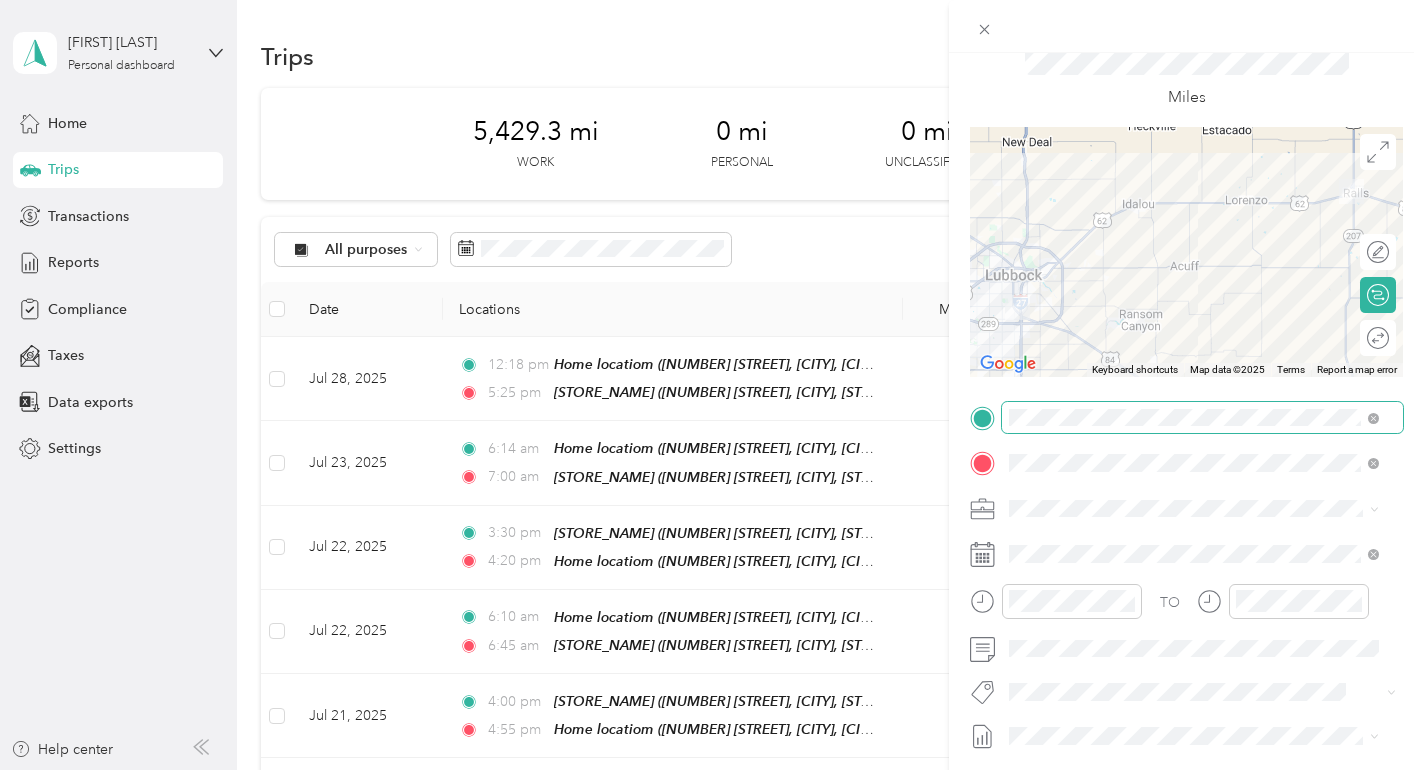 scroll, scrollTop: 0, scrollLeft: 0, axis: both 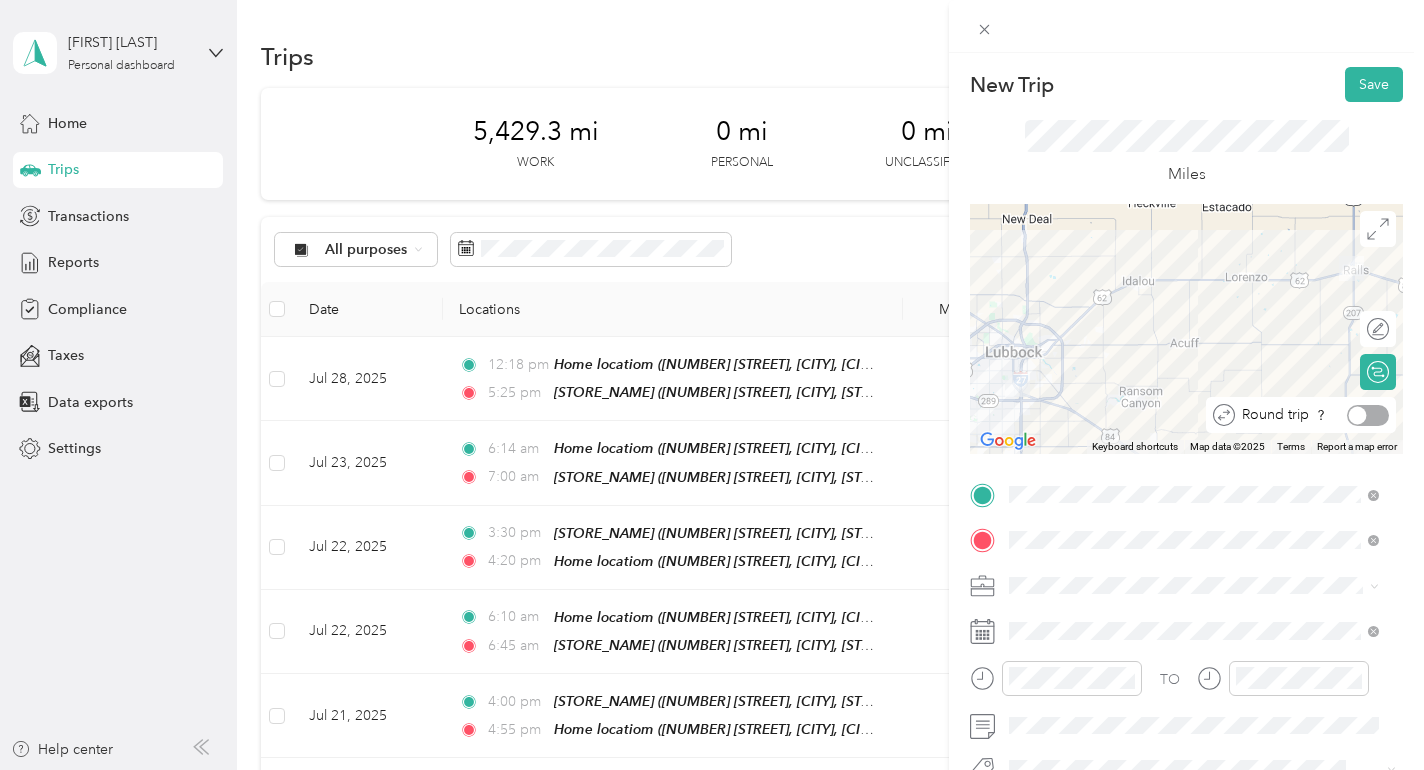 click at bounding box center [1368, 415] 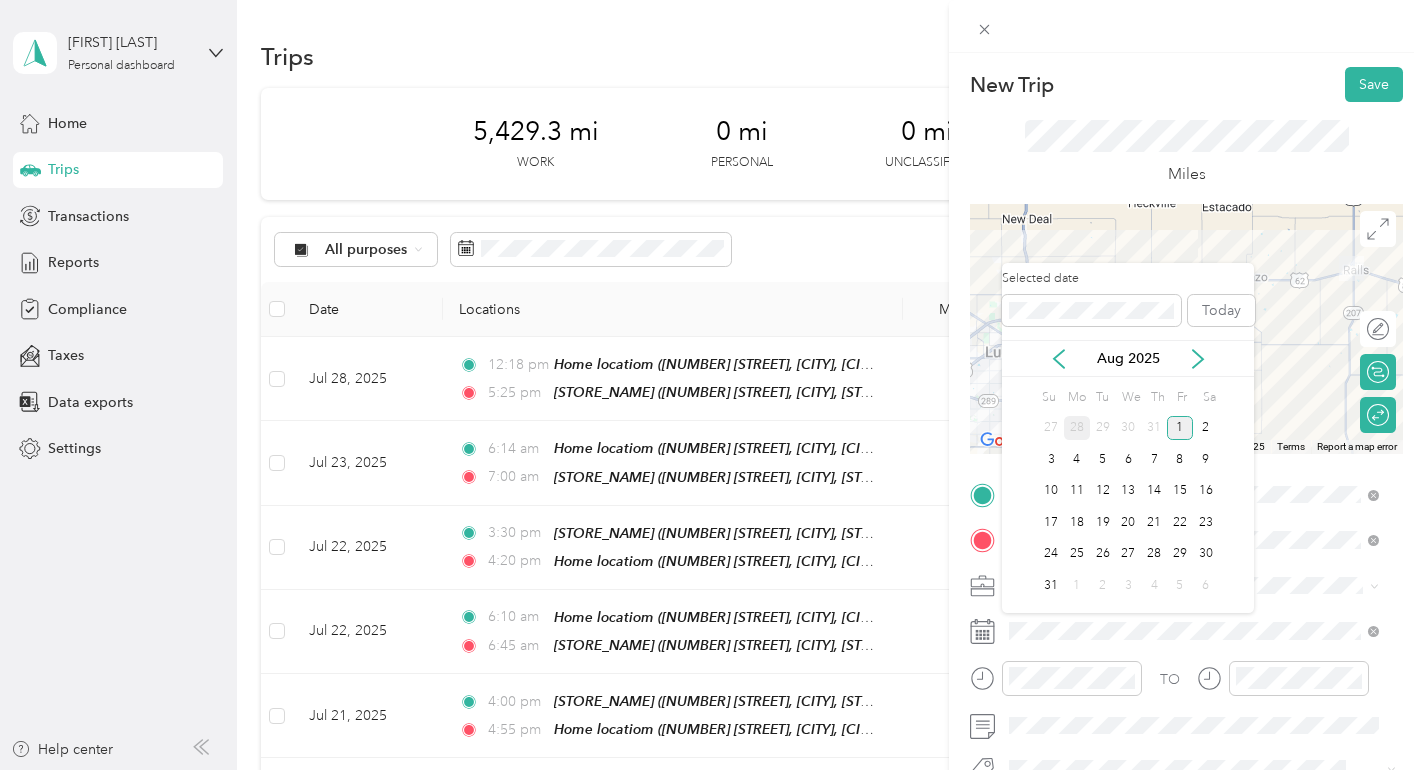 click on "28" at bounding box center (1077, 428) 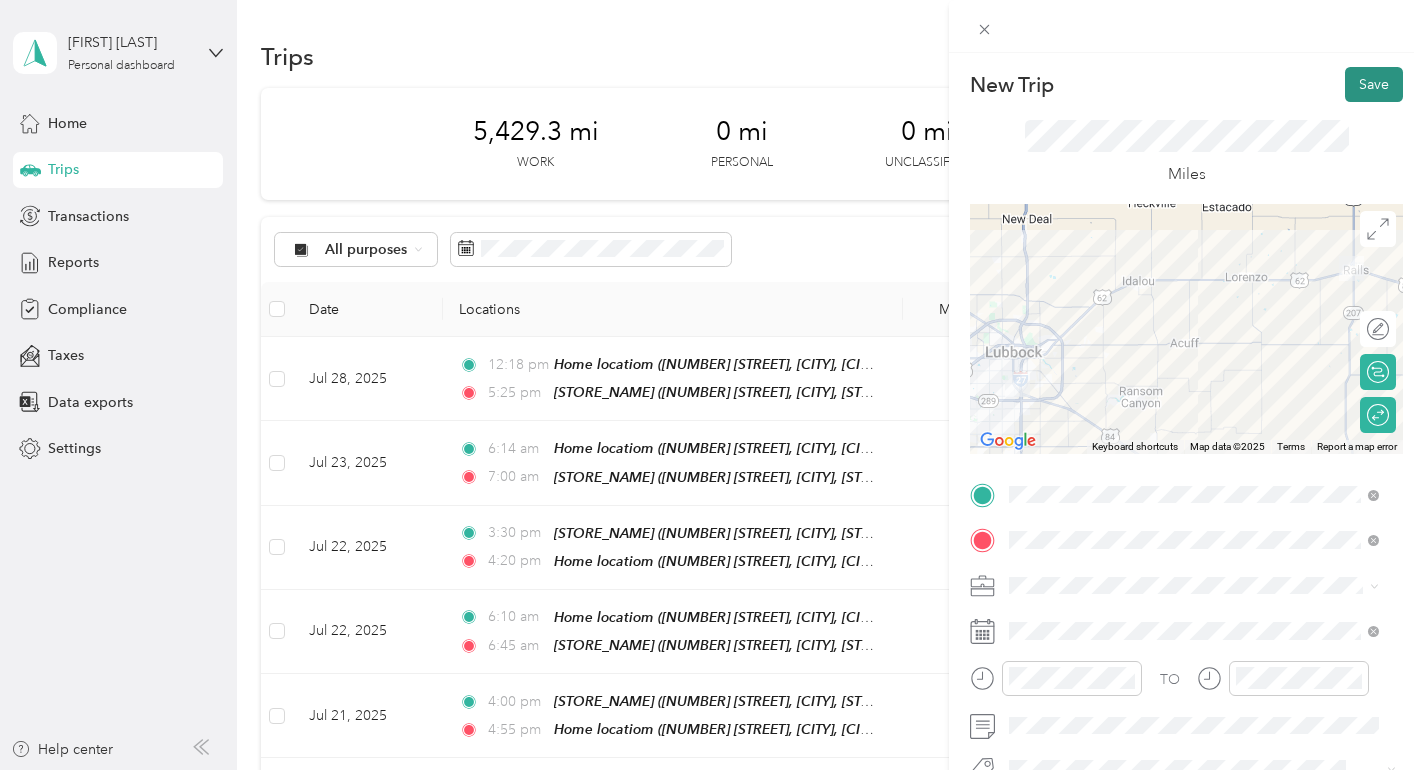 click on "Save" at bounding box center (1374, 84) 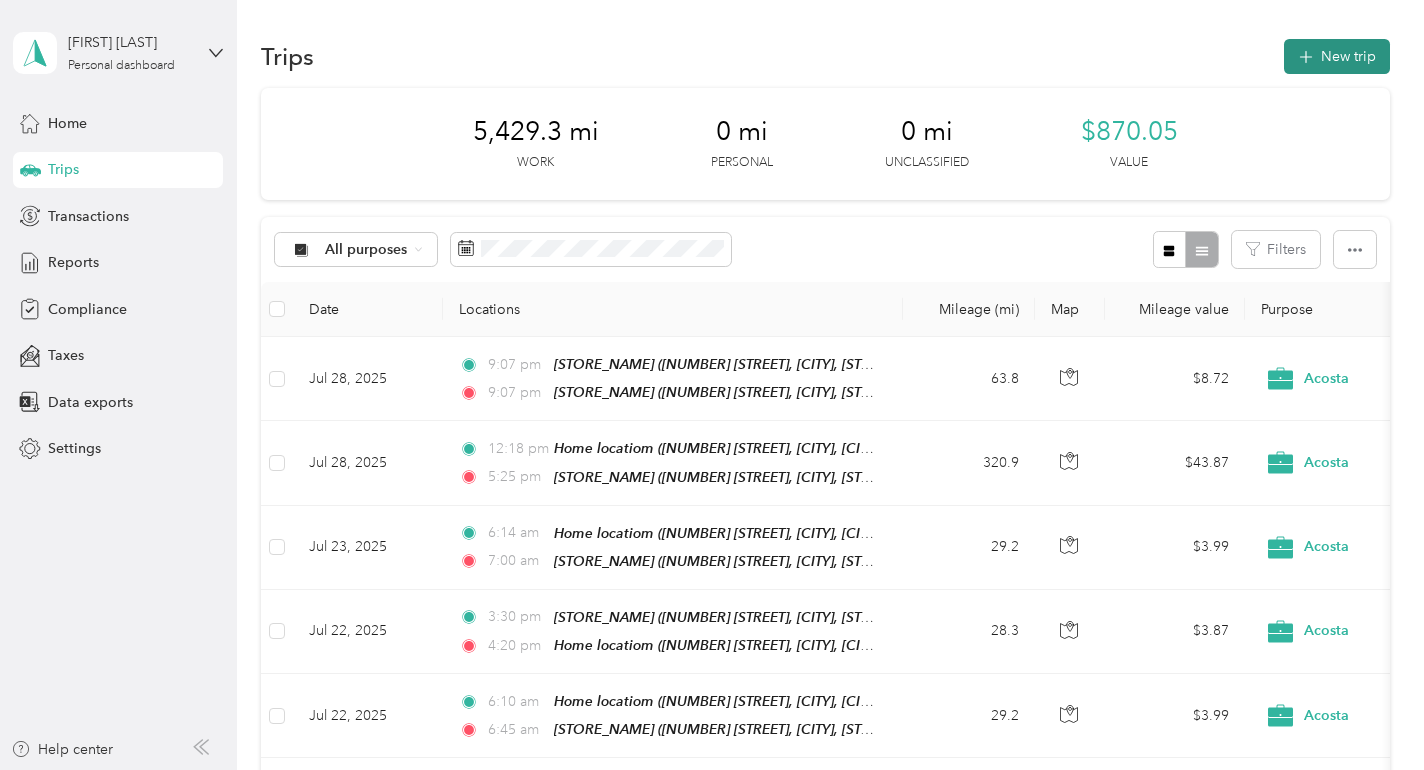 click on "New trip" at bounding box center (1337, 56) 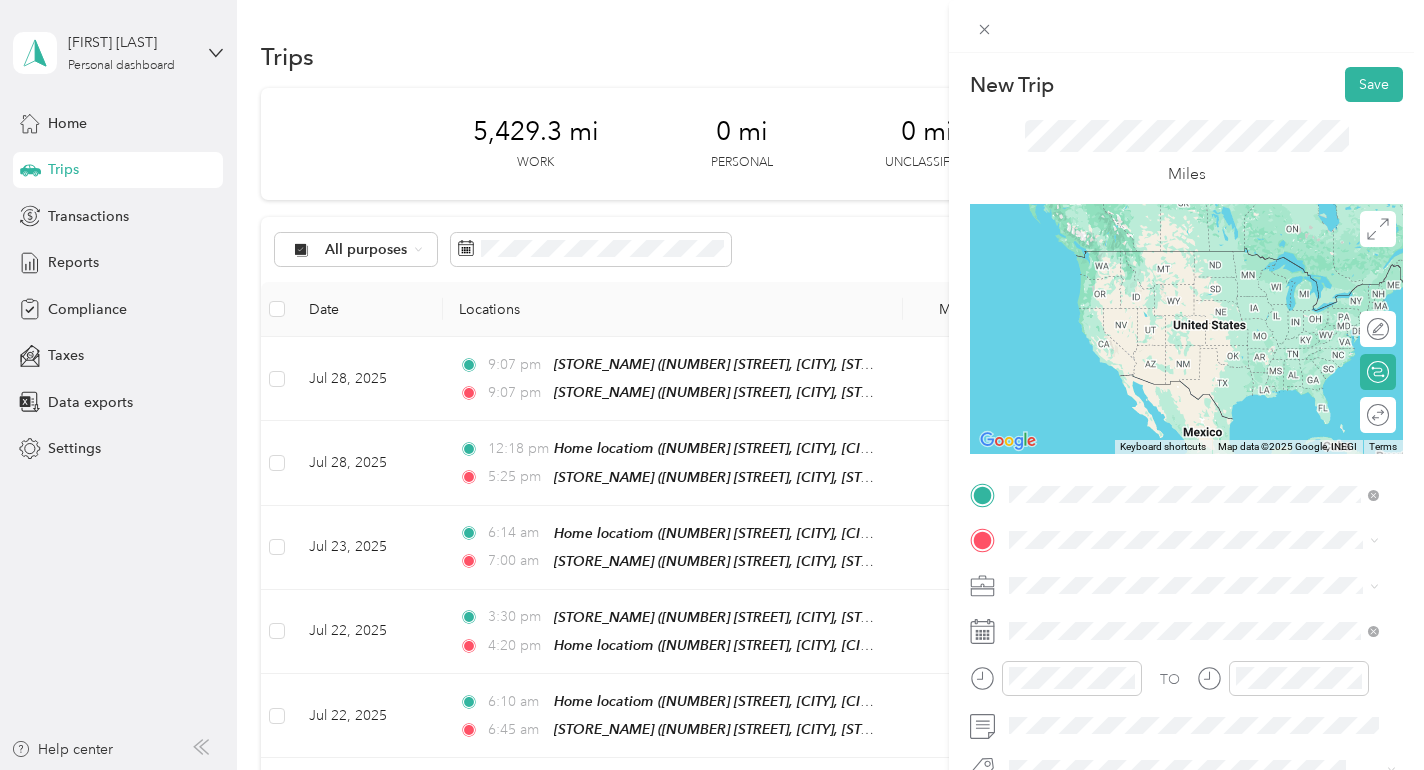click on "[NUMBER] [HIGHWAY] [HIGHWAY_NUMBER], [POSTAL_CODE], [CITY], [STATE], [COUNTRY]" at bounding box center [1193, 298] 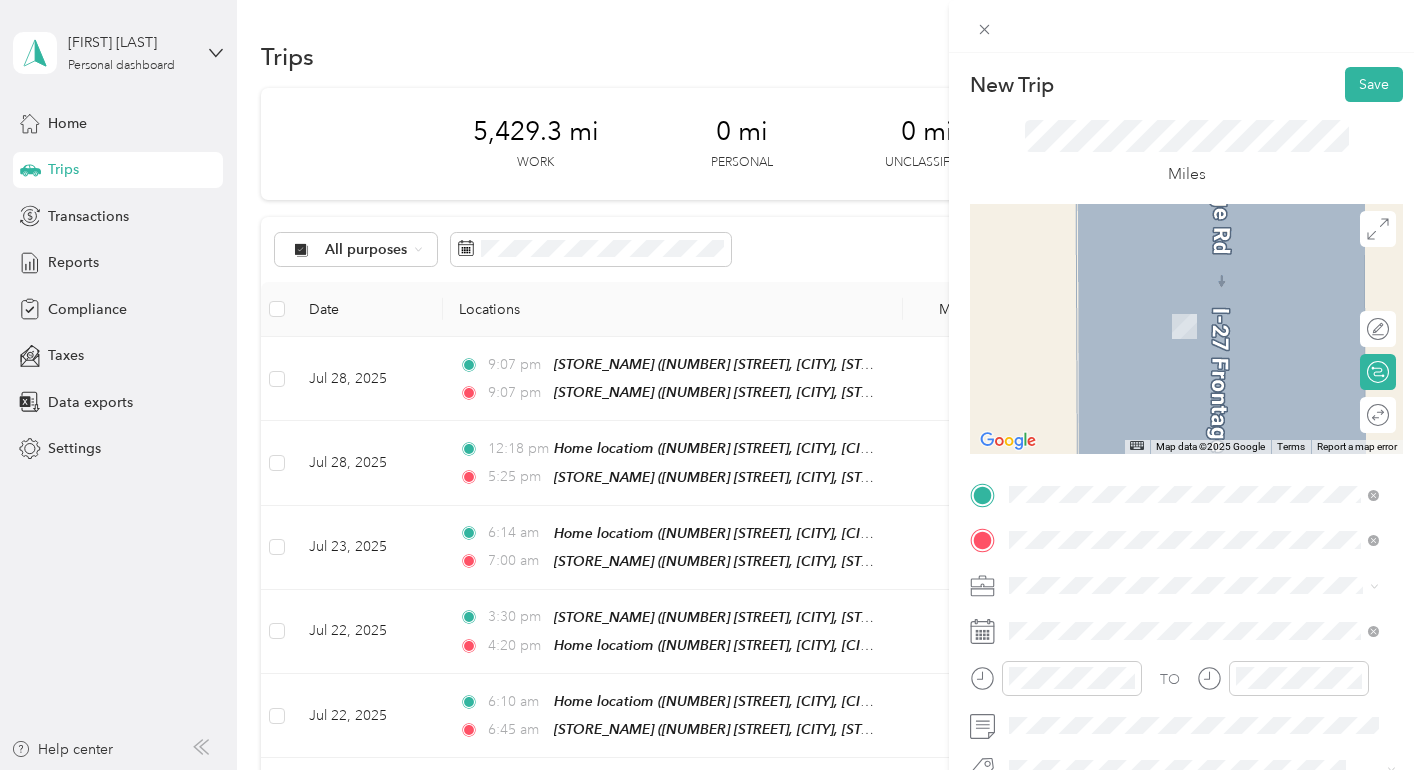 click on "TEAM [STORE_NAME] [NUMBER] [STREET], [POSTAL_CODE], [CITY], [STATE], [COUNTRY]" at bounding box center [1209, 330] 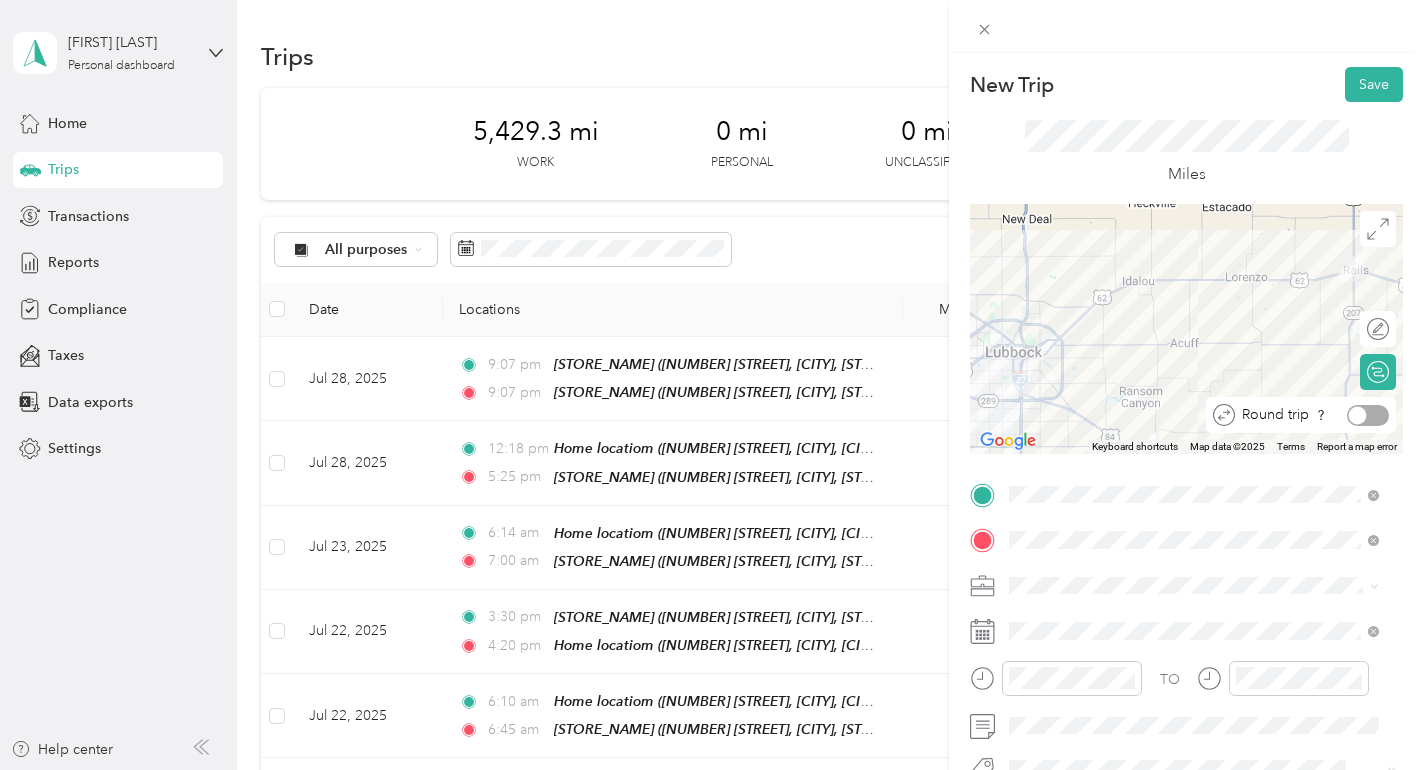 click at bounding box center (1368, 415) 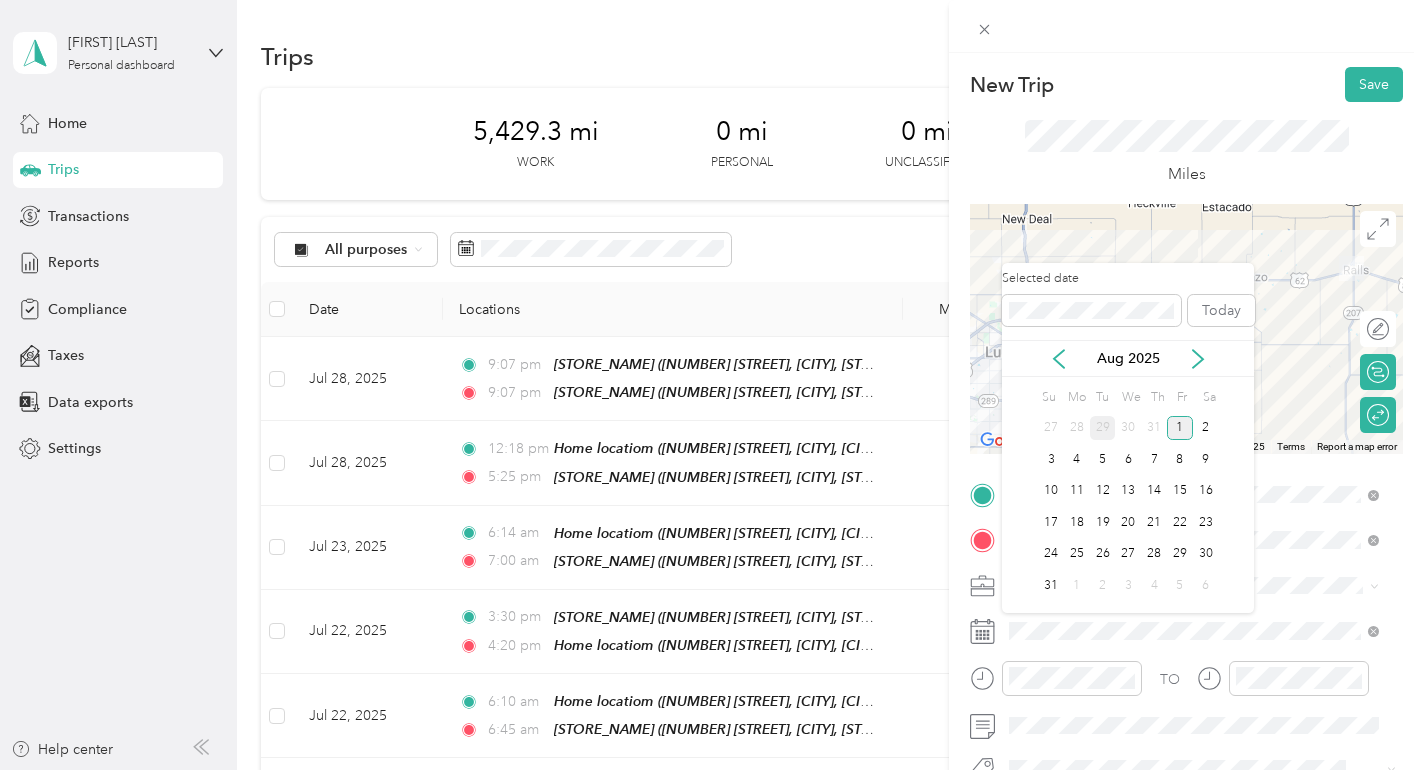 click on "29" at bounding box center (1103, 428) 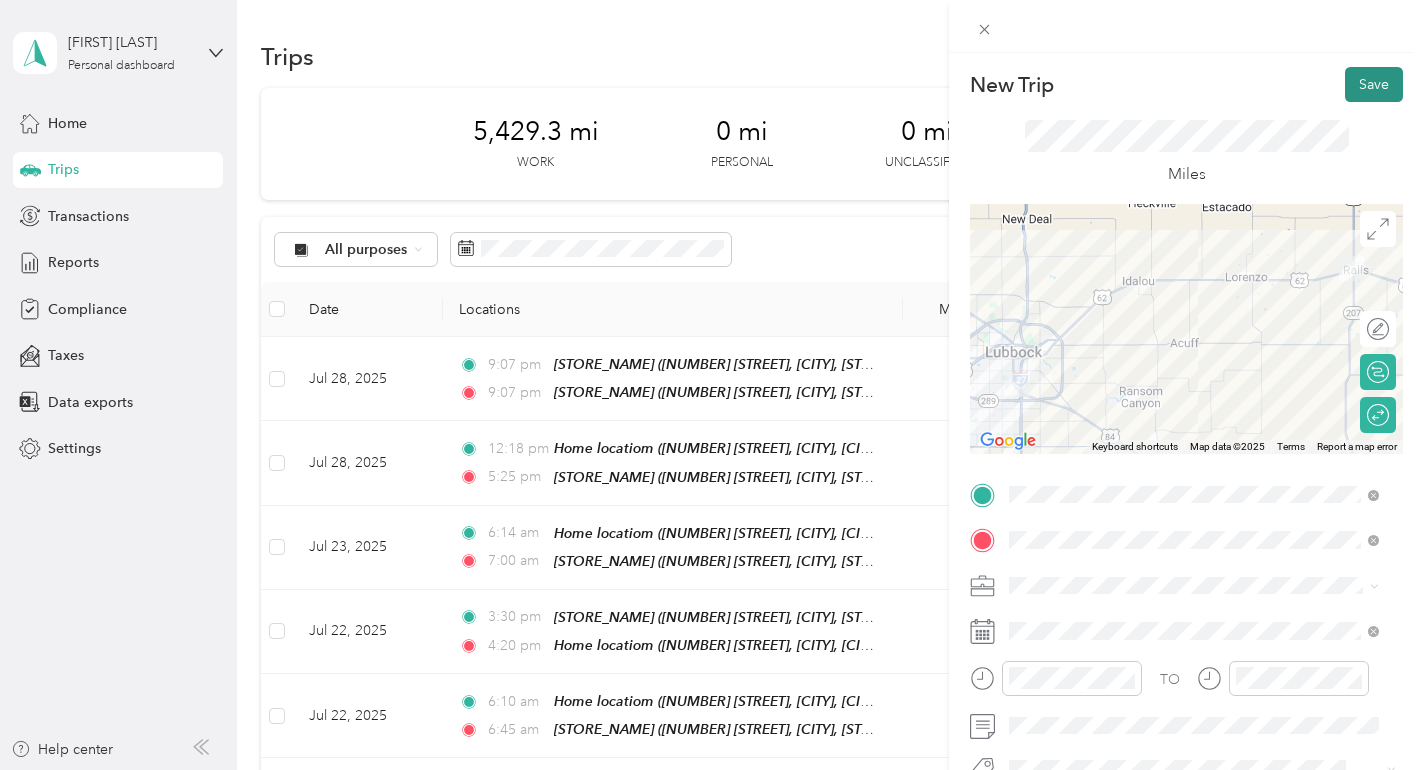 click on "Save" at bounding box center [1374, 84] 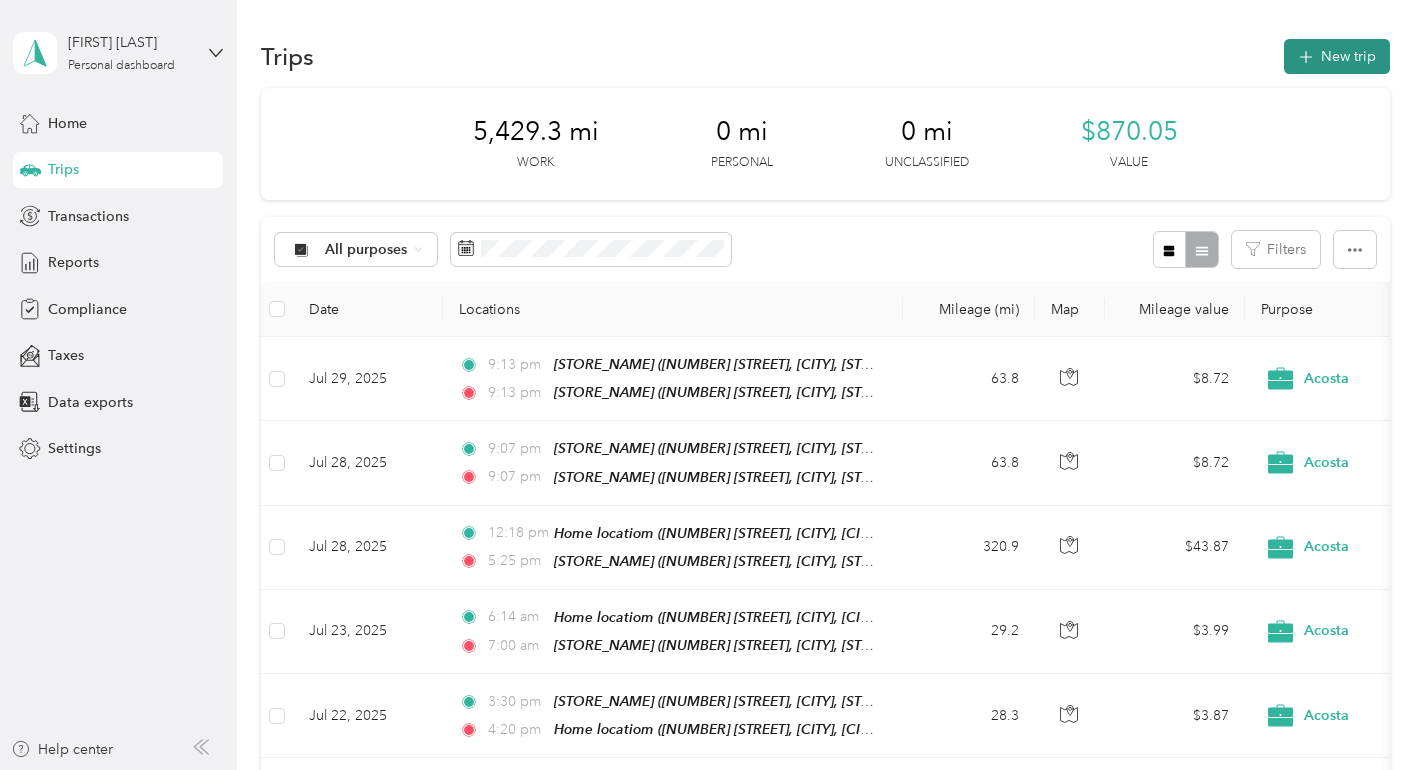 click on "New trip" at bounding box center (1337, 56) 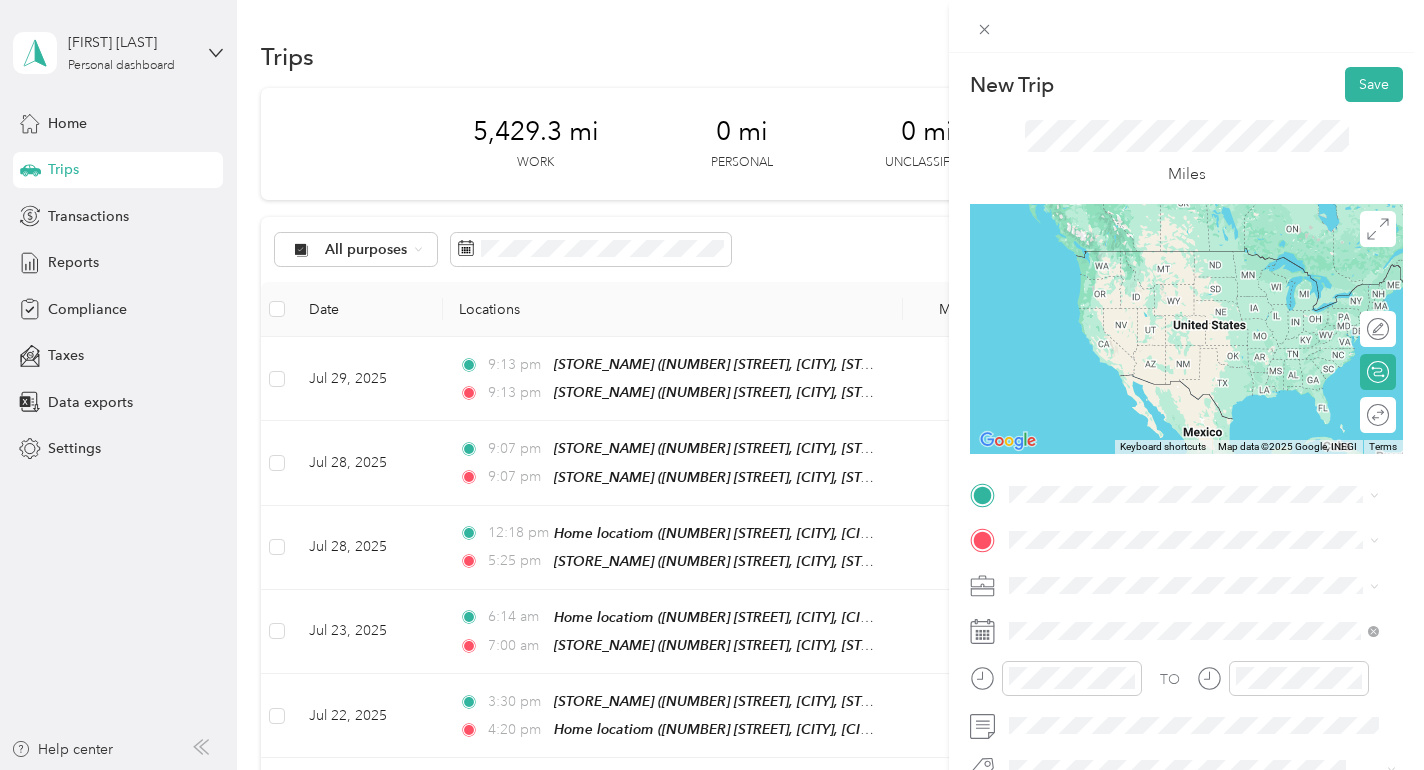 click on "TEAM [STORE_NAME][NUMBER] [NUMBER] [STREET], [POSTAL_CODE], [CITY], [STATE], [COUNTRY]" at bounding box center (1209, 279) 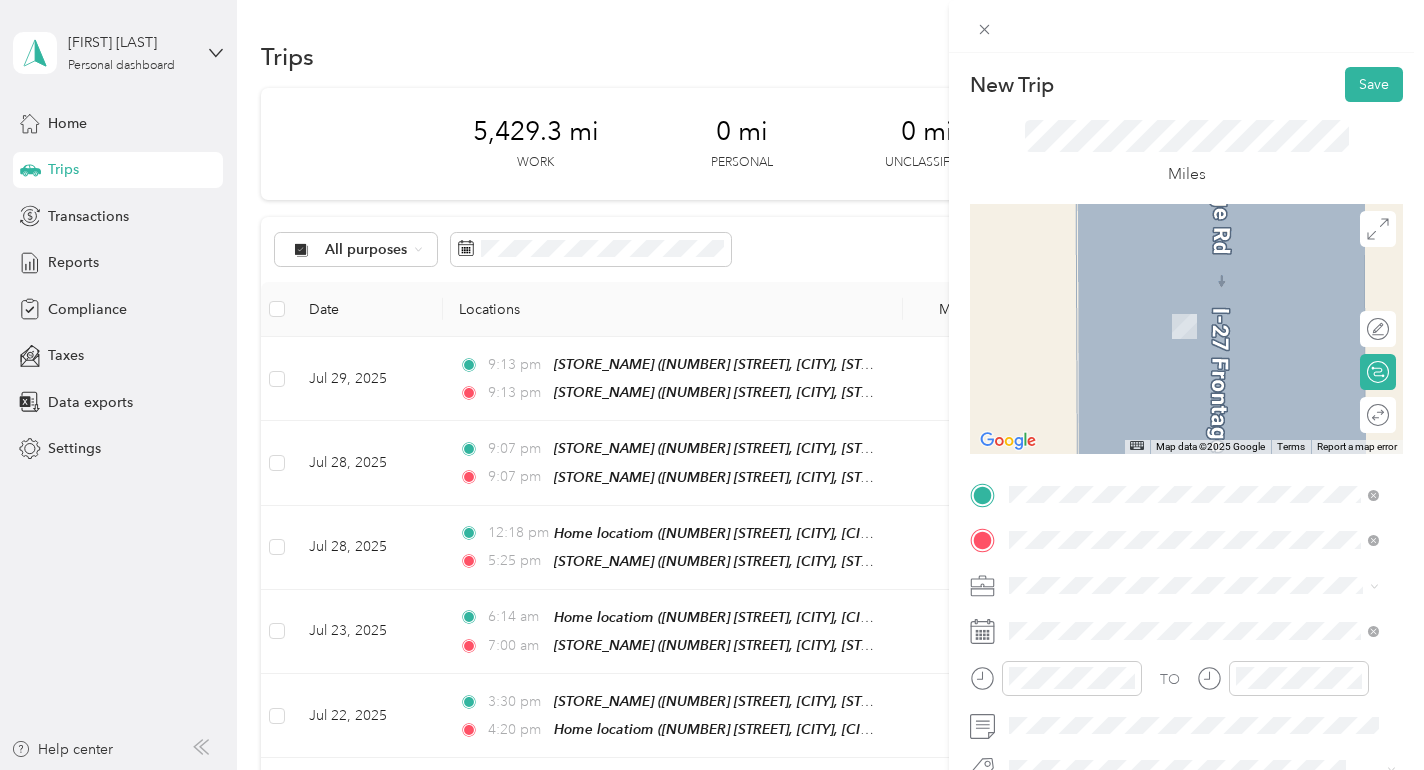 click on "TEAM [STORE_NAME] [NUMBER] [STREET], [POSTAL_CODE], [CITY], [STATE], [COUNTRY]" at bounding box center [1209, 330] 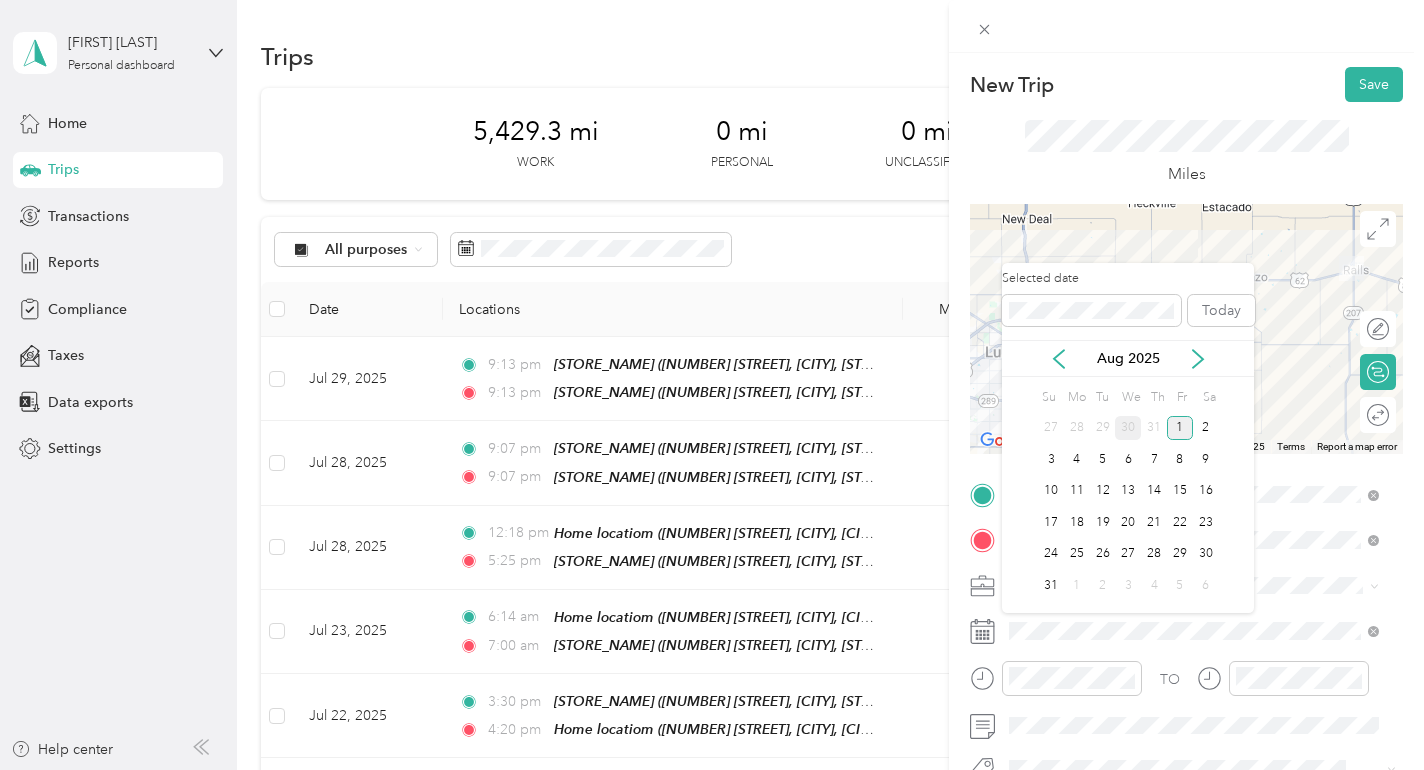 click on "30" at bounding box center (1128, 428) 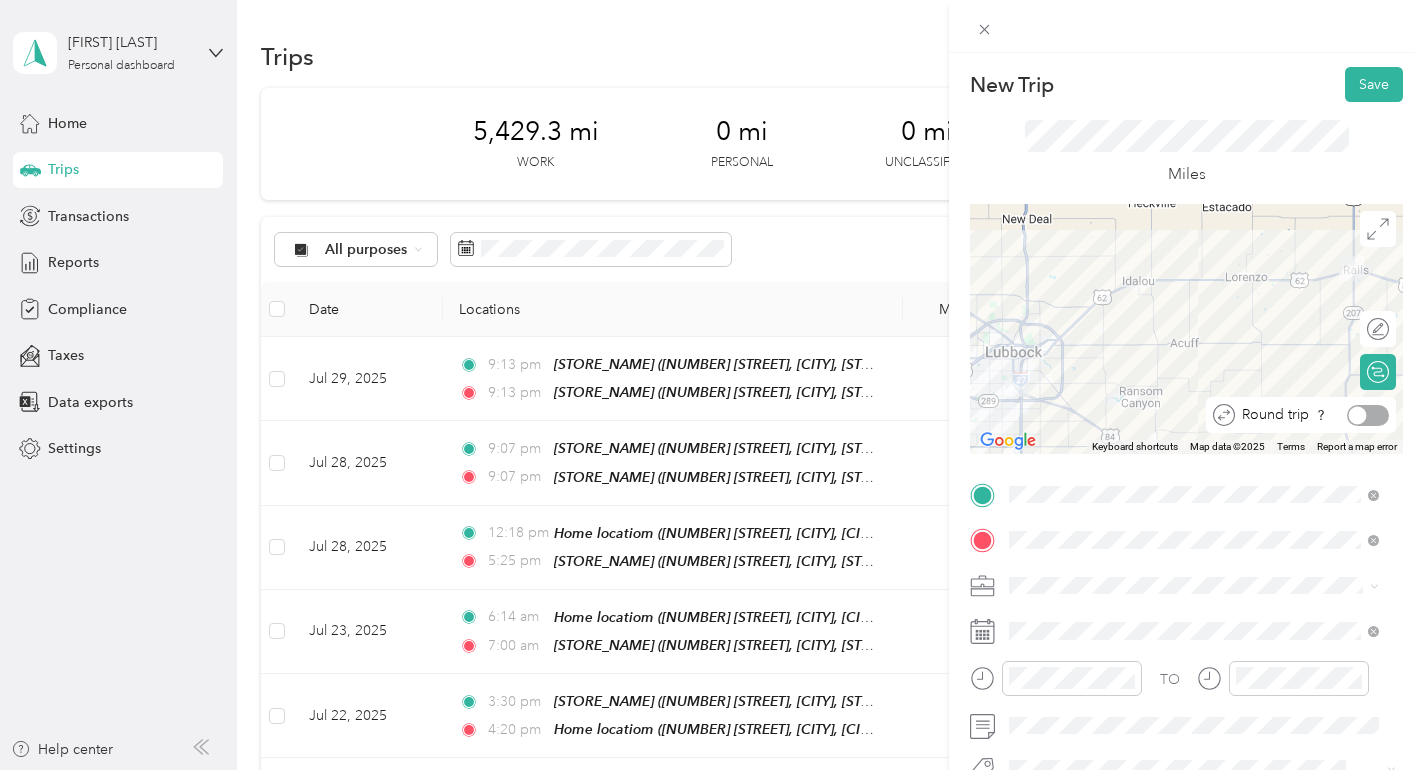 click at bounding box center [1368, 415] 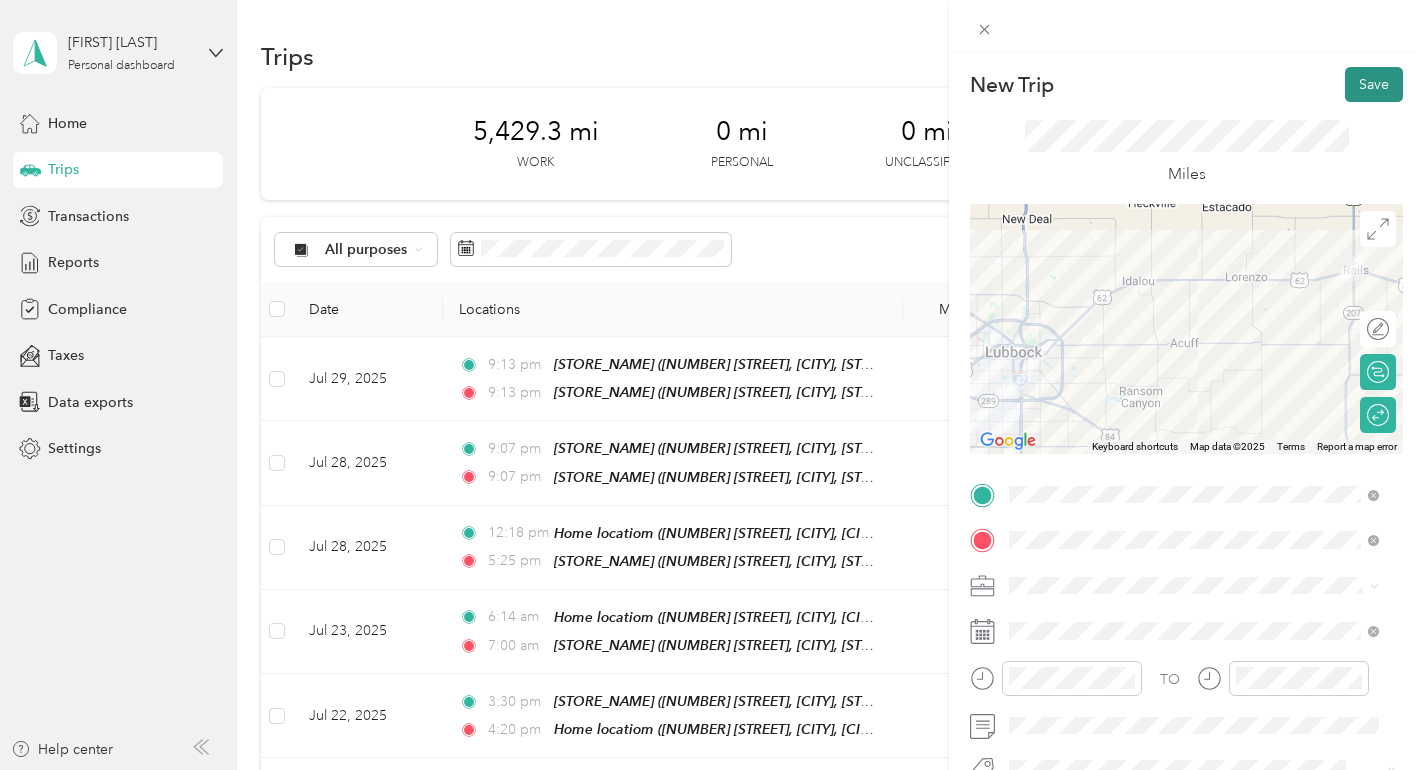 click on "Save" at bounding box center [1374, 84] 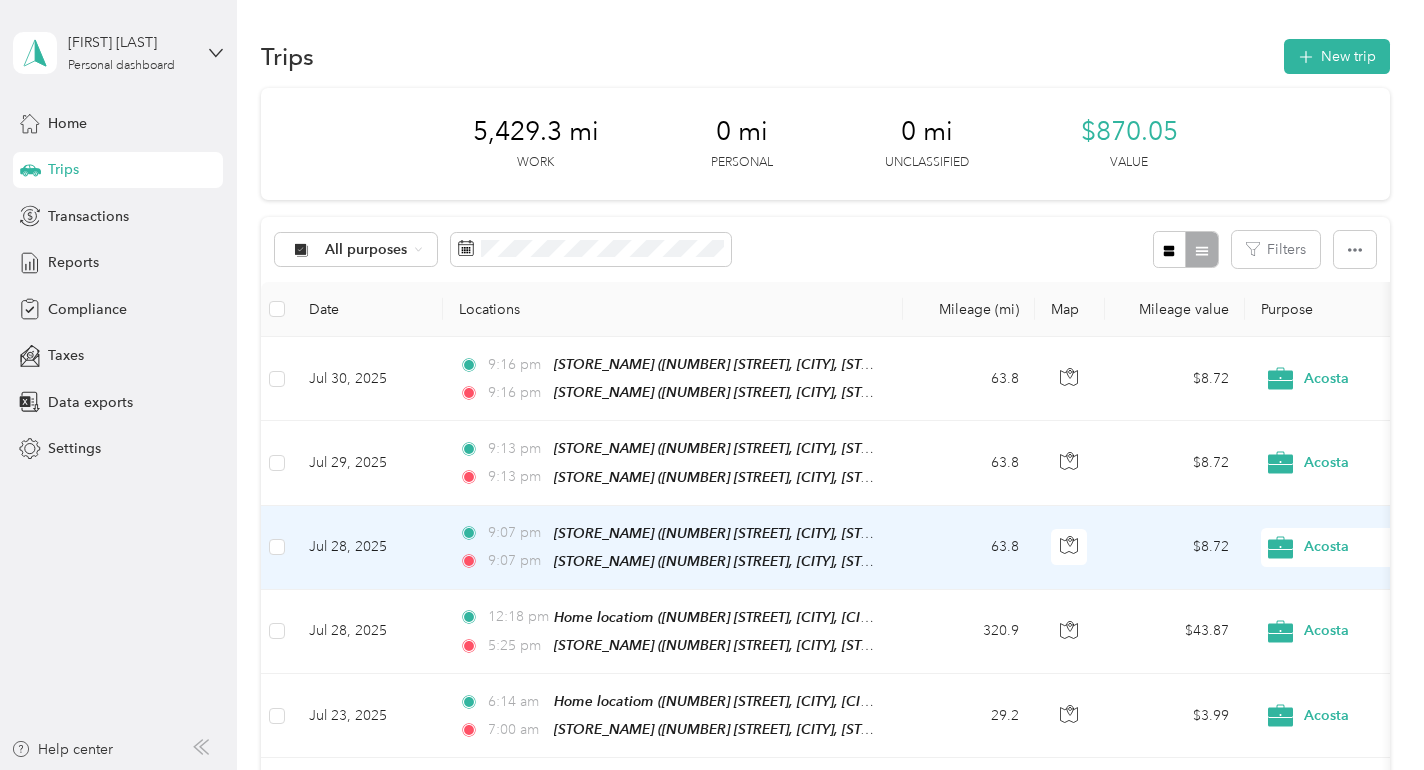 click on "Jul 28, 2025" at bounding box center (368, 548) 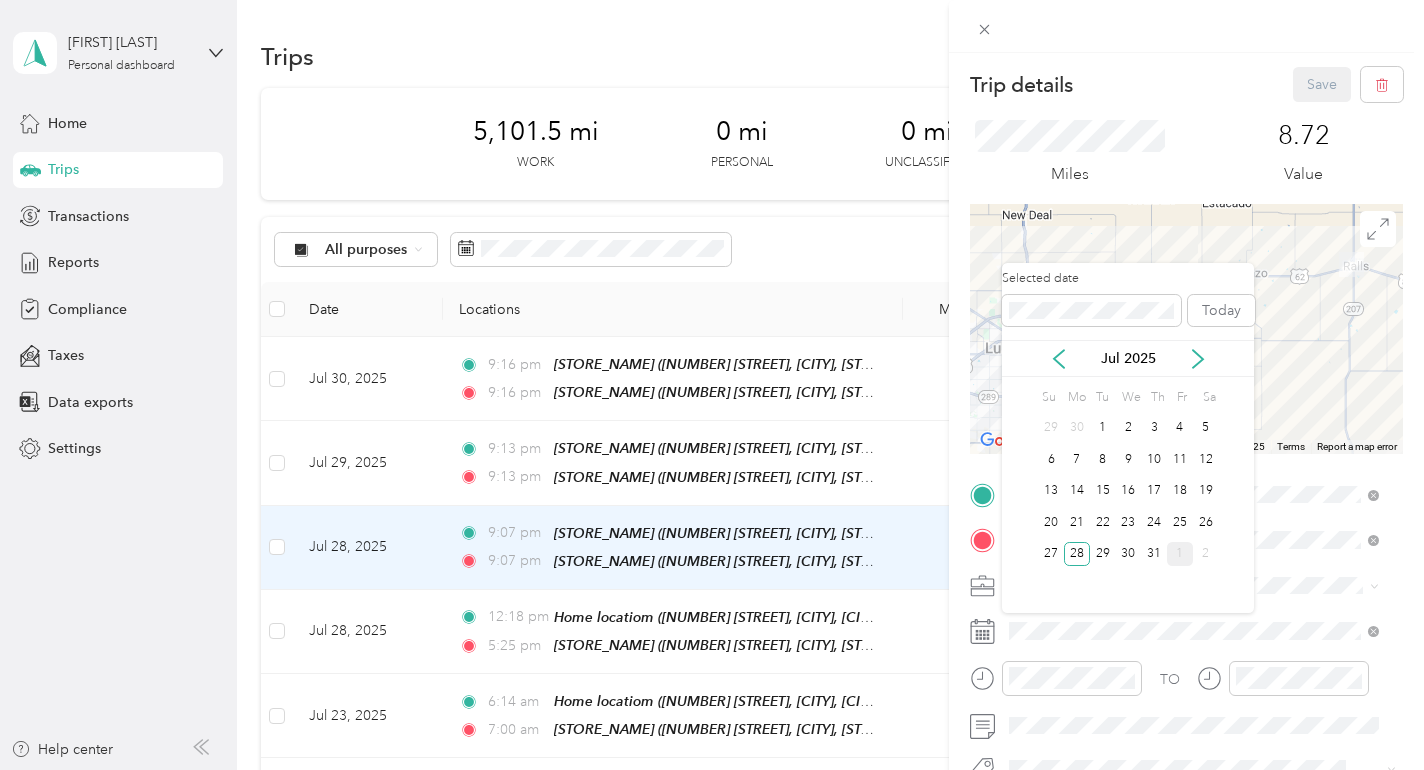 click on "31" at bounding box center (1154, 554) 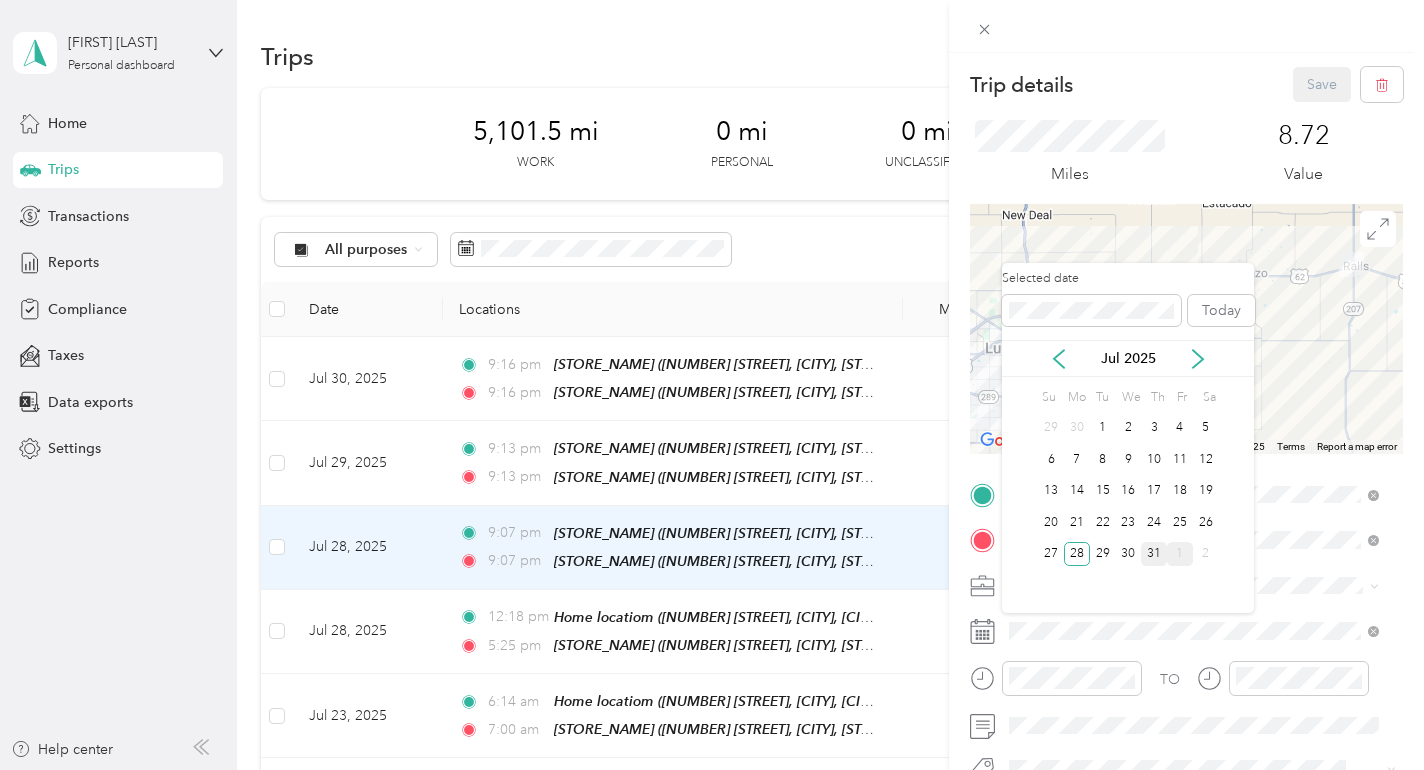 click on "31" at bounding box center [1154, 554] 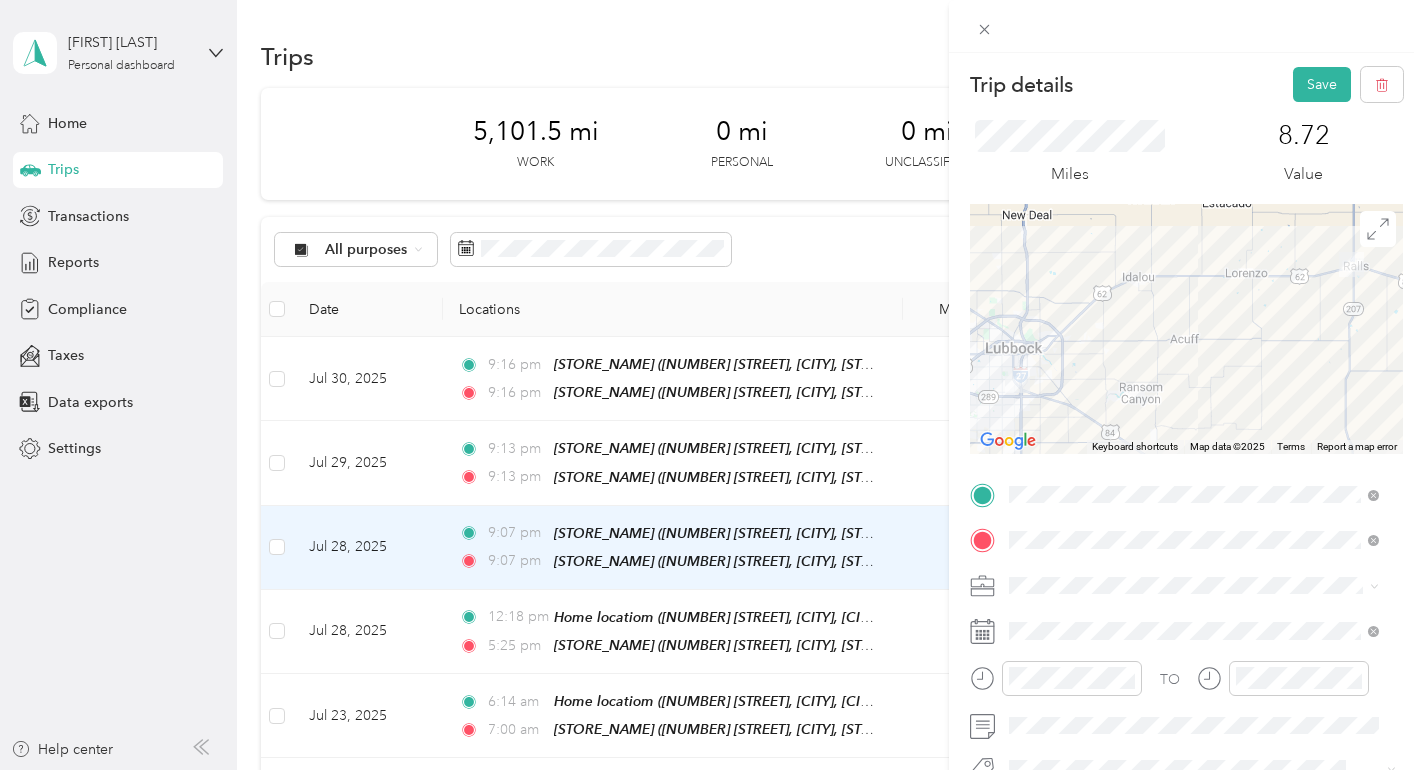 click at bounding box center (1186, 329) 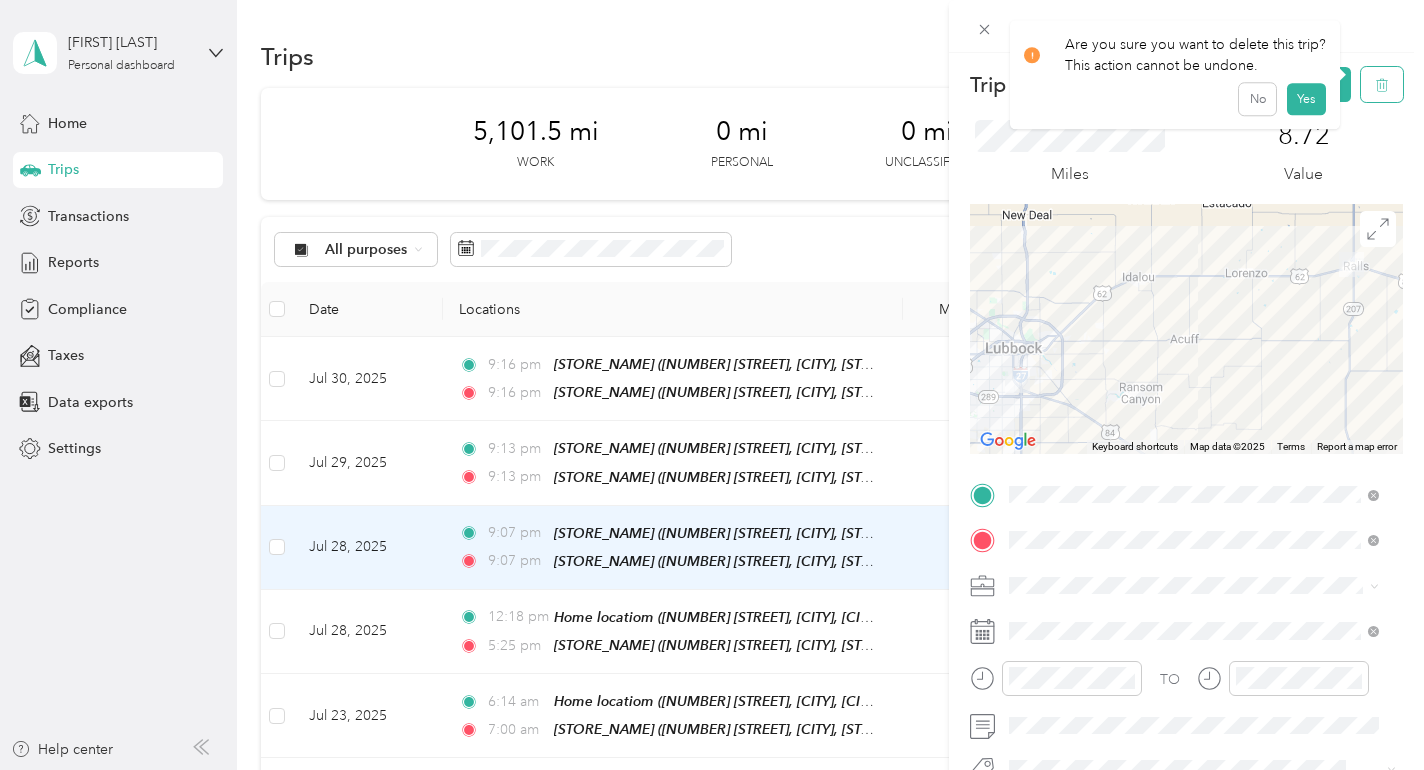 click at bounding box center (1382, 84) 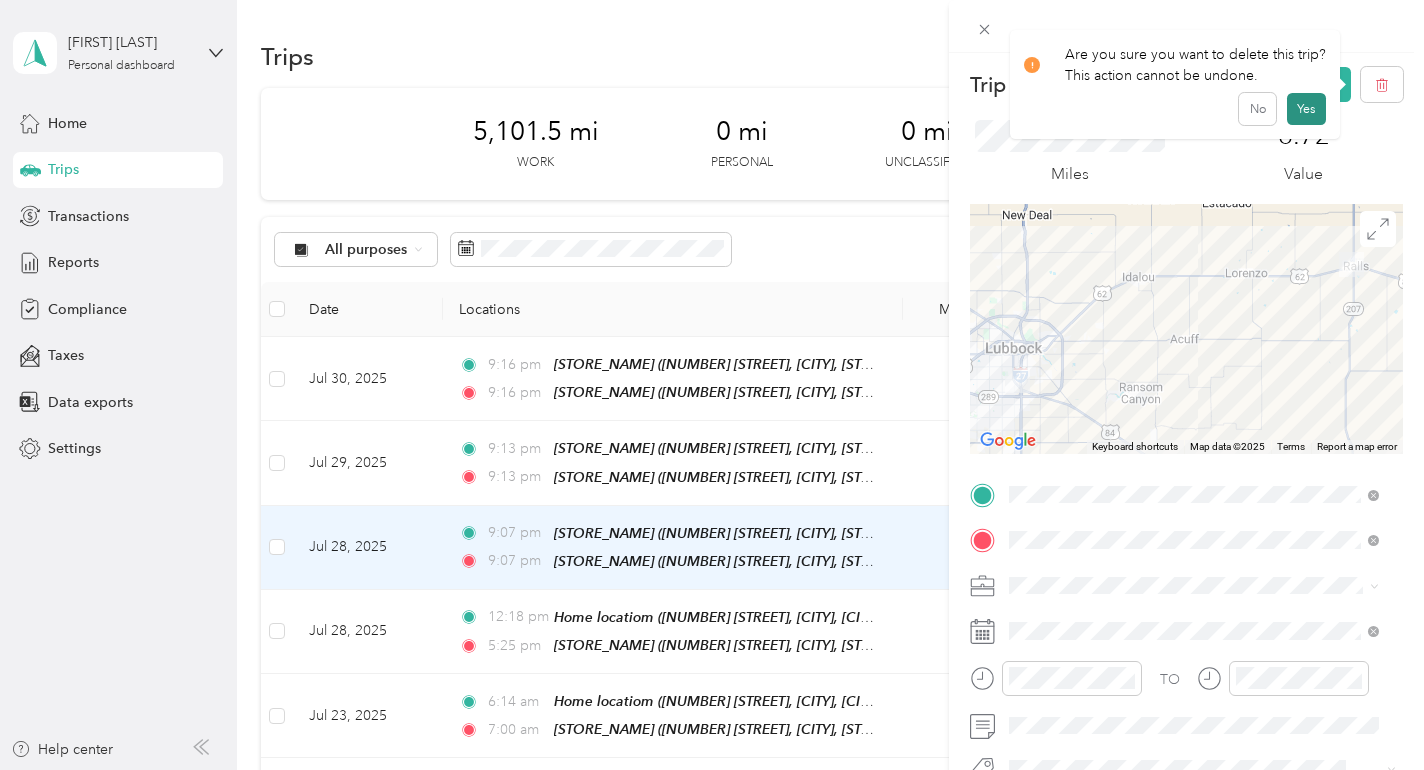 click on "Yes" at bounding box center (1306, 109) 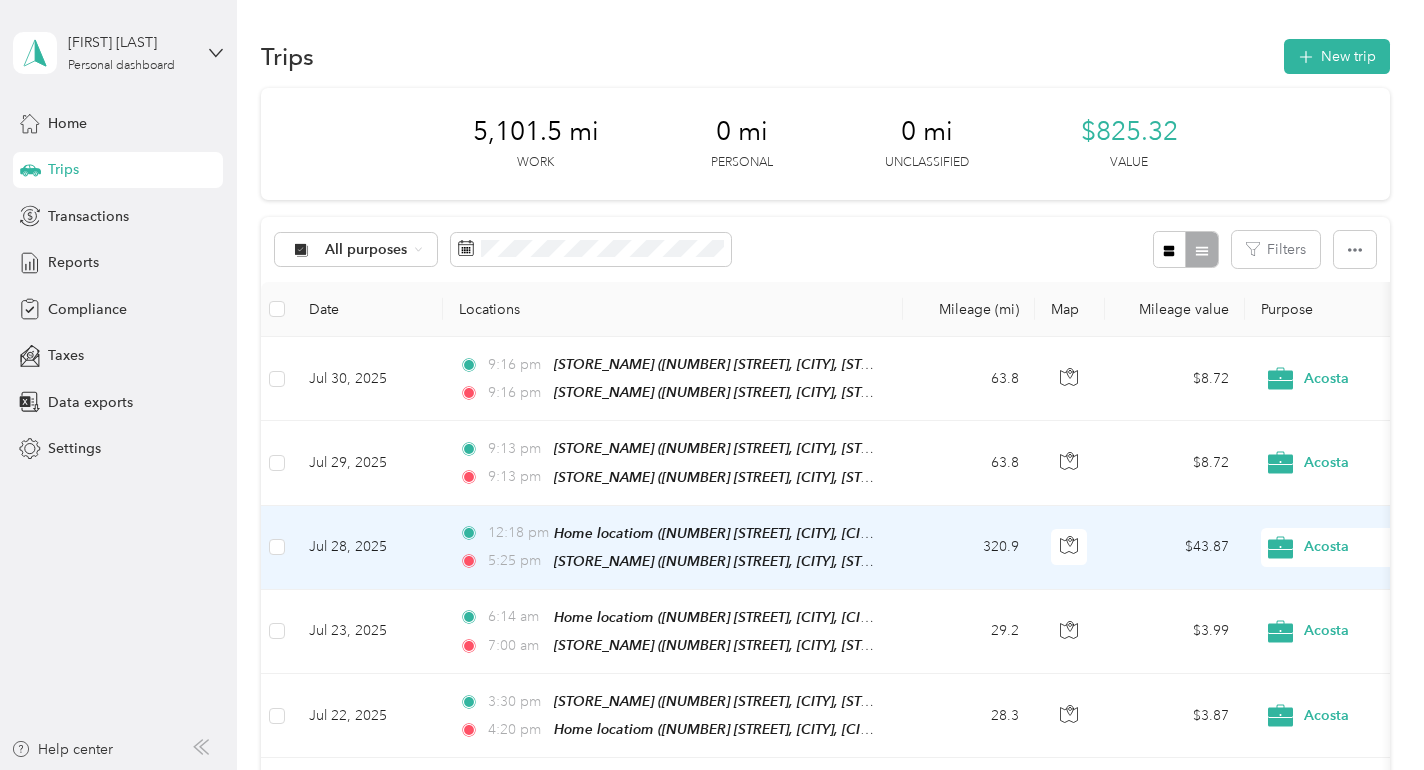 click on "Jul 28, 2025" at bounding box center (368, 548) 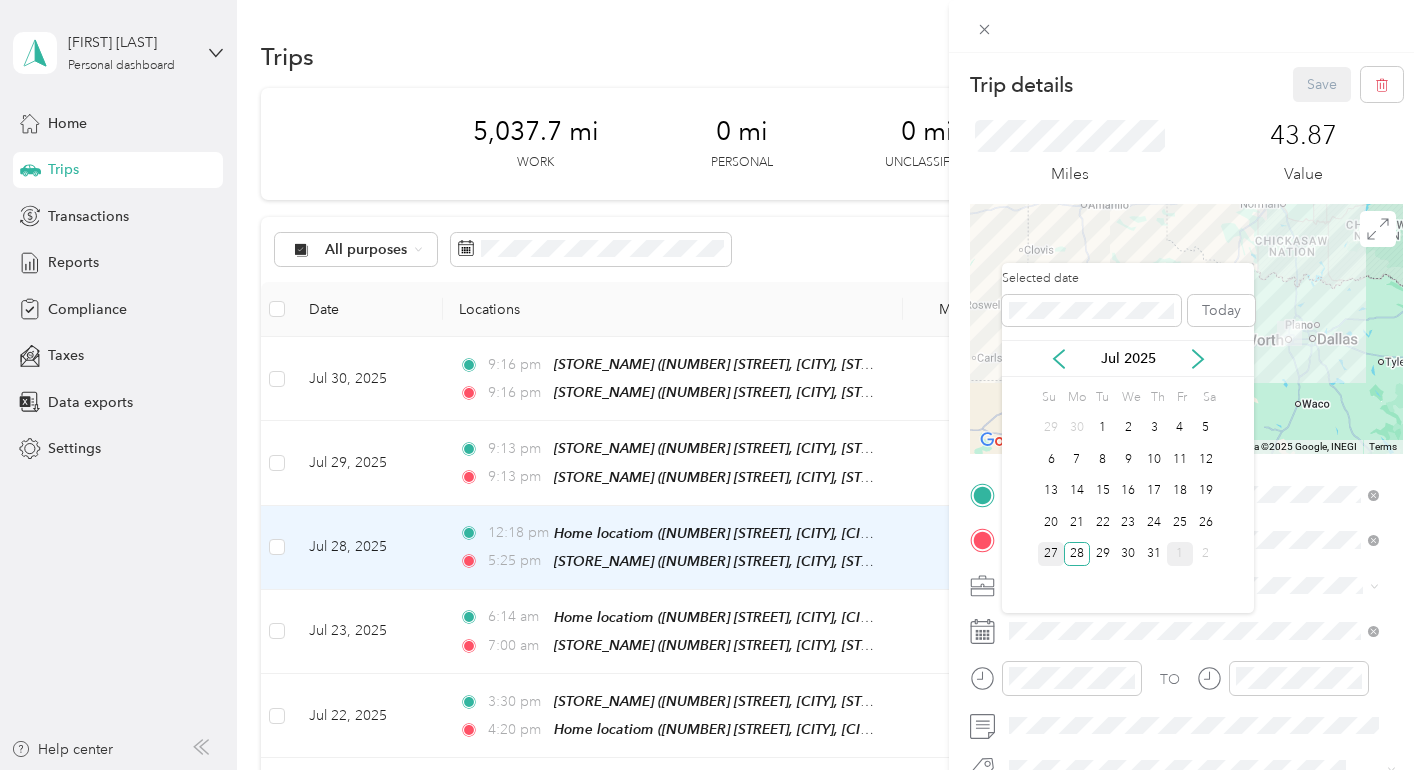 click on "27" at bounding box center (1051, 554) 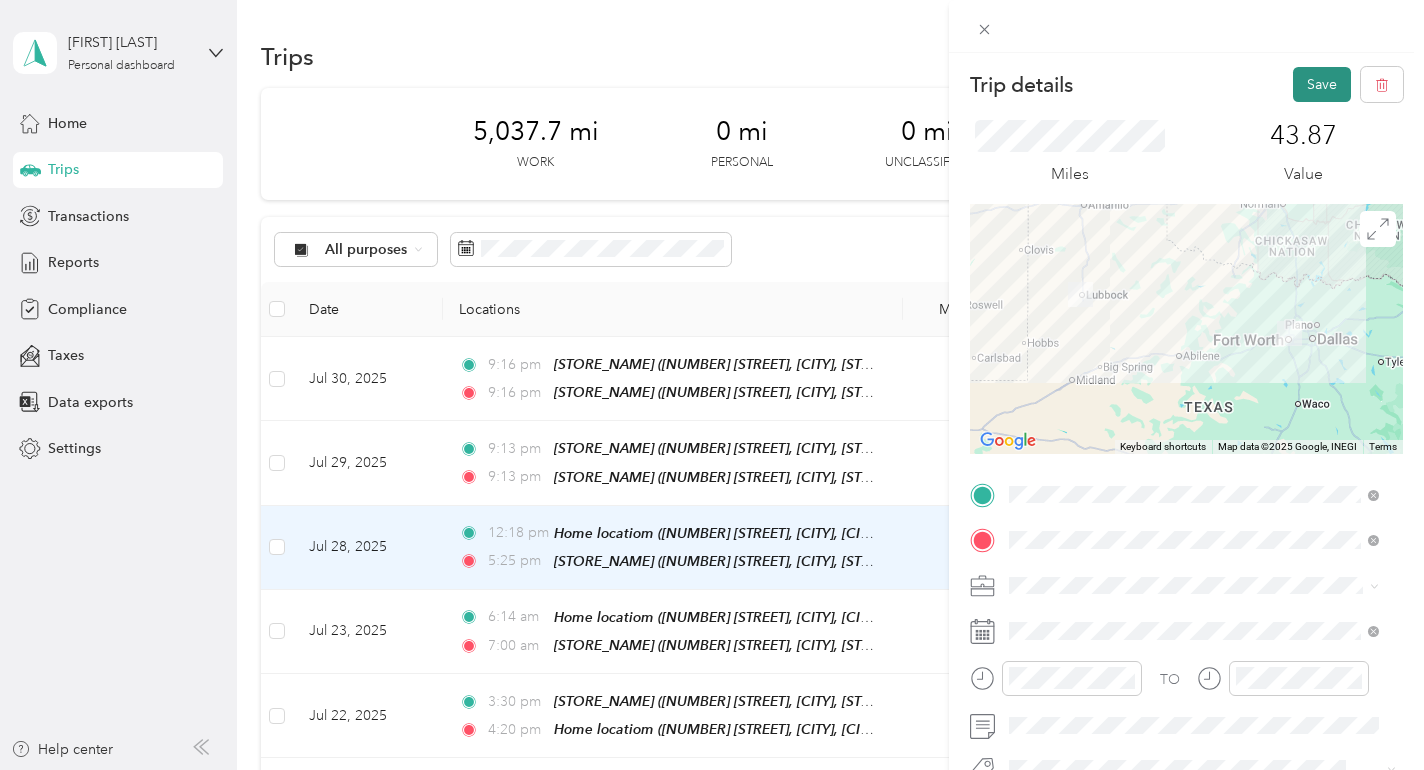 click on "Save" at bounding box center (1322, 84) 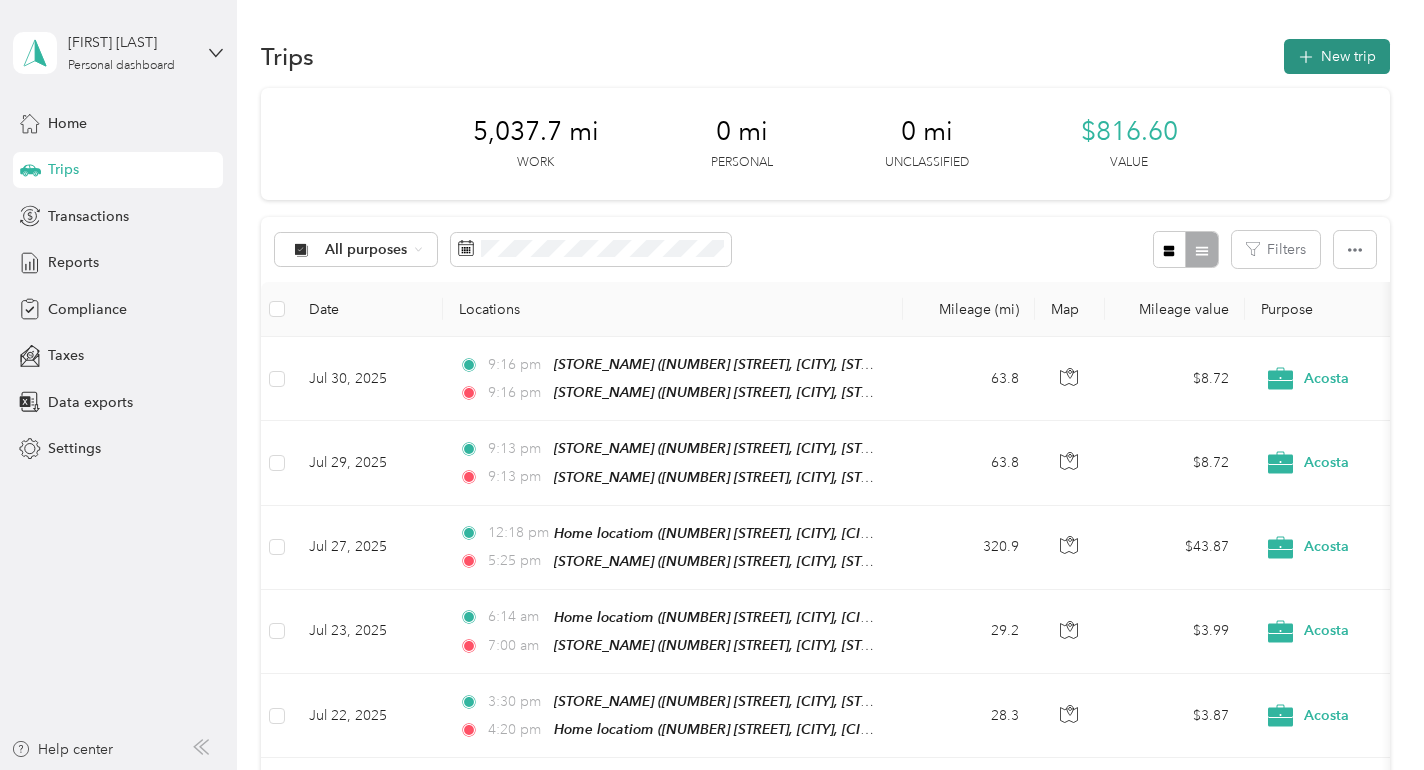 click on "New trip" at bounding box center (1337, 56) 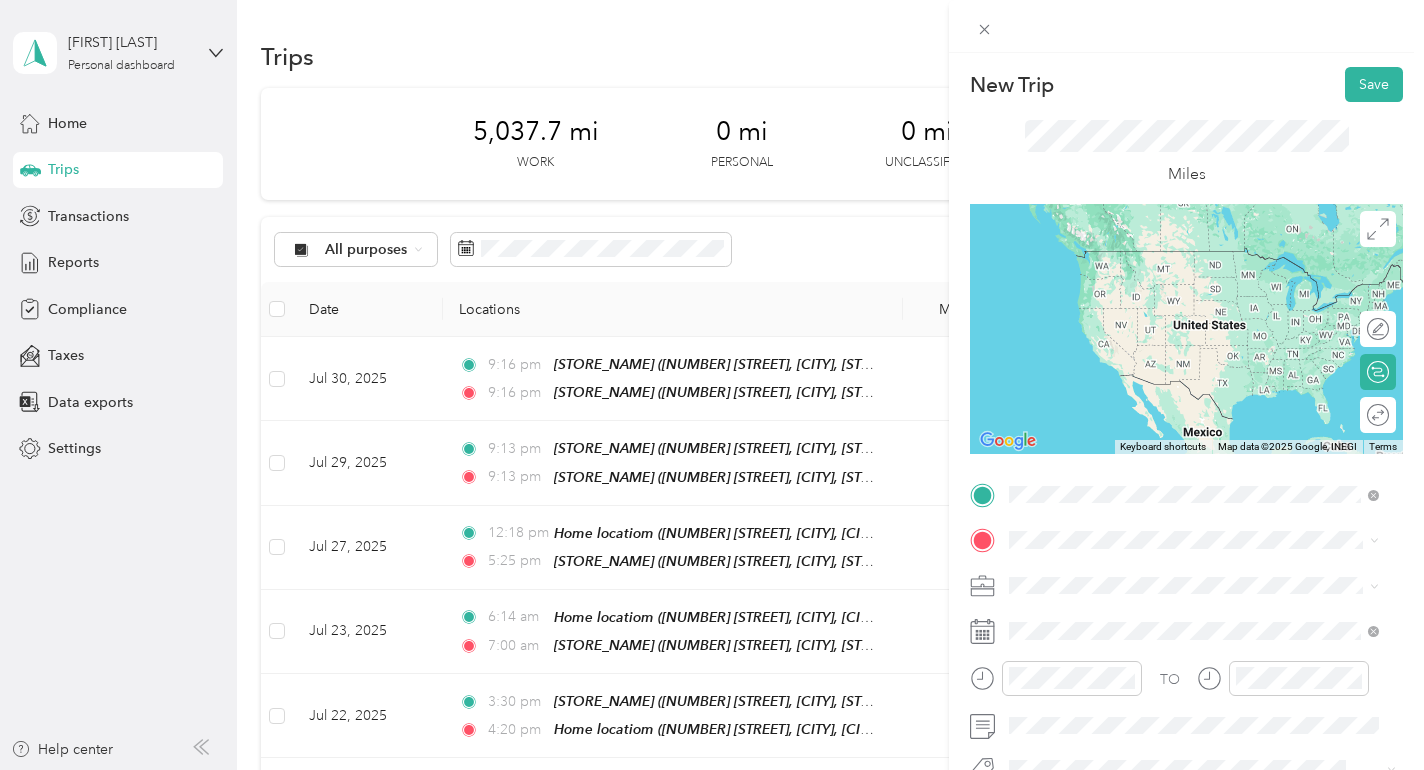 click on "TEAM [STORE_NAME][NUMBER] [NUMBER] [STREET], [POSTAL_CODE], [CITY], [STATE], [COUNTRY]" at bounding box center [1209, 284] 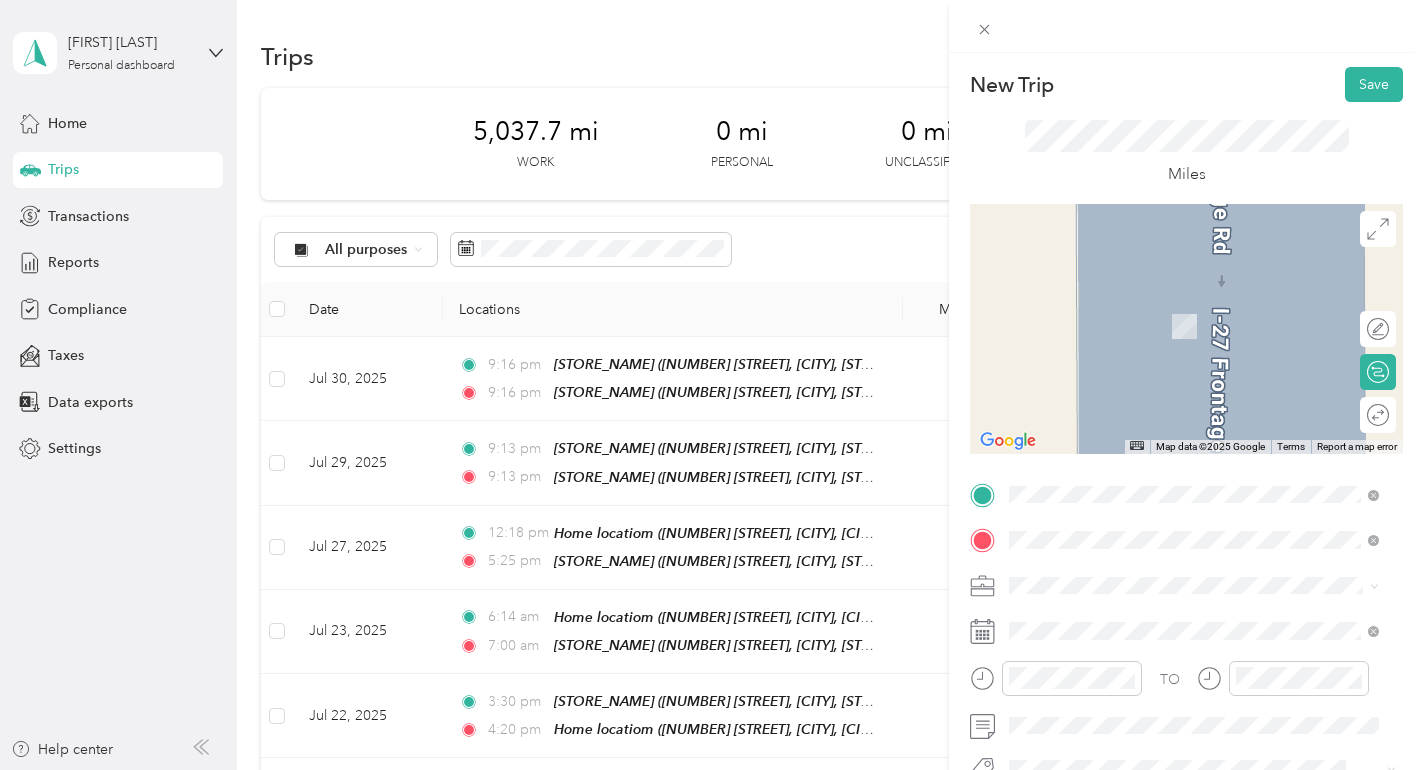 click on "TEAM" at bounding box center (1078, 307) 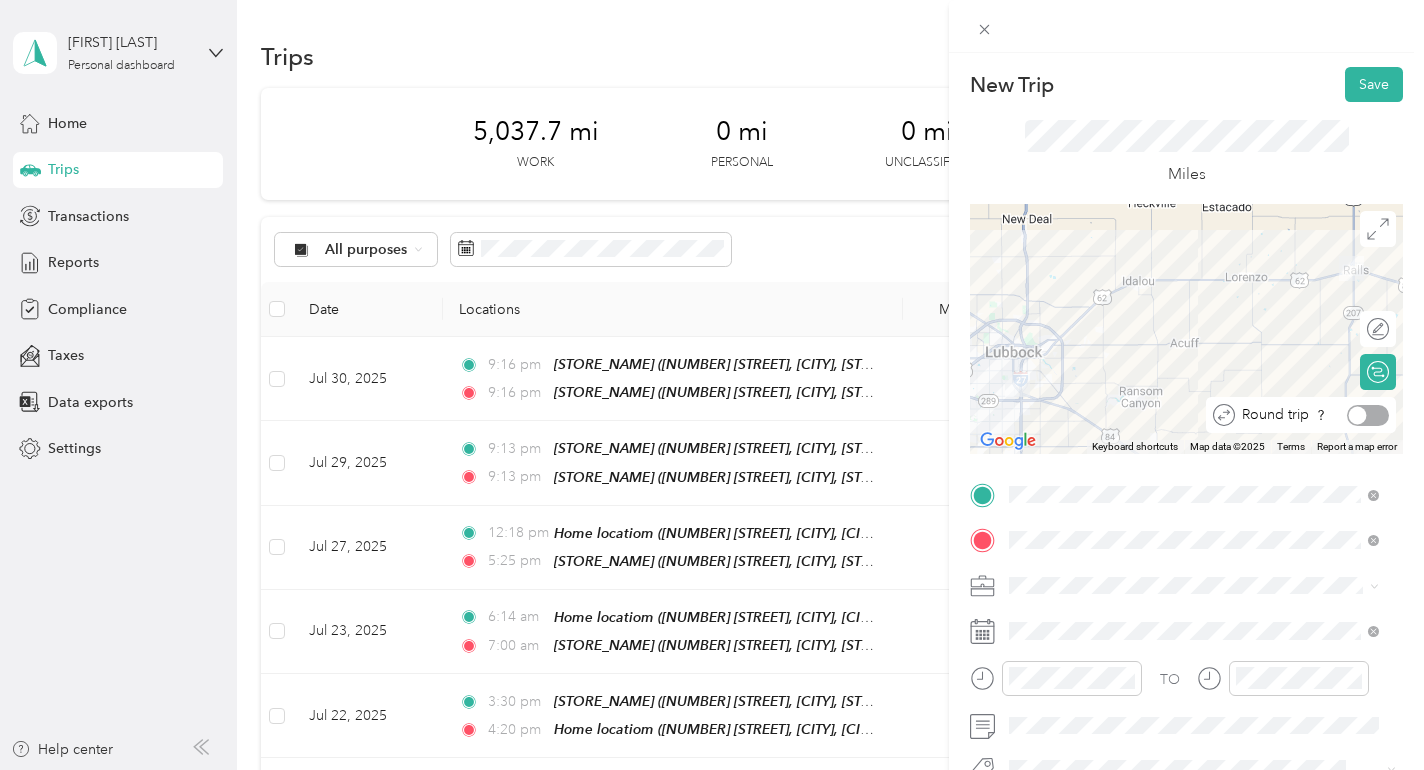 click at bounding box center (1368, 415) 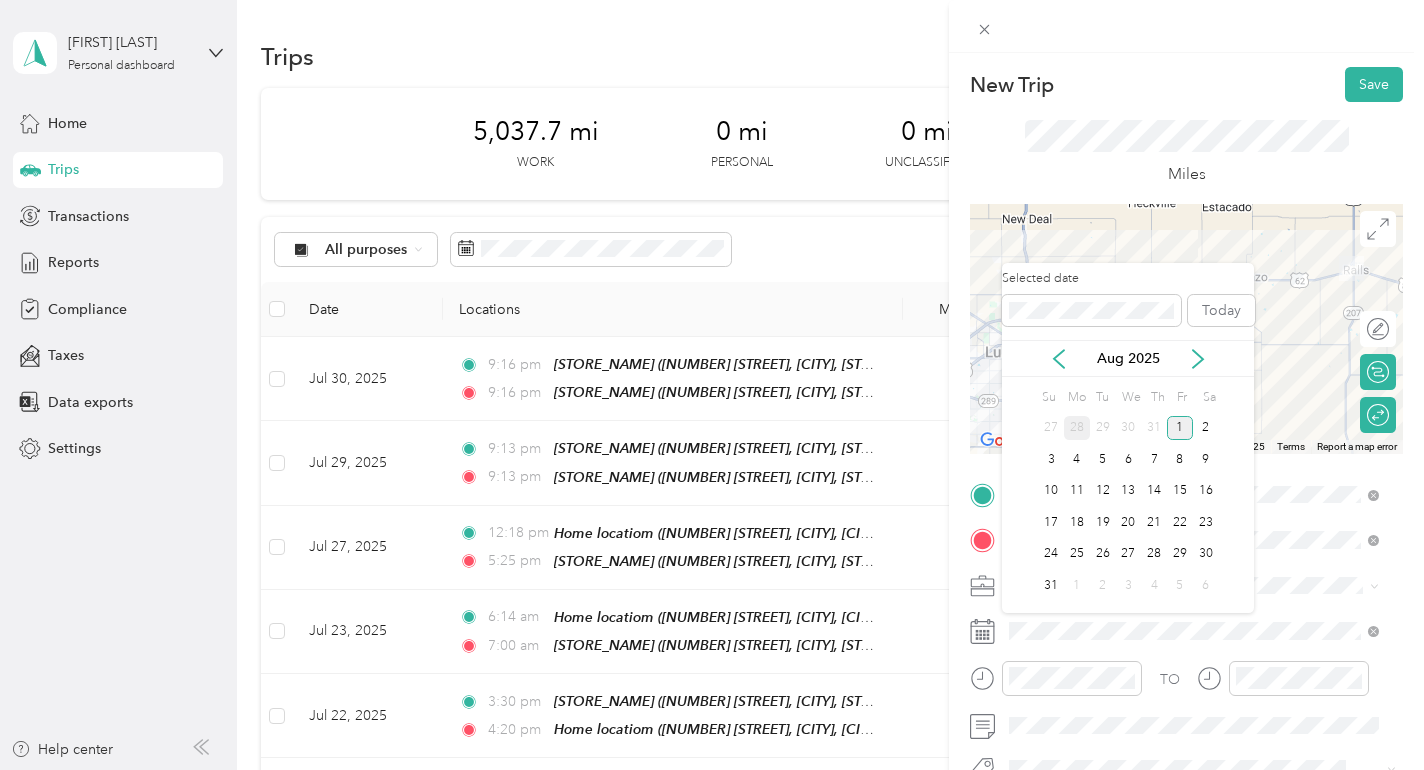 click on "28" at bounding box center (1077, 428) 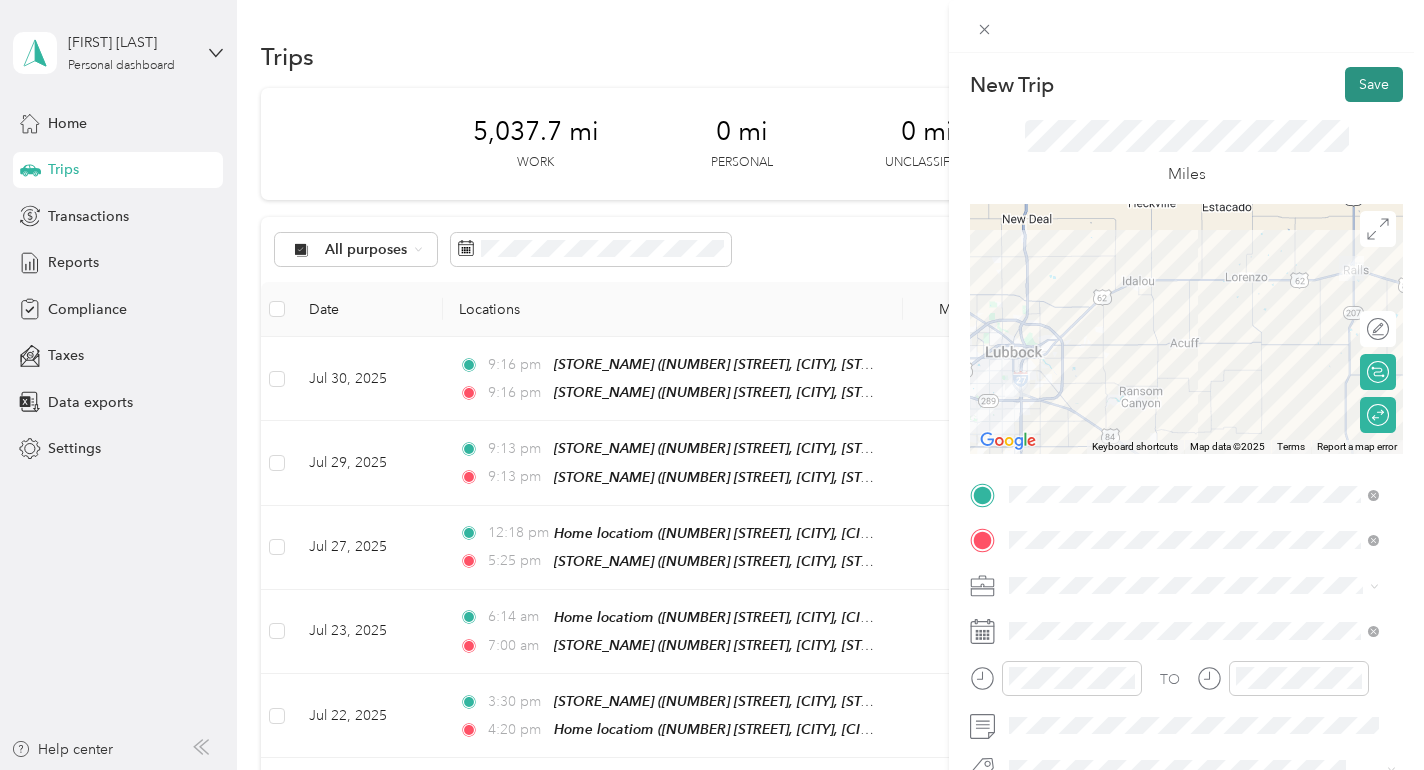 click on "Save" at bounding box center [1374, 84] 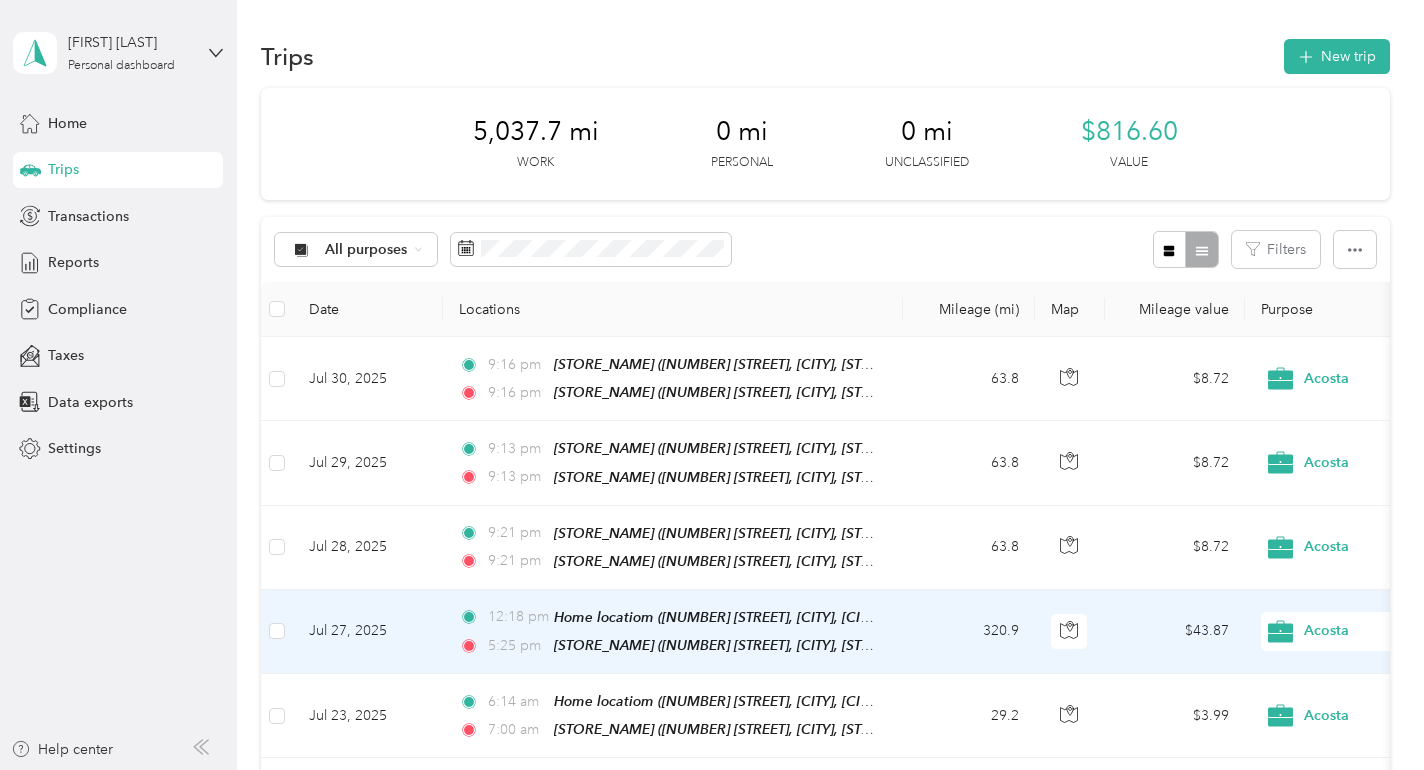 click on "Jul 27, 2025" at bounding box center (368, 632) 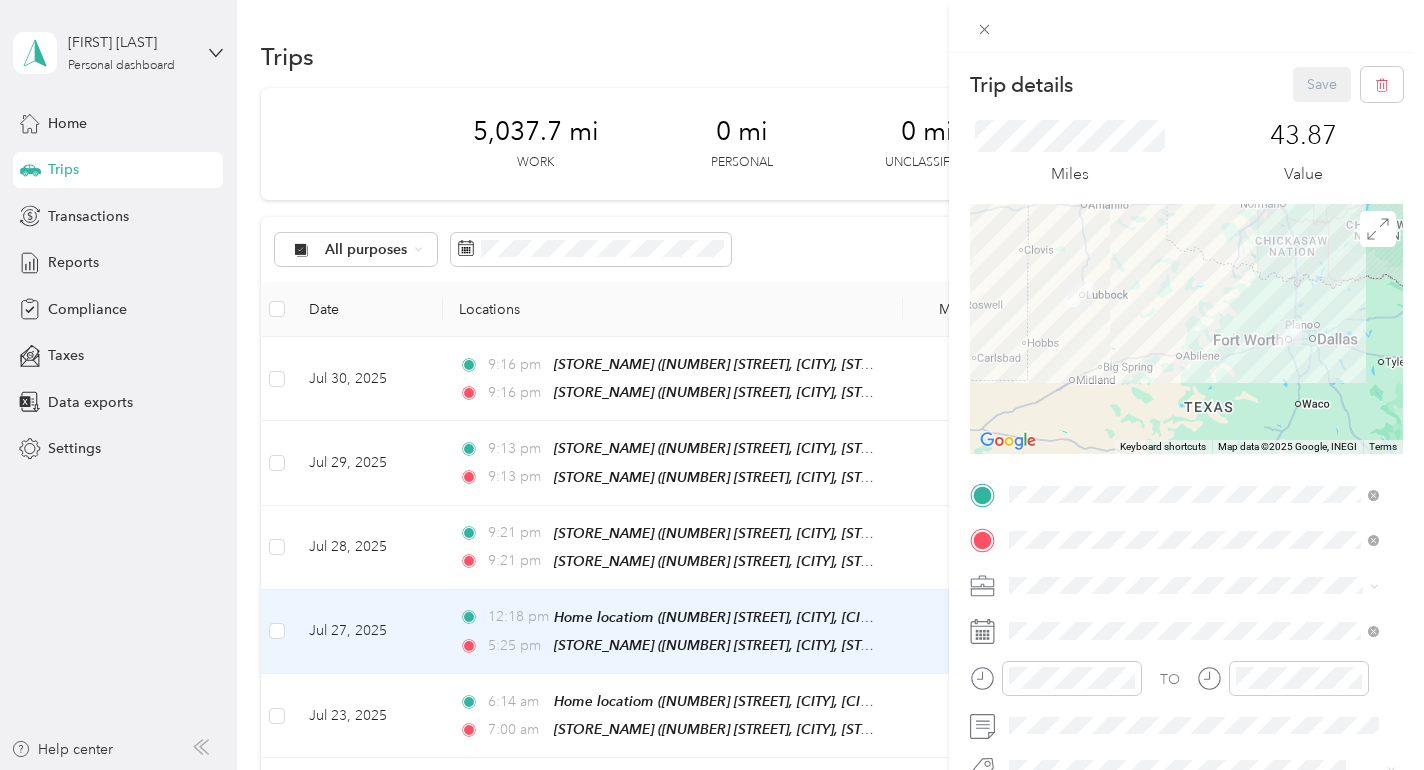 click on "Trip details Save This trip cannot be edited because it is either under review, approved, or paid. Contact your Team Manager to edit it. Miles [NUMBER] Value  ← Move left → Move right ↑ Move up ↓ Move down + Zoom in - Zoom out Home Jump left by [NUMBER]% End Jump right by [NUMBER]% Page Up Jump up by [NUMBER]% Page Down Jump down by [NUMBER]% Keyboard shortcuts Map Data Map data ©[YEAR], [DATA_PROVIDER], [DATA_PROVIDER] [NUMBER] km  Click to toggle between metric and imperial units Terms Report a map error TO Add photo" at bounding box center [712, 385] 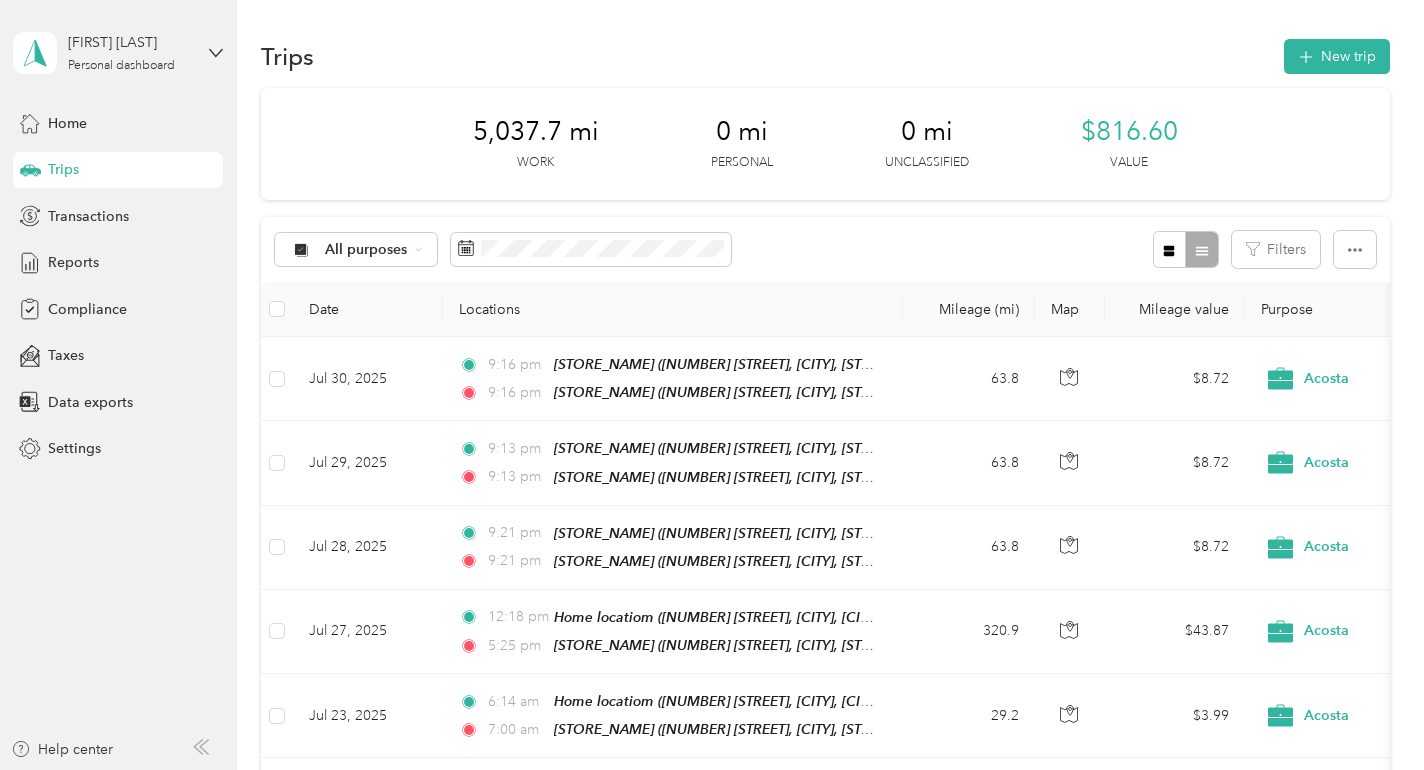 click on "Trips New trip" at bounding box center [825, 56] 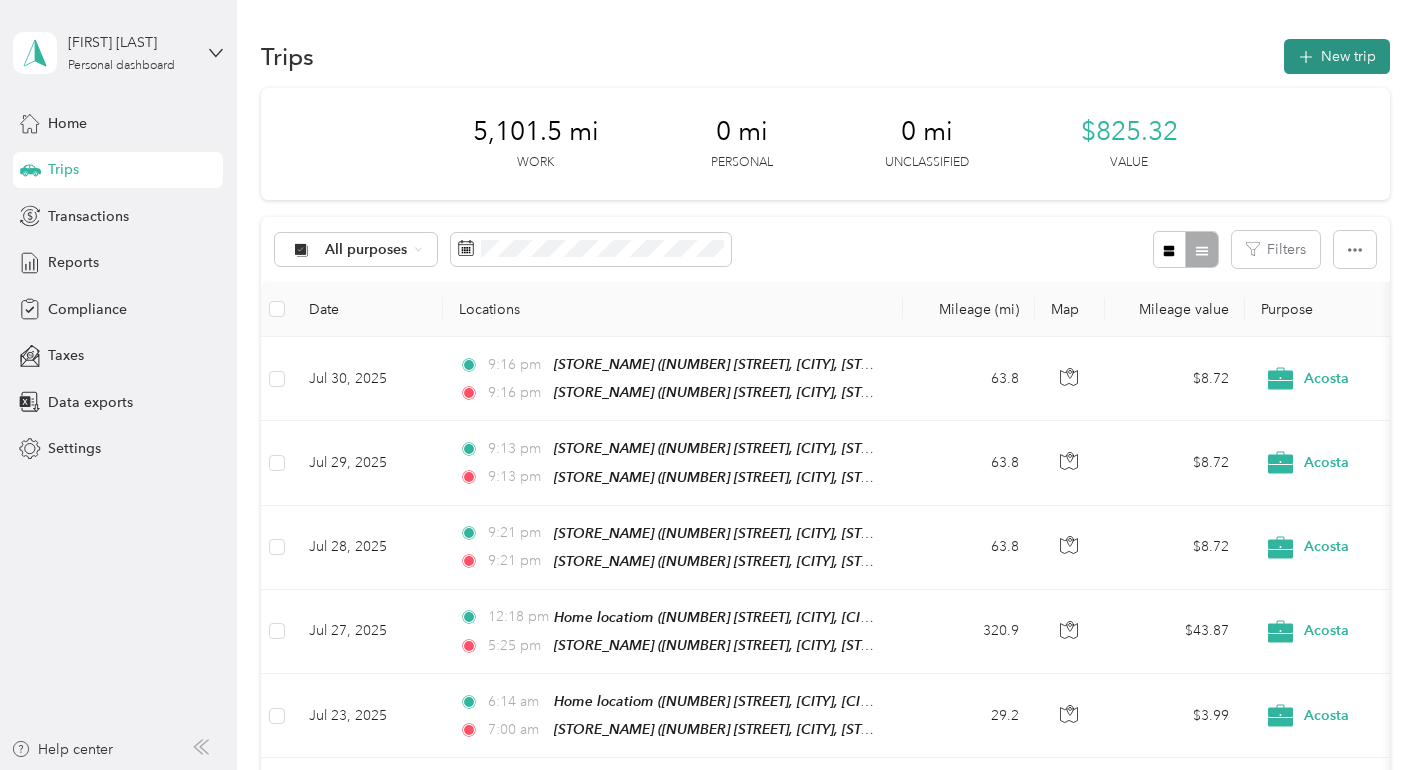 click on "New trip" at bounding box center (1337, 56) 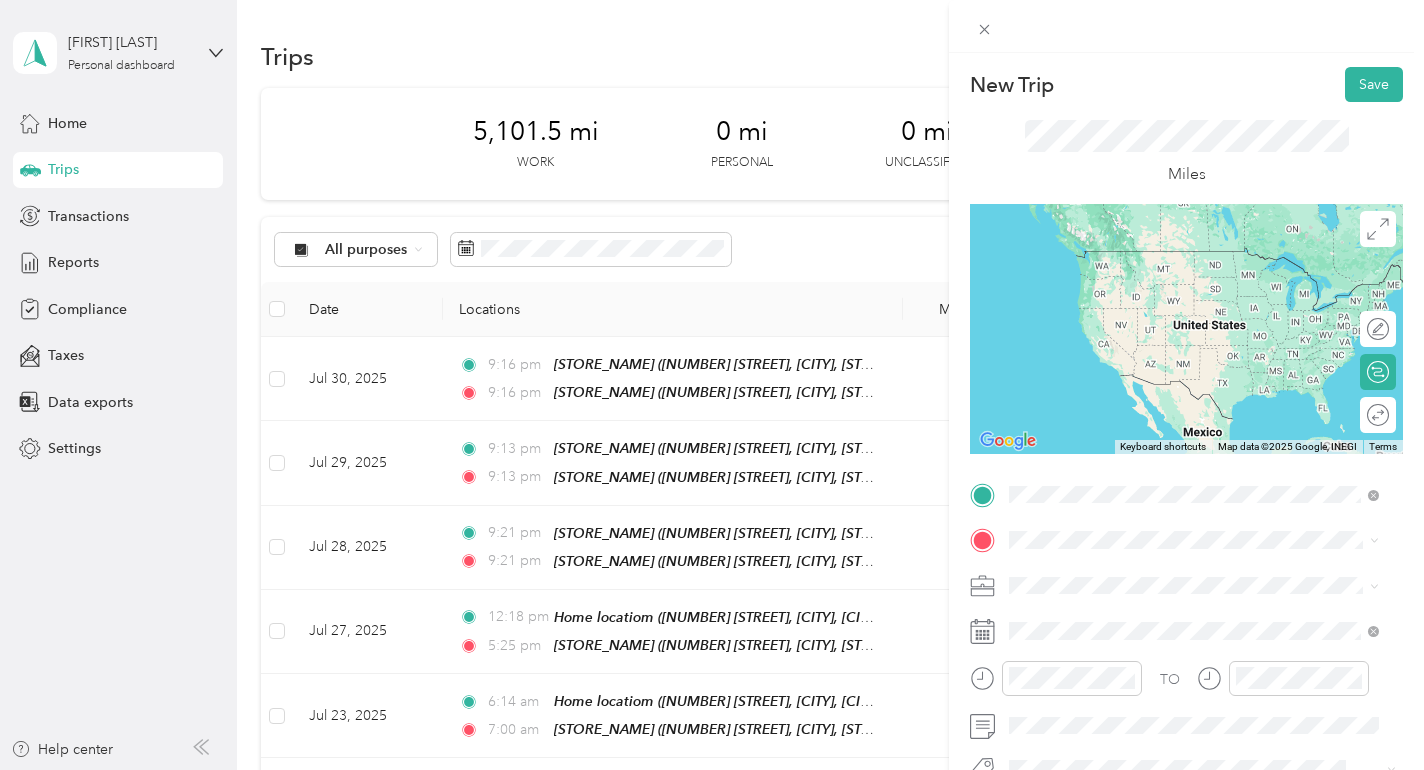 click on "TEAM [STORE_NAME][NUMBER] [NUMBER] [STREET], [POSTAL_CODE], [CITY], [STATE], [COUNTRY]" at bounding box center [1209, 284] 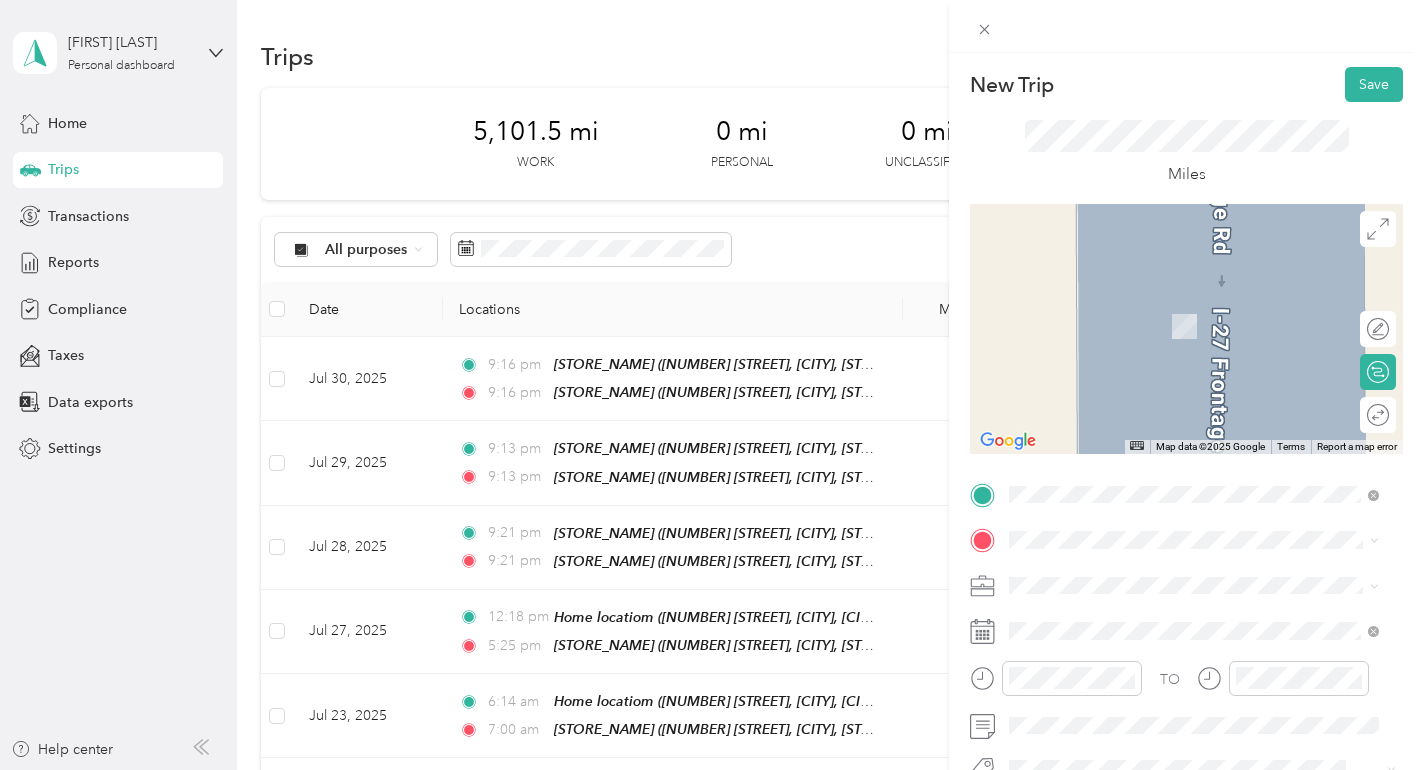 click on "TEAM [STORE_NAME] [NUMBER] [STREET], [POSTAL_CODE], [CITY], [STATE], [COUNTRY]" at bounding box center [1209, 323] 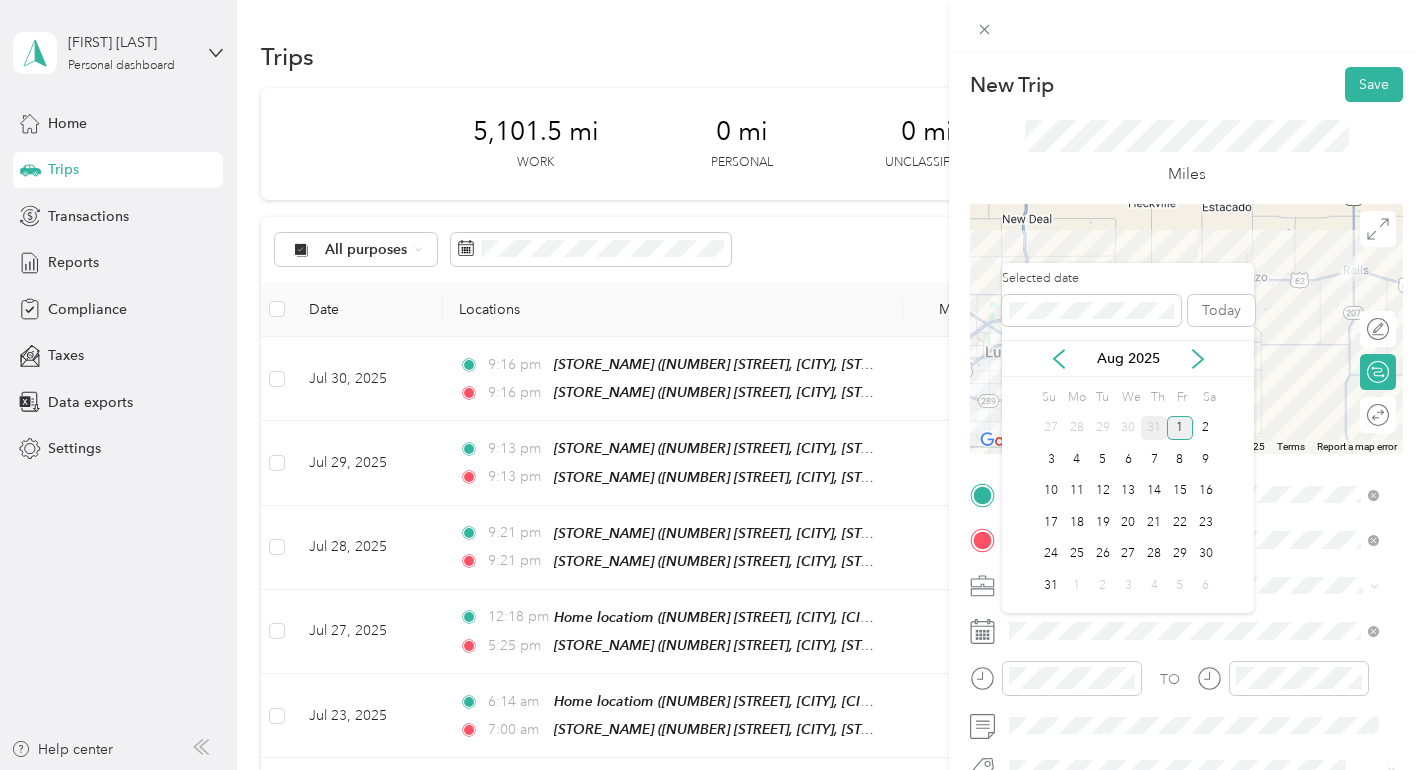 click on "31" at bounding box center [1154, 428] 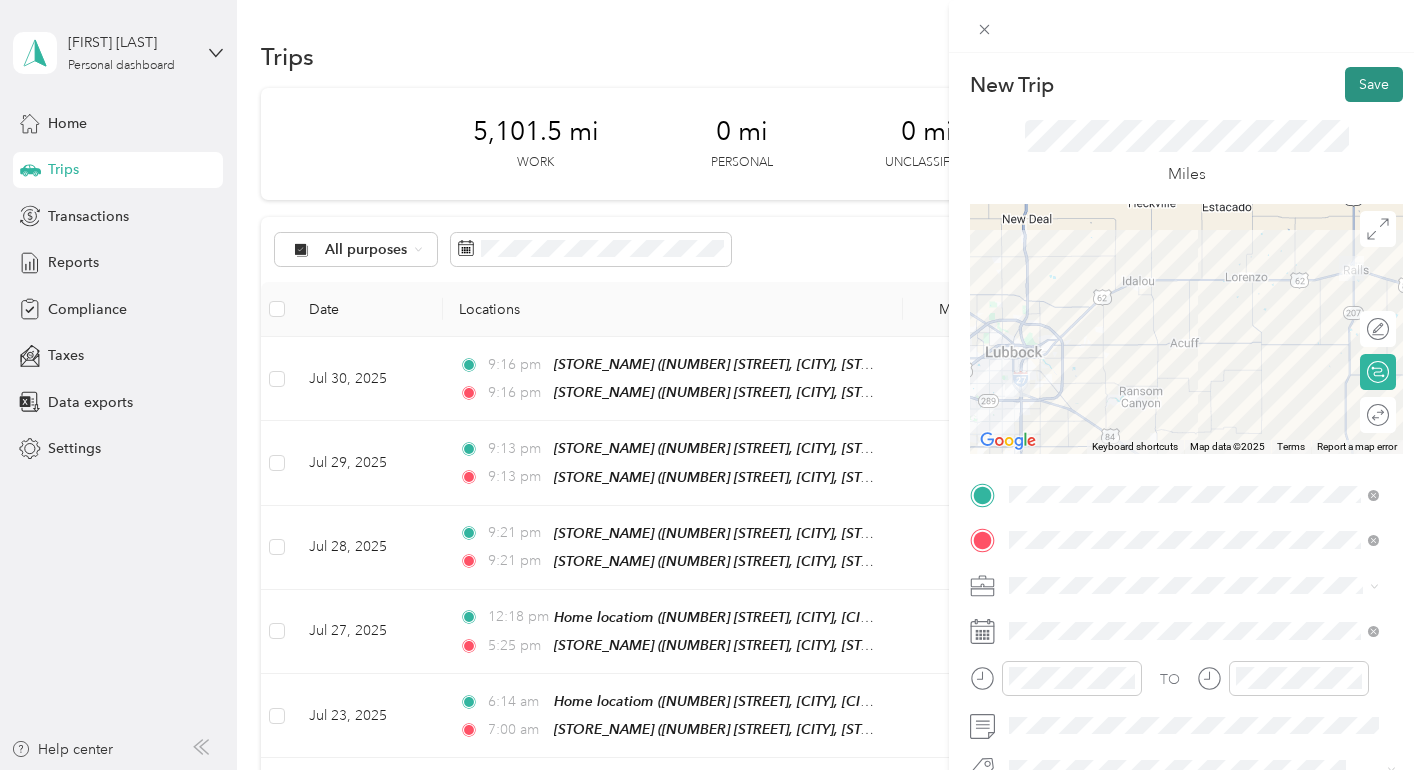 click on "Save" at bounding box center [1374, 84] 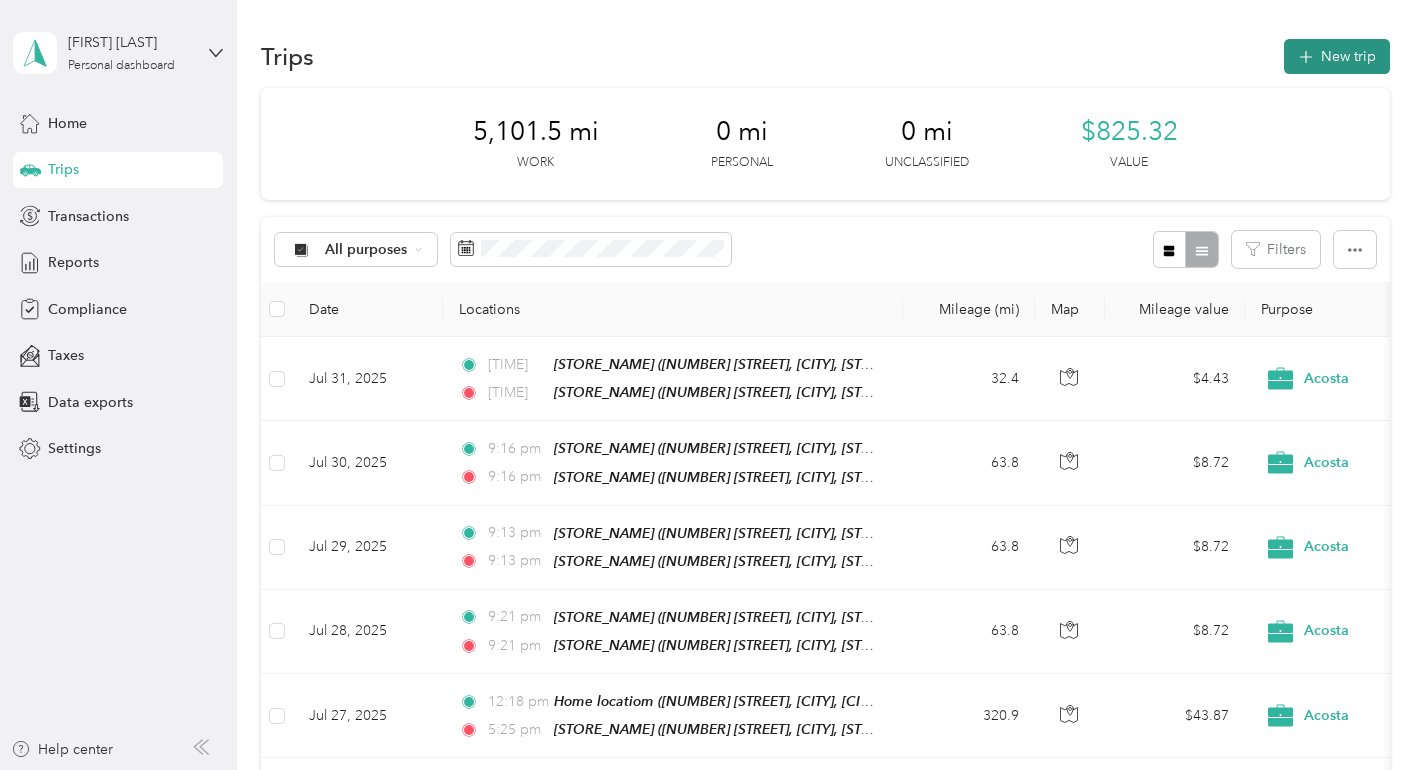 click on "New trip" at bounding box center [1337, 56] 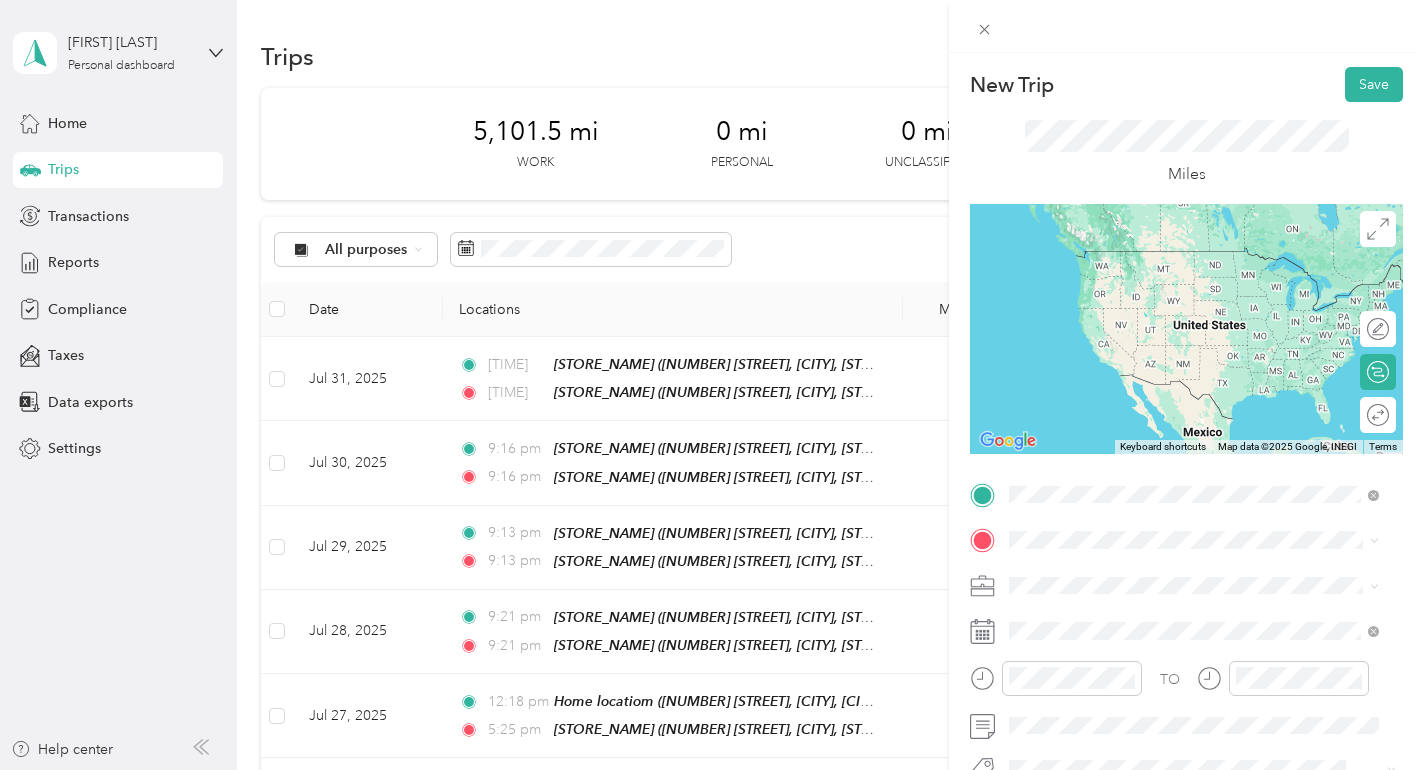 click on "TEAM" at bounding box center (1078, 261) 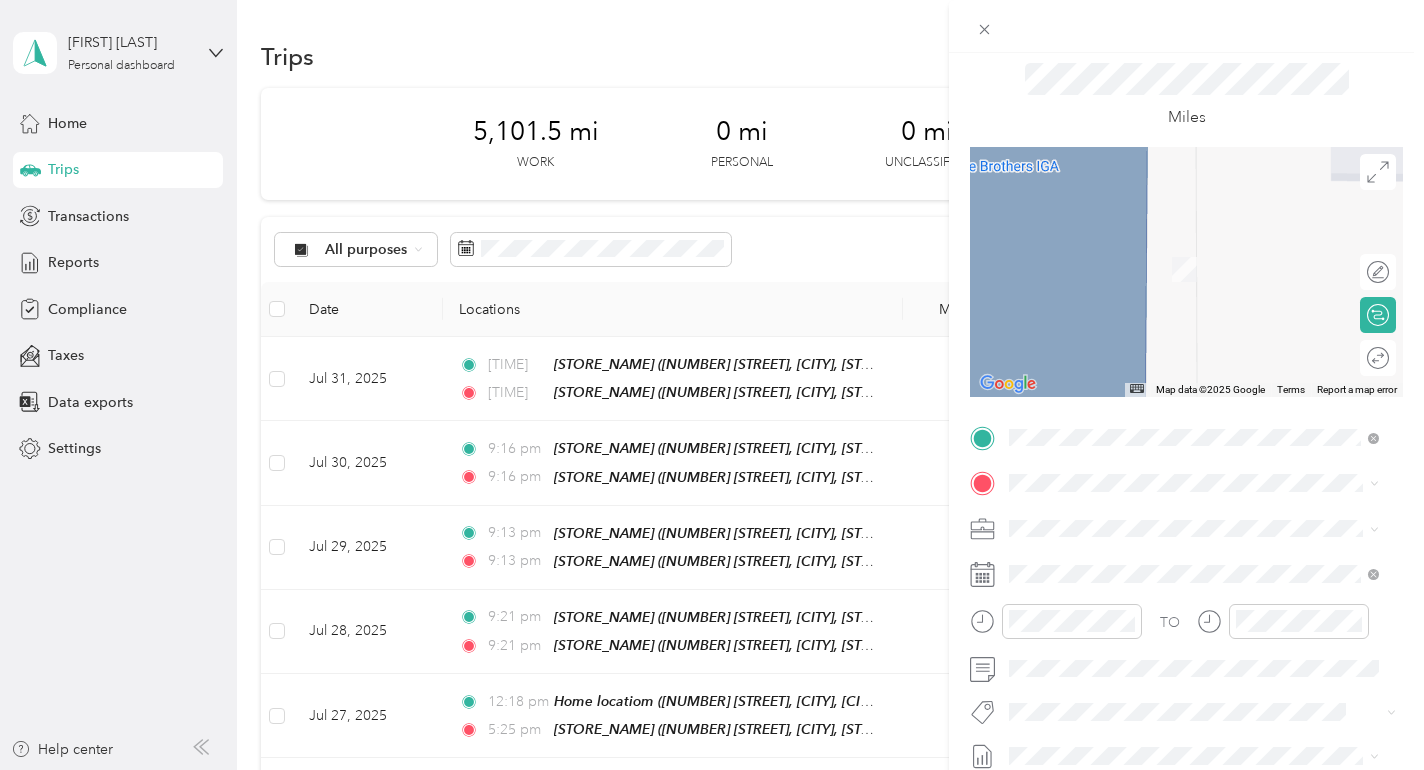 scroll, scrollTop: 0, scrollLeft: 0, axis: both 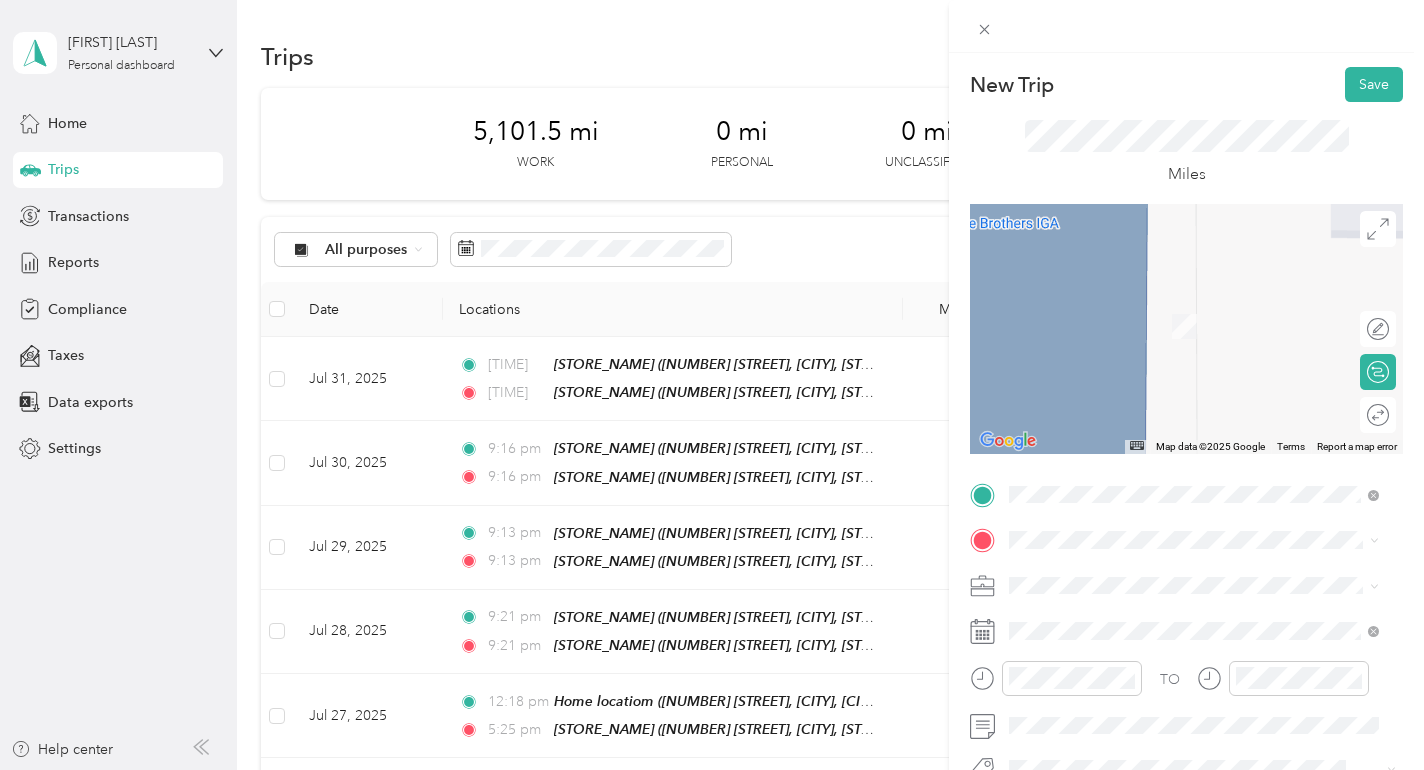 click on "Map Data Map data ©2025 Google Map data ©2025 Google 2 m  Click to toggle between metric and imperial units Terms Report a map error Edit route Calculate route Round trip TO Add photo" at bounding box center (712, 385) 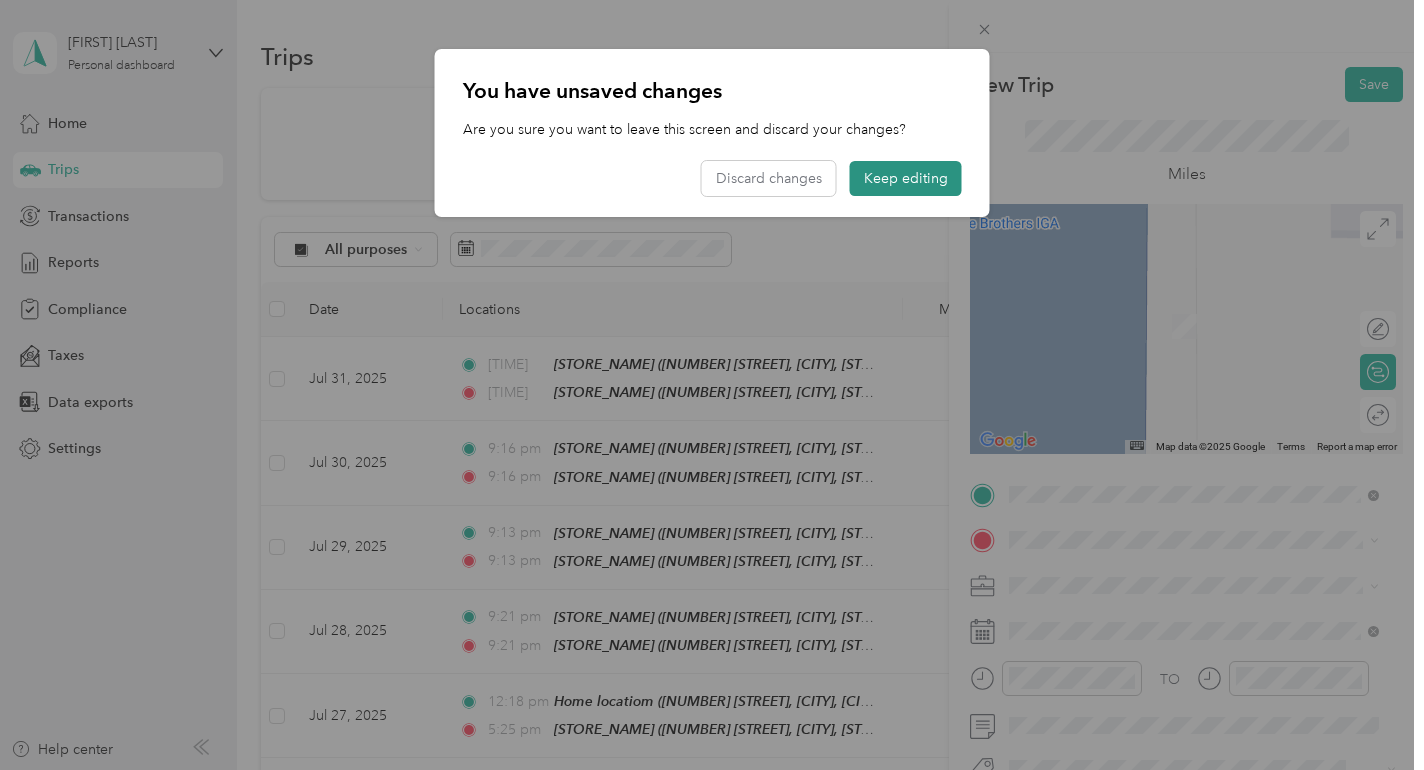 click on "Keep editing" at bounding box center [906, 178] 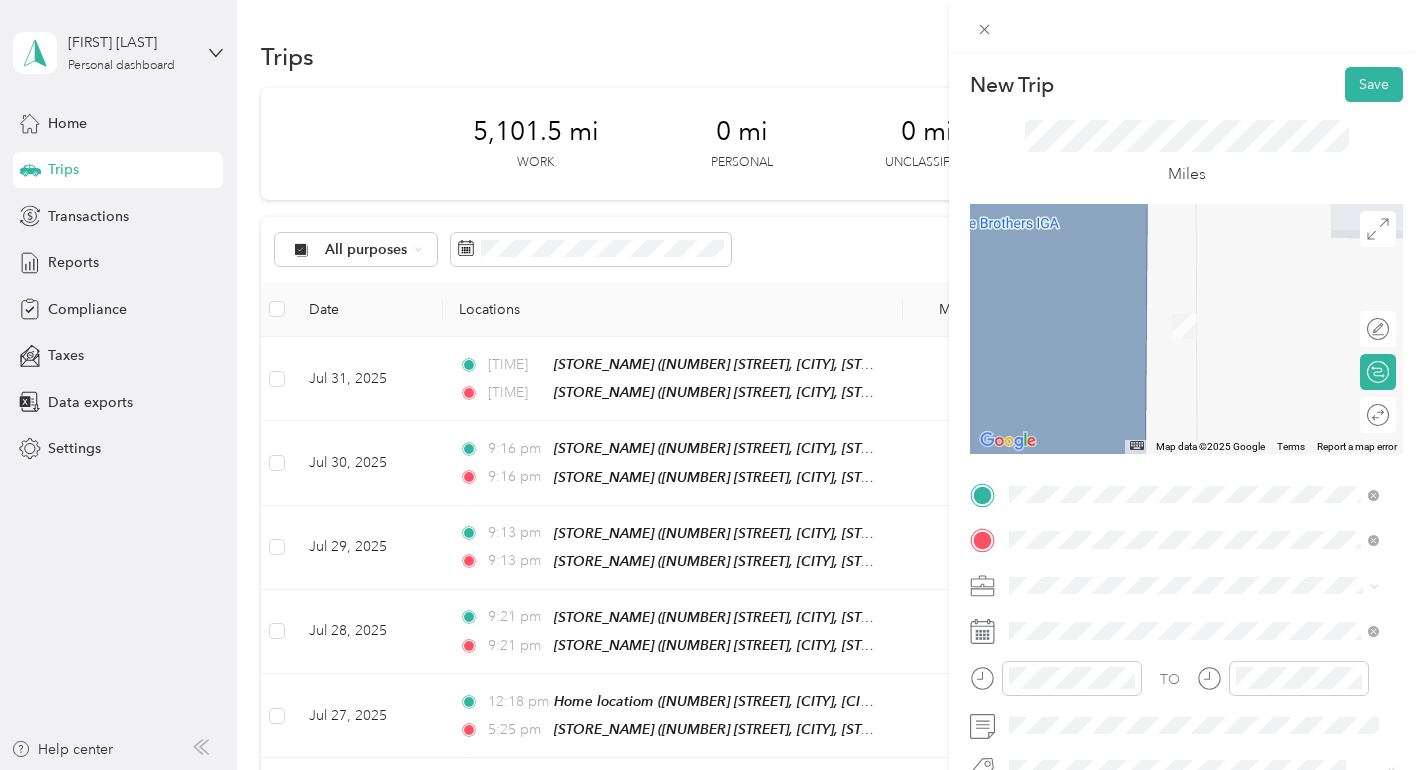 click on "[NUMBER] [STREET], [CITY], [POSTAL_CODE], [CITY], [STATE], [COUNTRY]" at bounding box center [1193, 337] 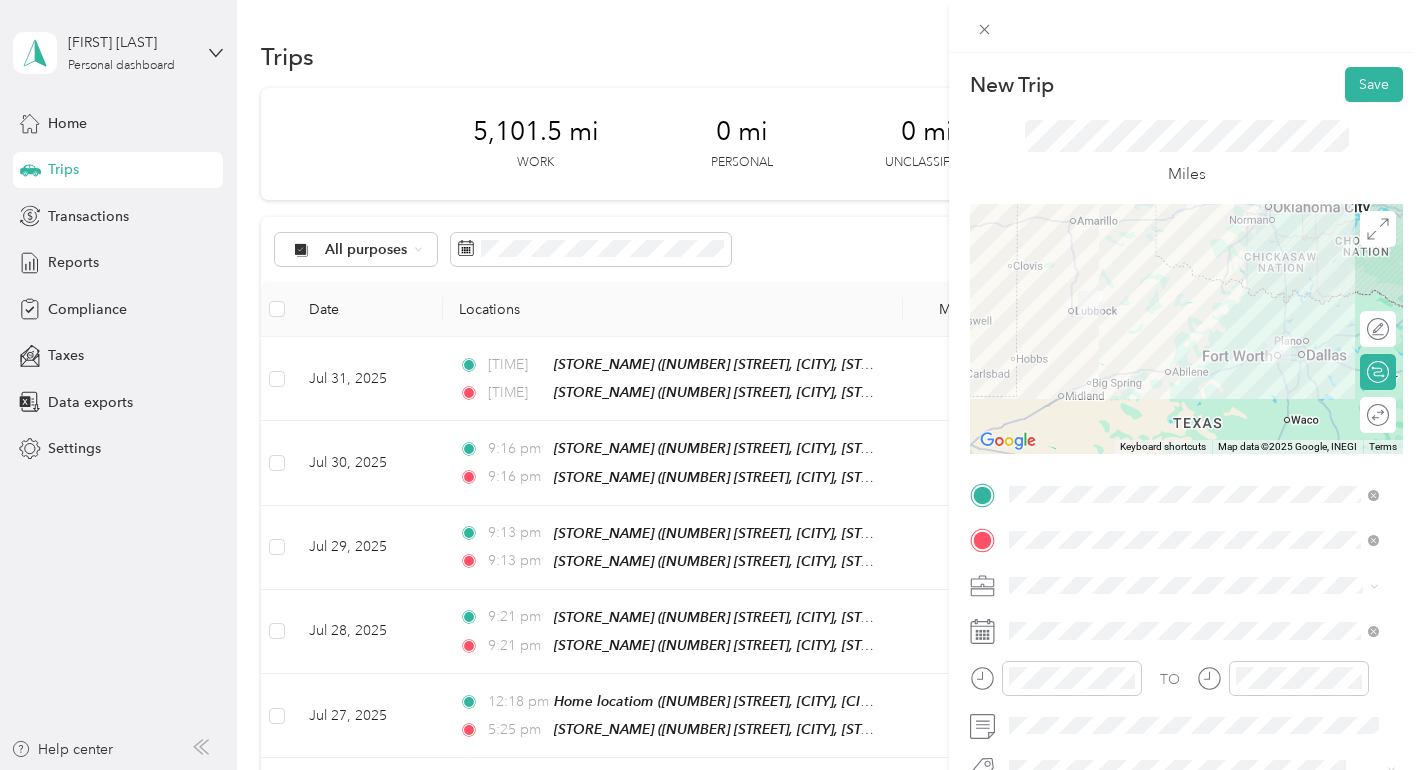 click at bounding box center (1186, 329) 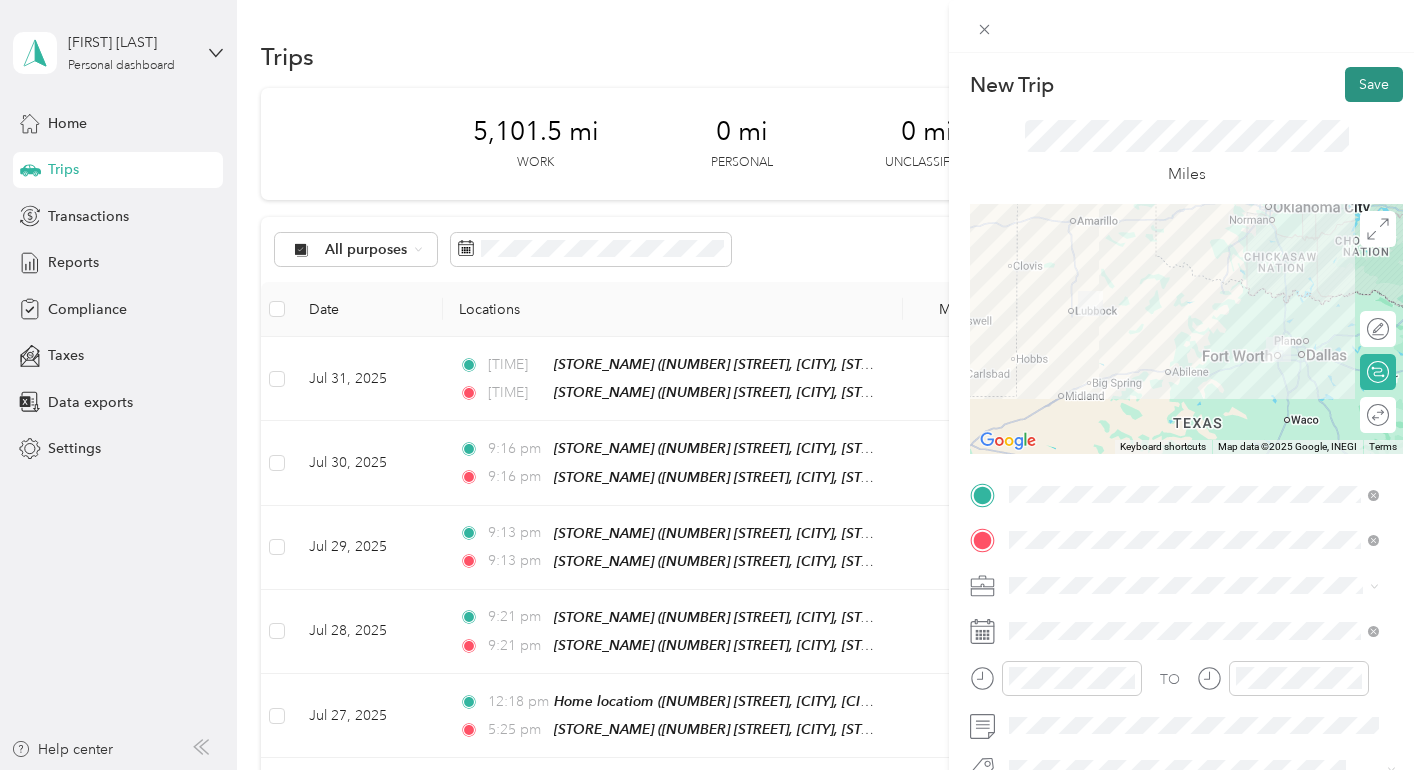 click on "Save" at bounding box center [1374, 84] 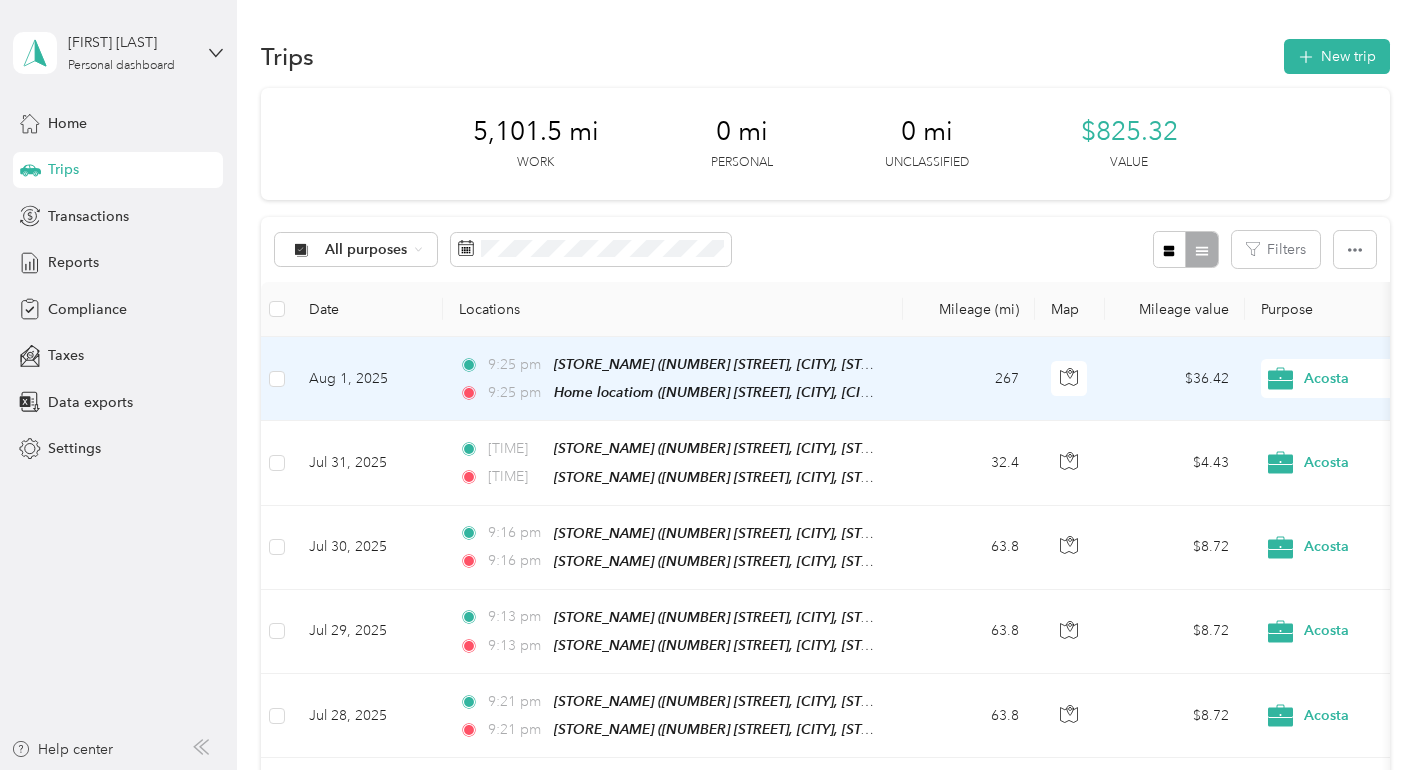 click at bounding box center [277, 379] 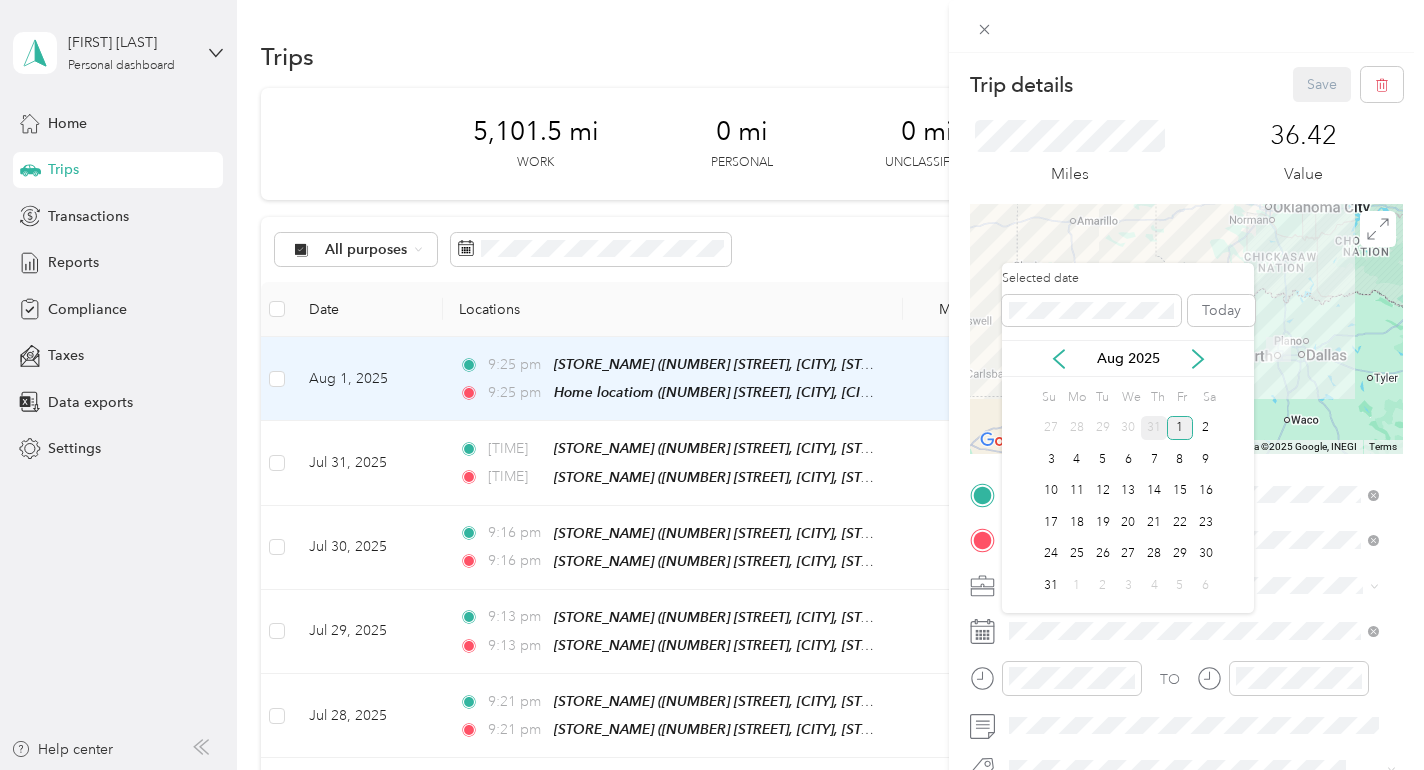 click on "31" at bounding box center (1154, 428) 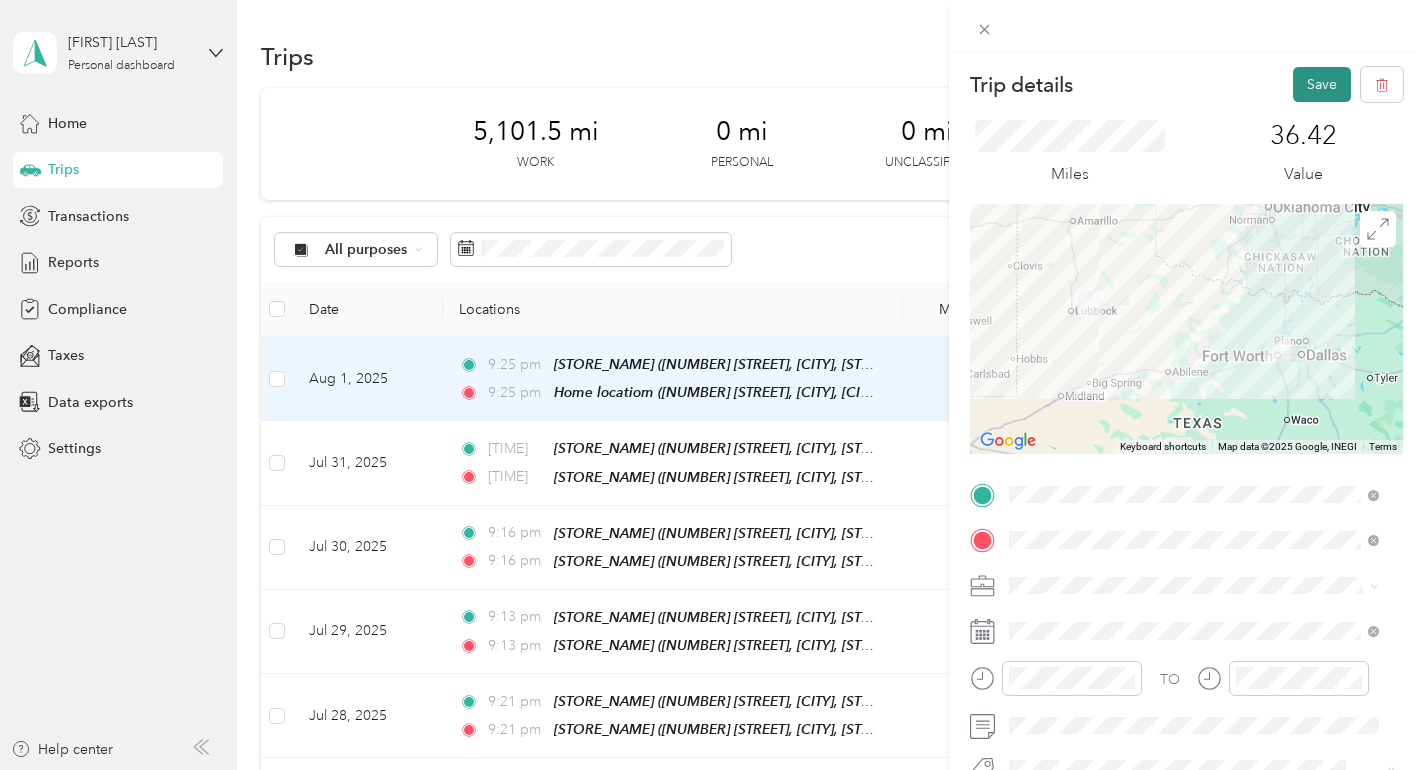 click on "Save" at bounding box center [1322, 84] 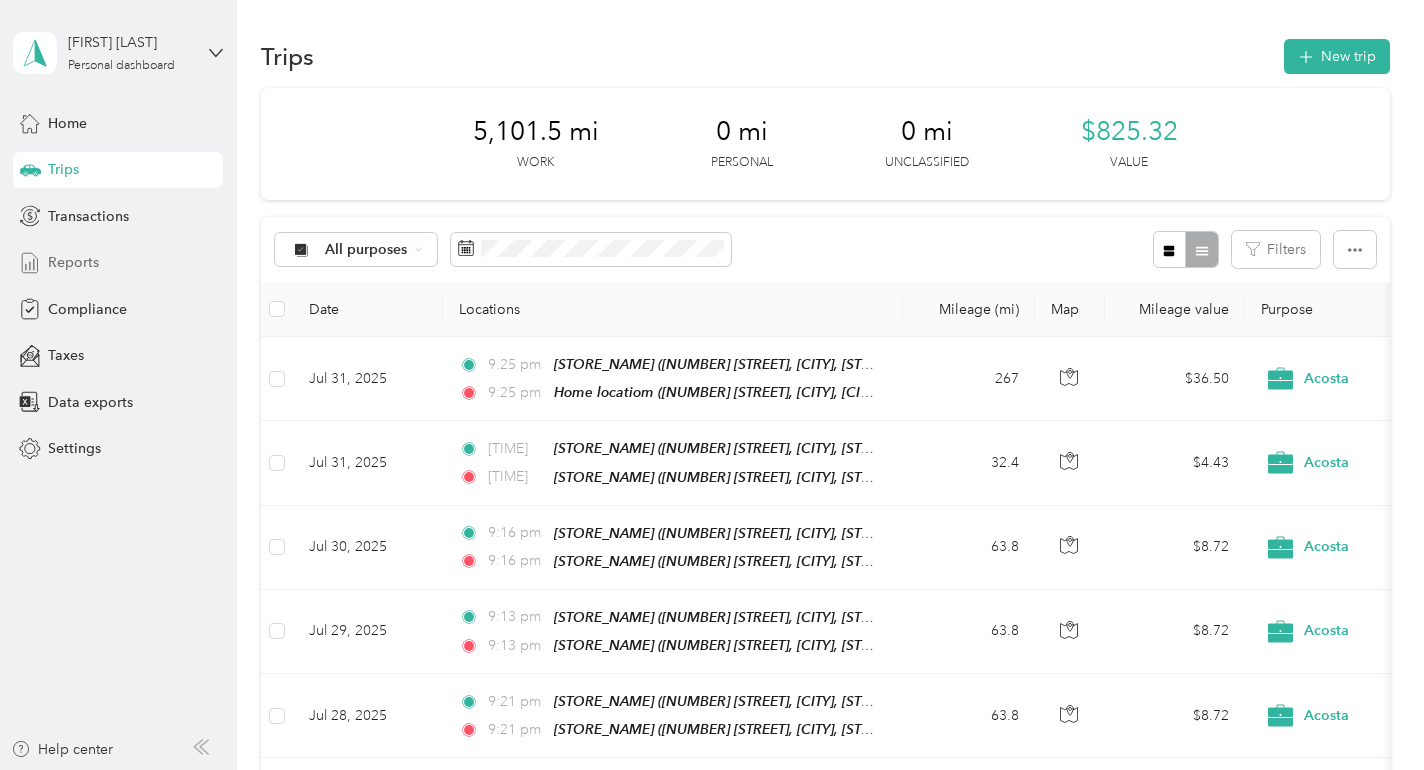 click on "Reports" at bounding box center [73, 262] 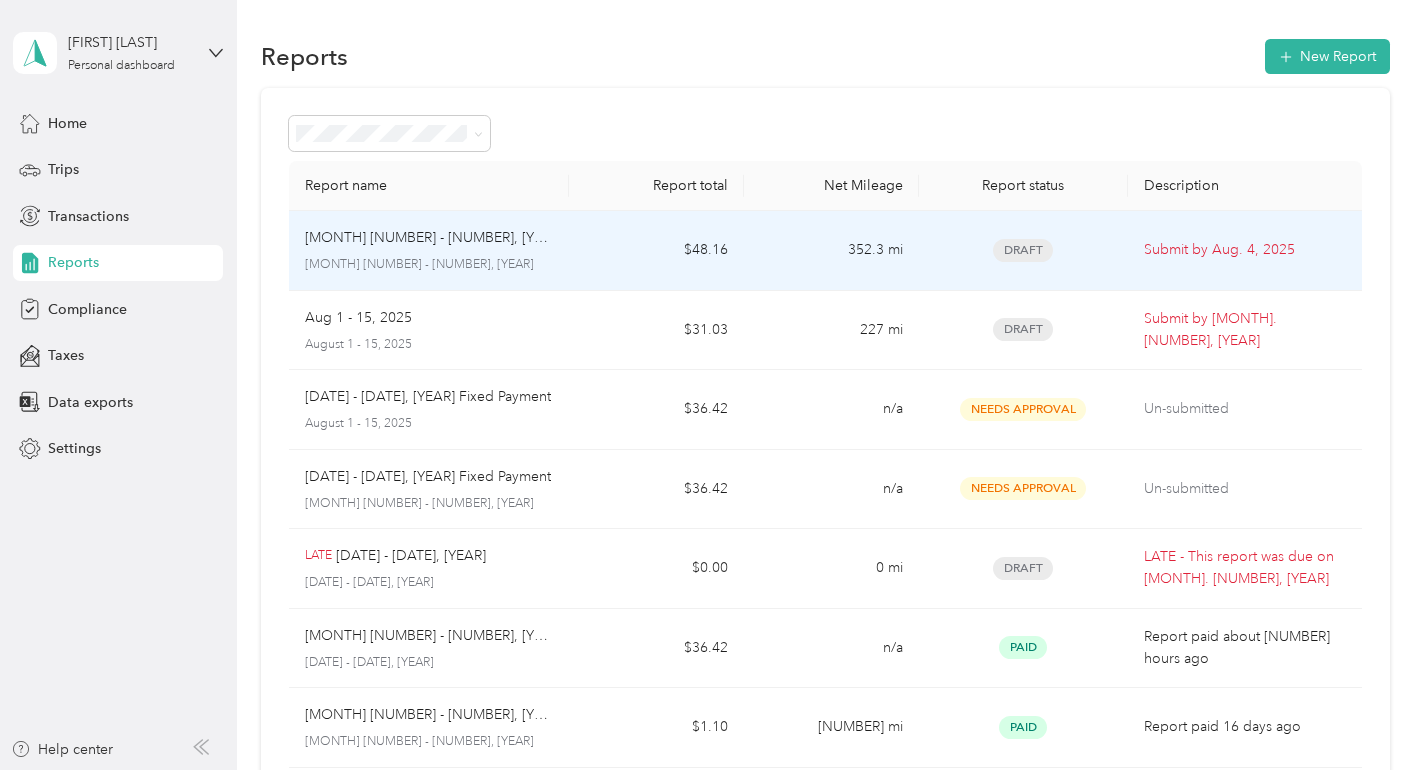 click on "[MONTH] [NUMBER] - [NUMBER], [YEAR] [MONTH] [NUMBER] - [NUMBER], [YEAR]" at bounding box center (429, 251) 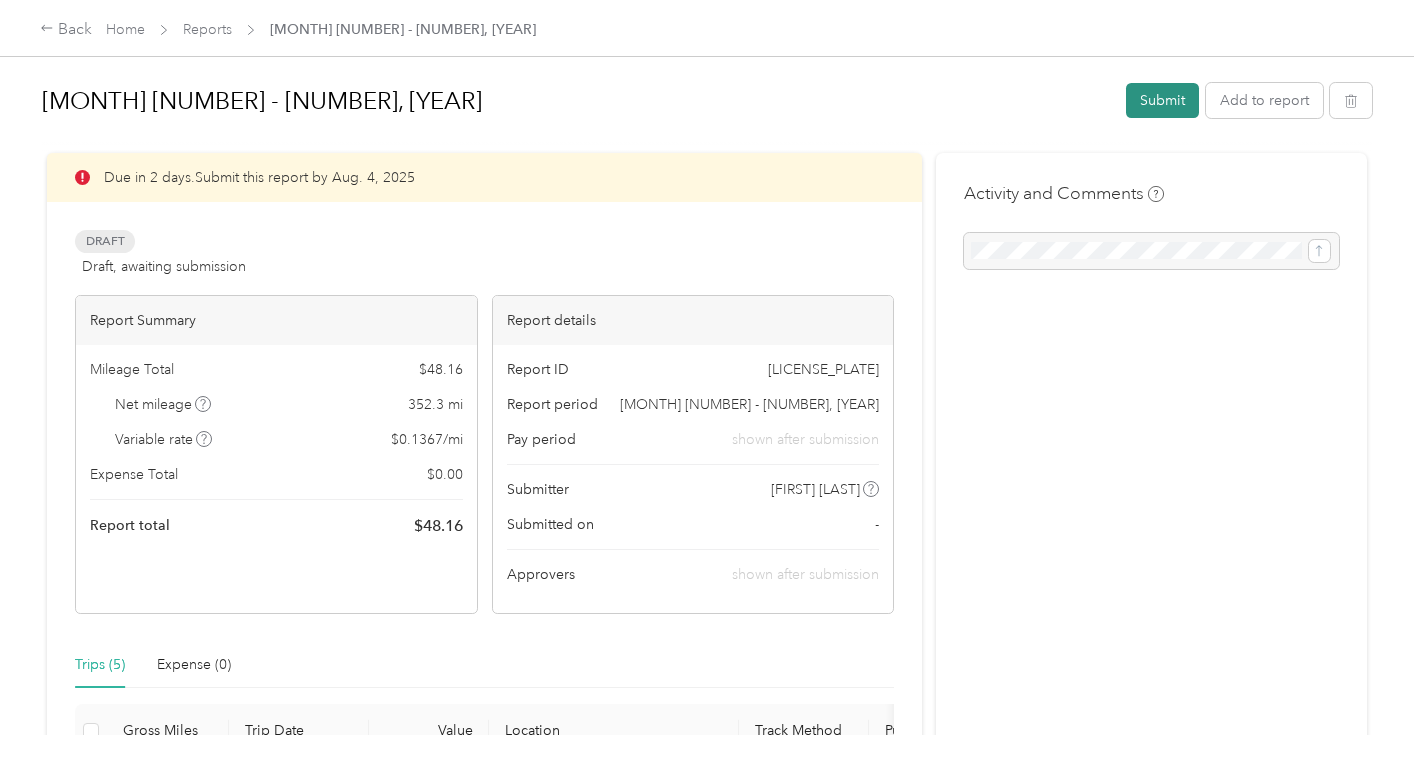 click on "Submit" at bounding box center [1162, 100] 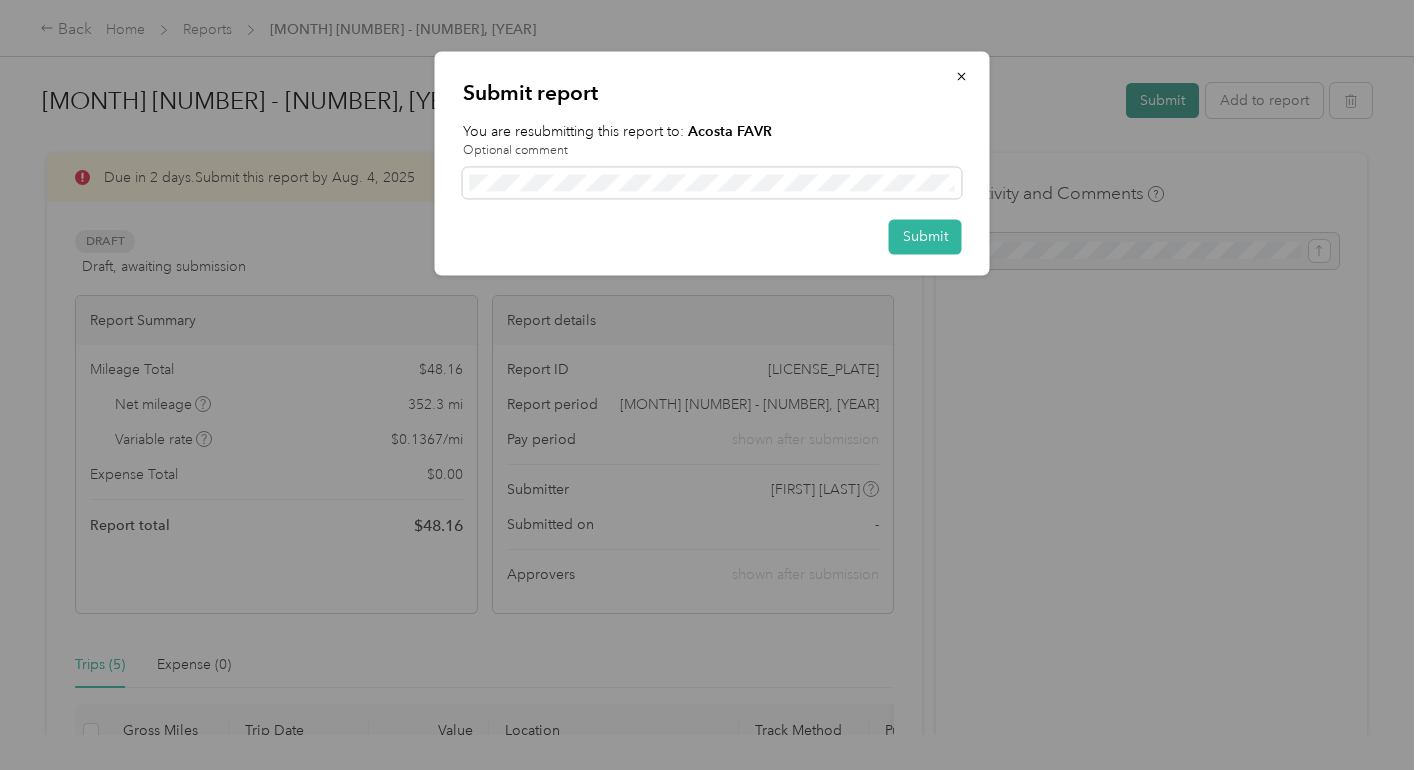 click on "Submit report You are resubmitting this report to:   Acosta FAVR Optional comment   Submit" at bounding box center [989, 166] 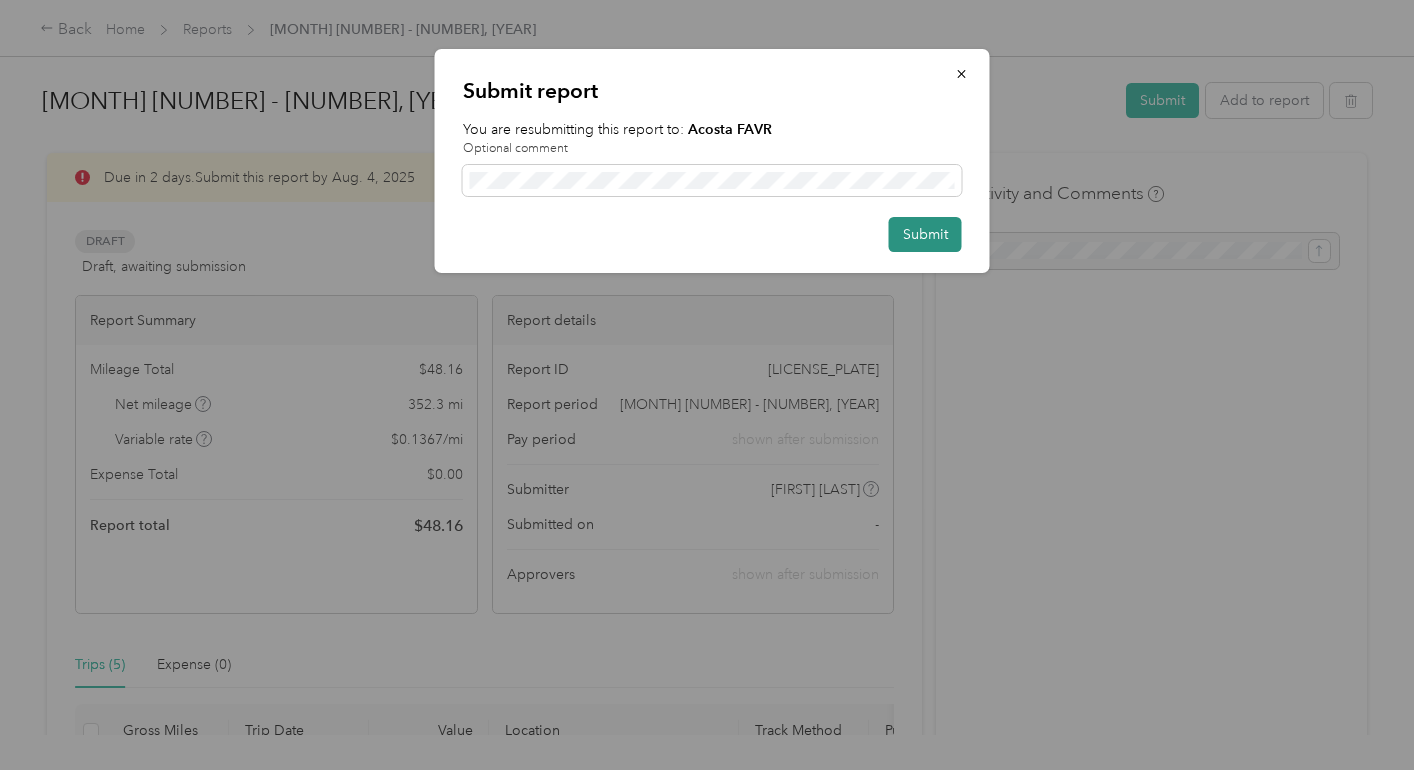 click on "Submit" at bounding box center (925, 234) 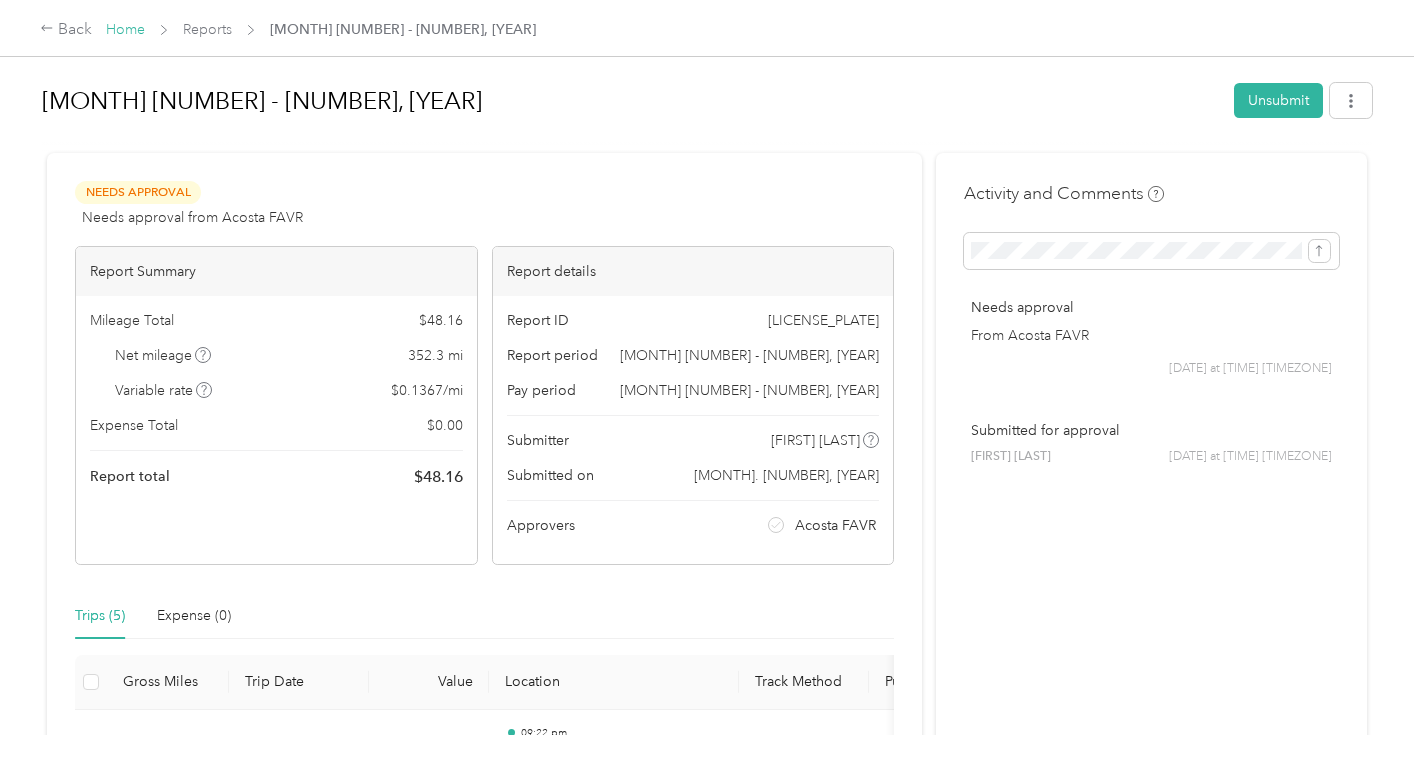 click on "Home" at bounding box center [125, 29] 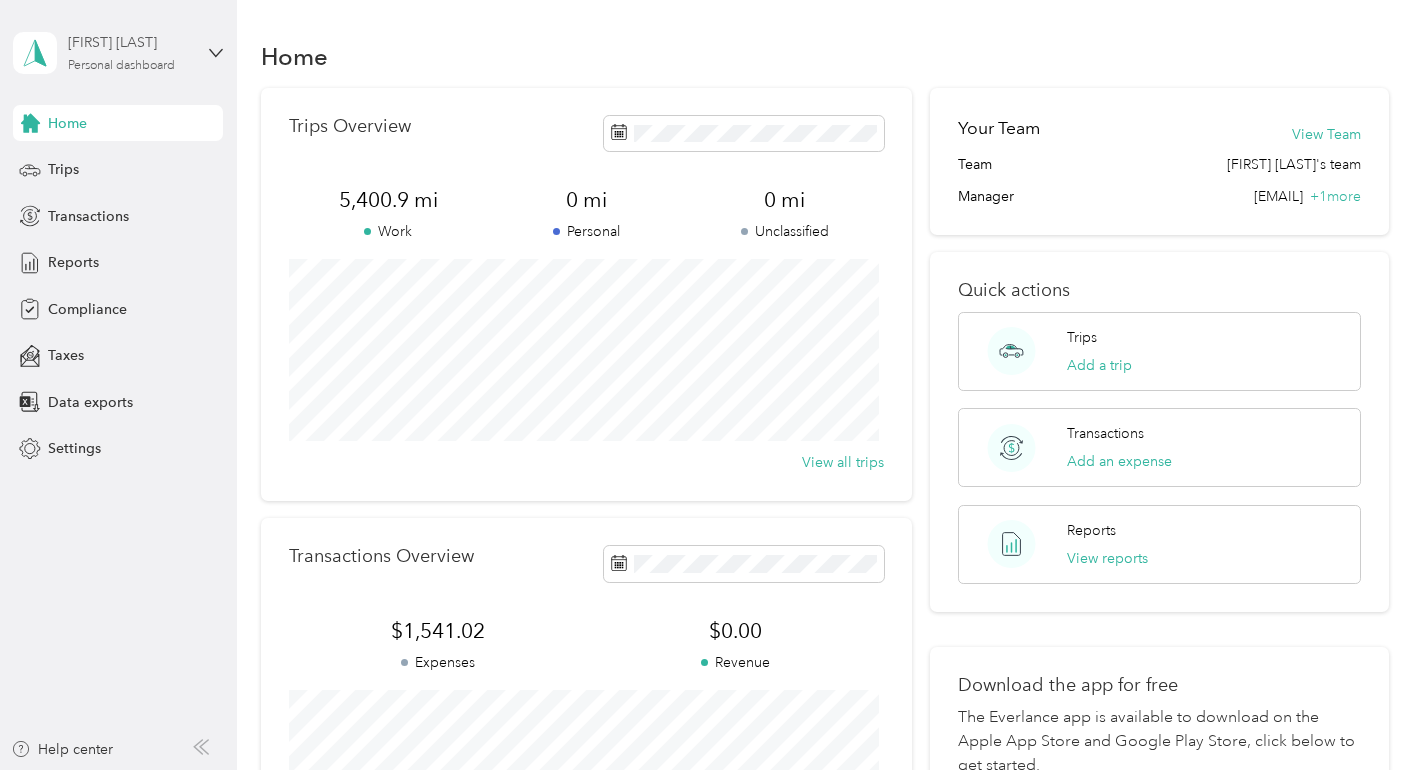 click on "[FIRST] [LAST]" at bounding box center [130, 42] 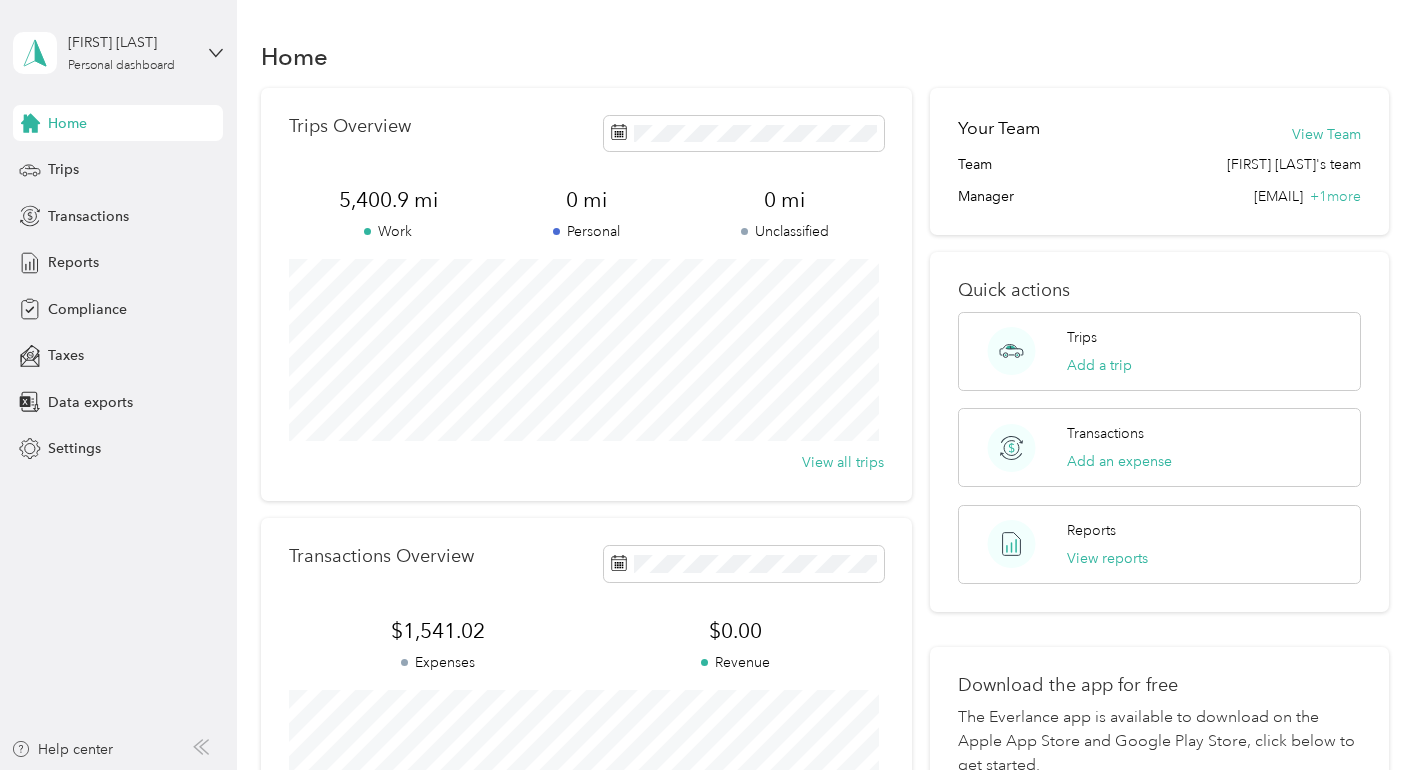 click on "Log out" at bounding box center [69, 155] 